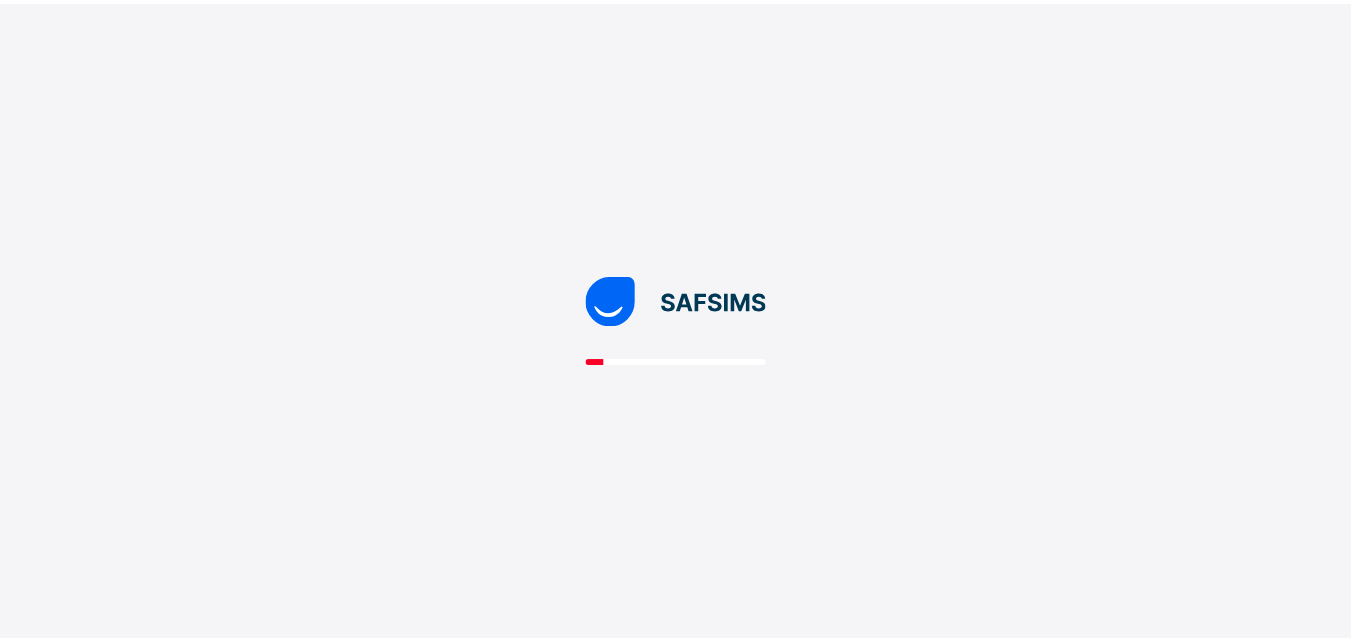 scroll, scrollTop: 0, scrollLeft: 0, axis: both 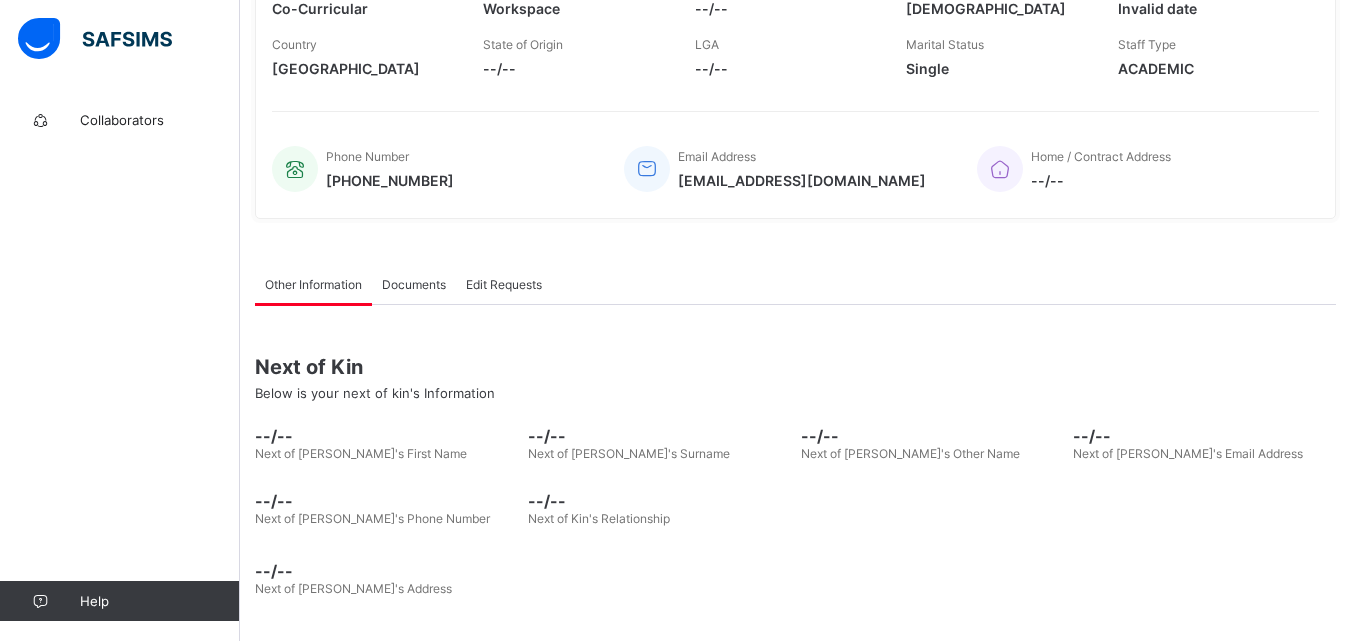 click on "Documents" at bounding box center [414, 284] 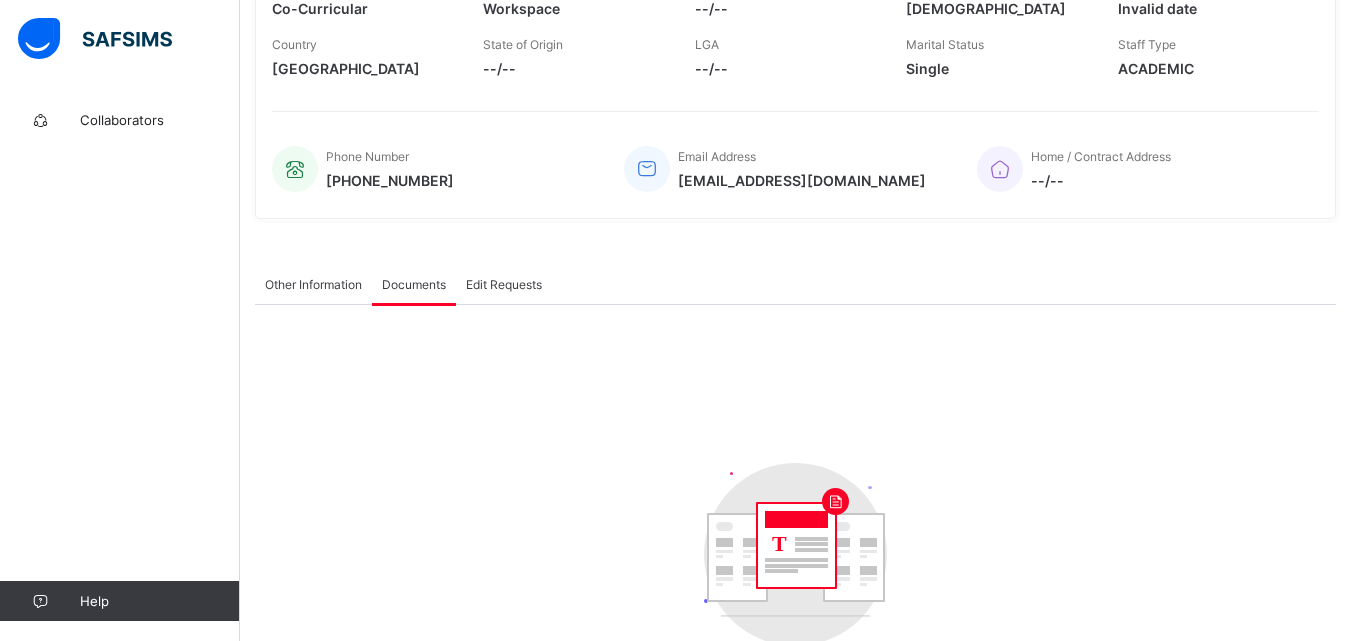 click on "Edit Requests" at bounding box center [504, 284] 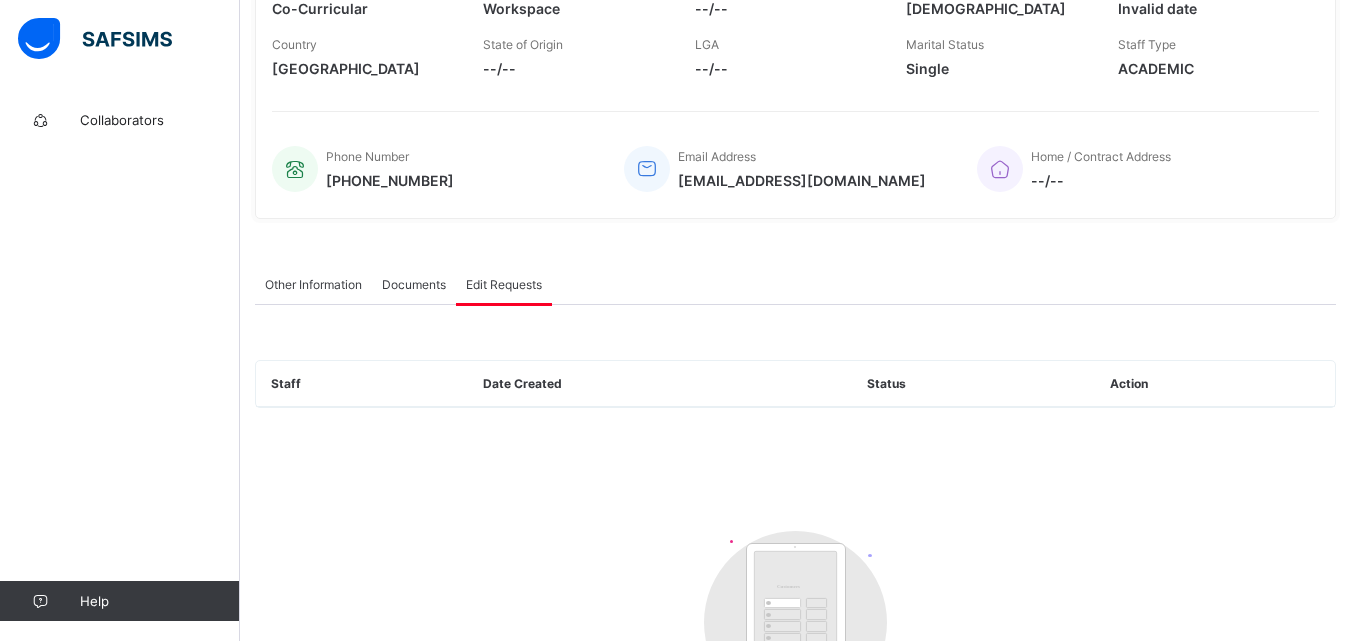 click on "Other Information" at bounding box center [313, 284] 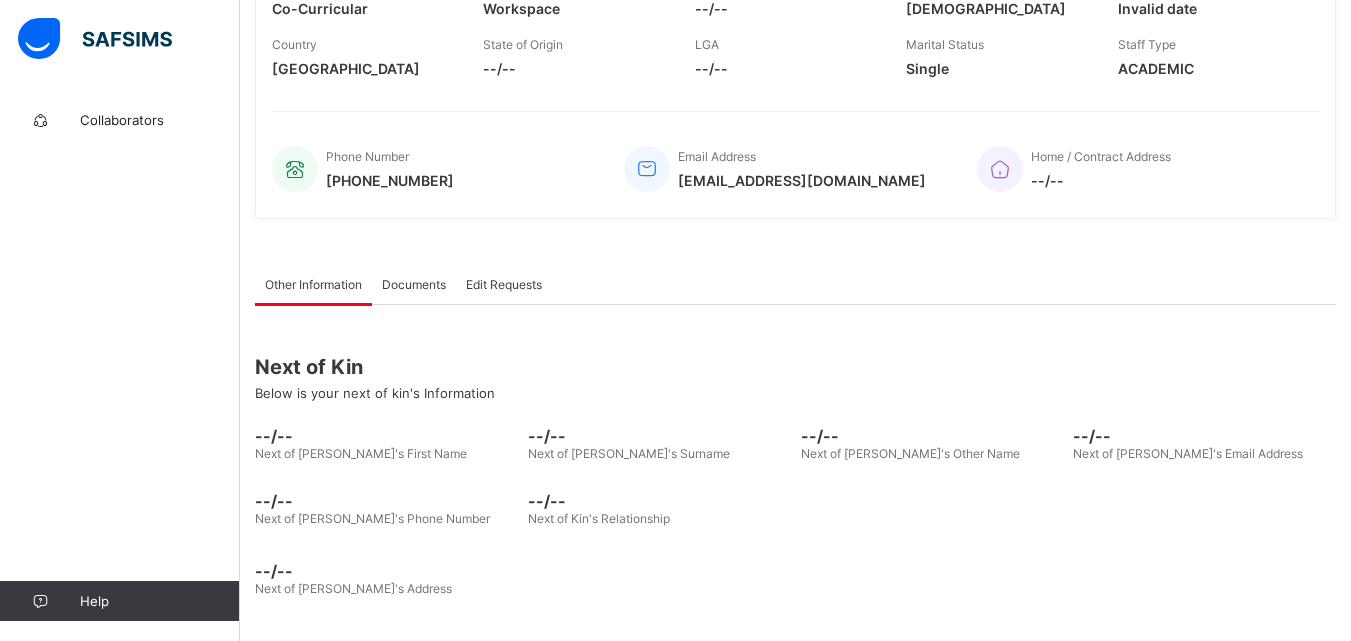 scroll, scrollTop: 0, scrollLeft: 0, axis: both 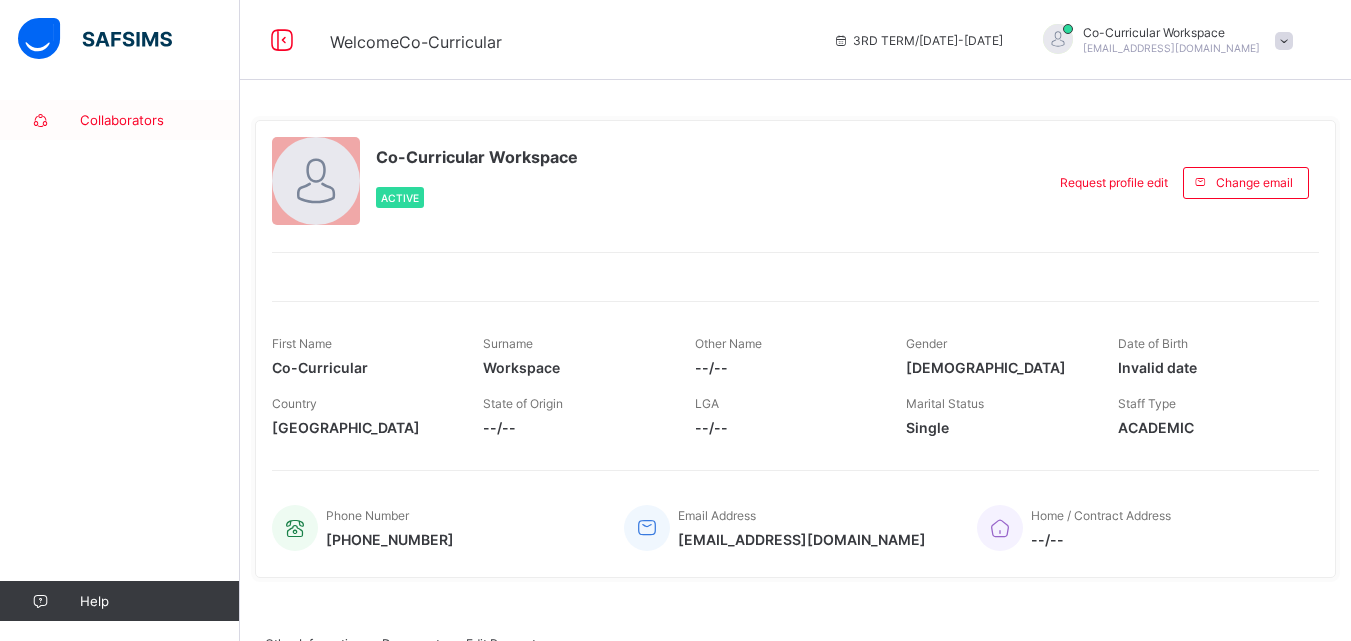 click on "Collaborators" at bounding box center [160, 120] 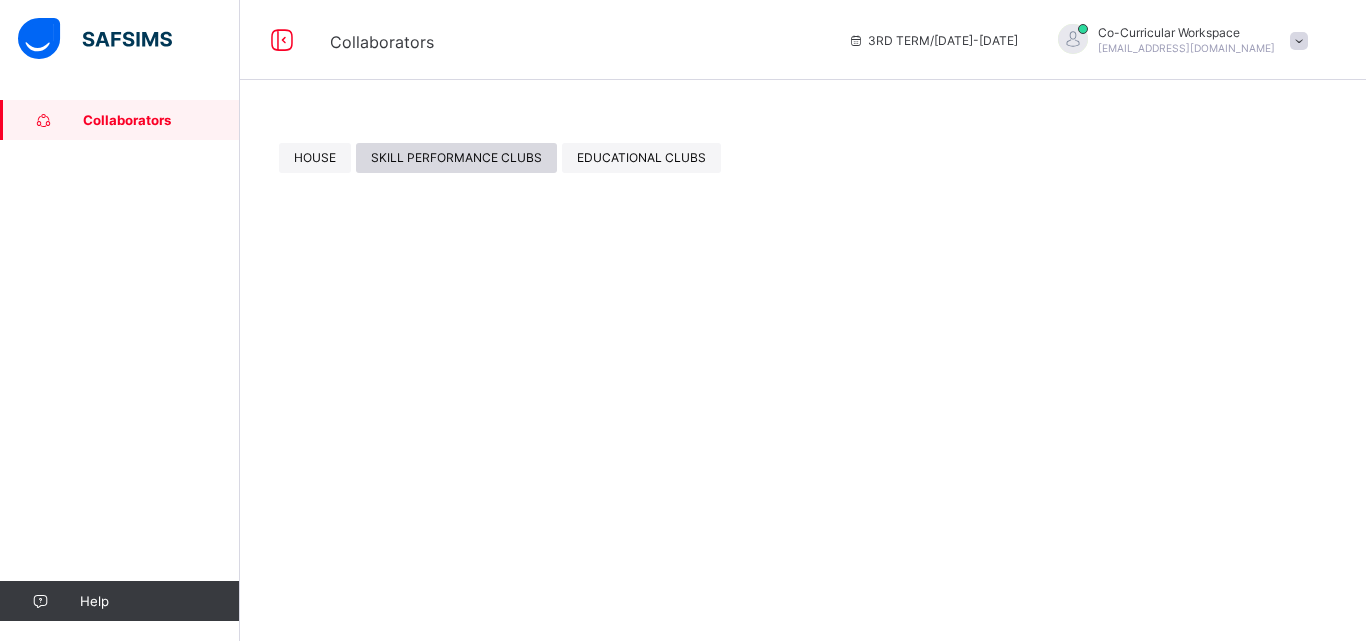 click on "SKILL PERFORMANCE CLUBS" at bounding box center (456, 157) 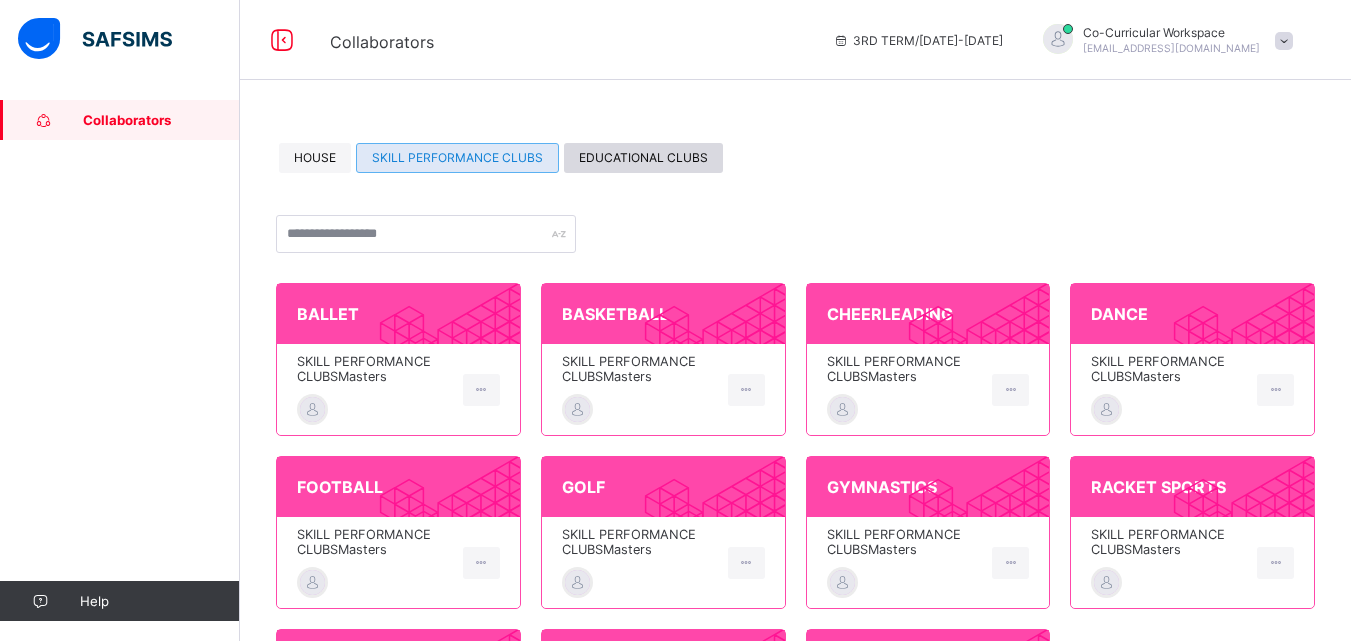 click on "EDUCATIONAL CLUBS" at bounding box center [643, 158] 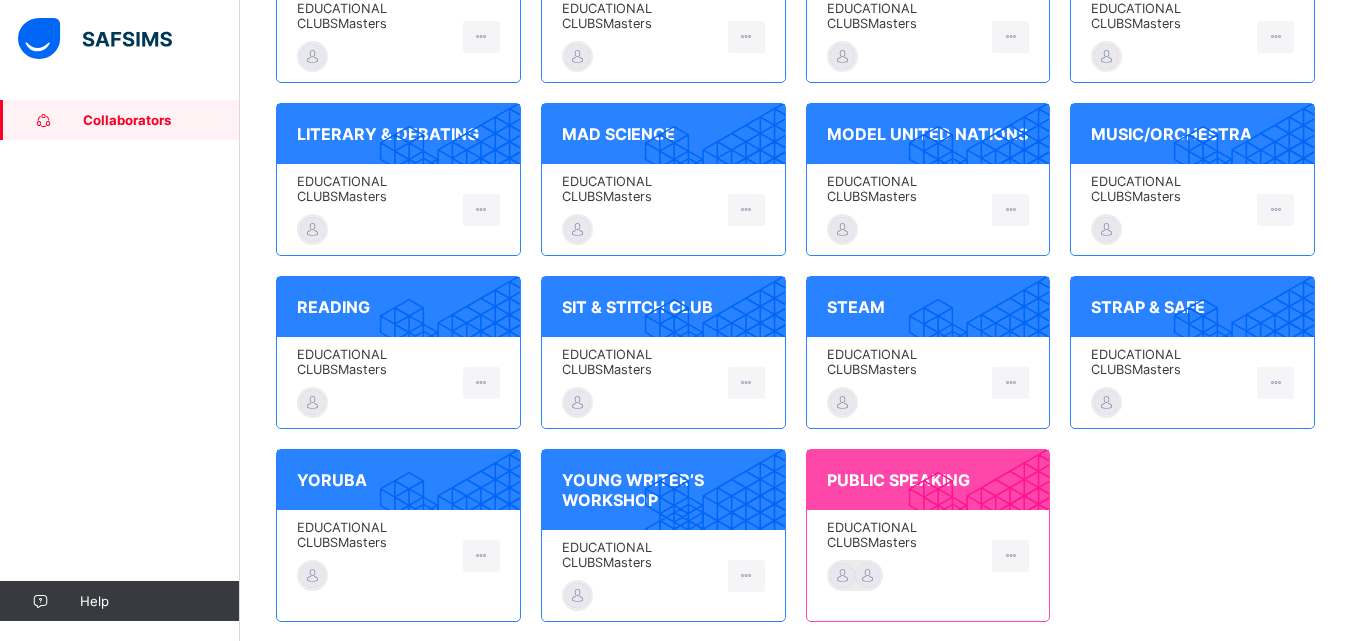 scroll, scrollTop: 730, scrollLeft: 0, axis: vertical 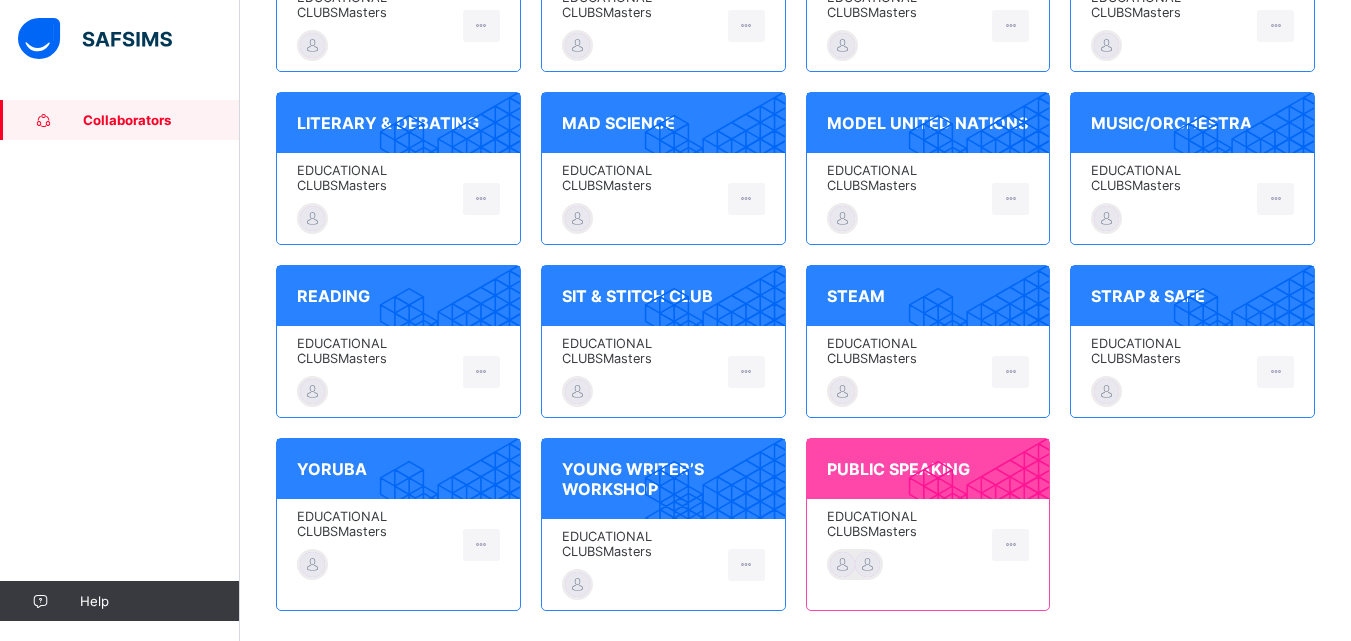 click on "EDUCATIONAL CLUBS  Masters" at bounding box center (1169, 178) 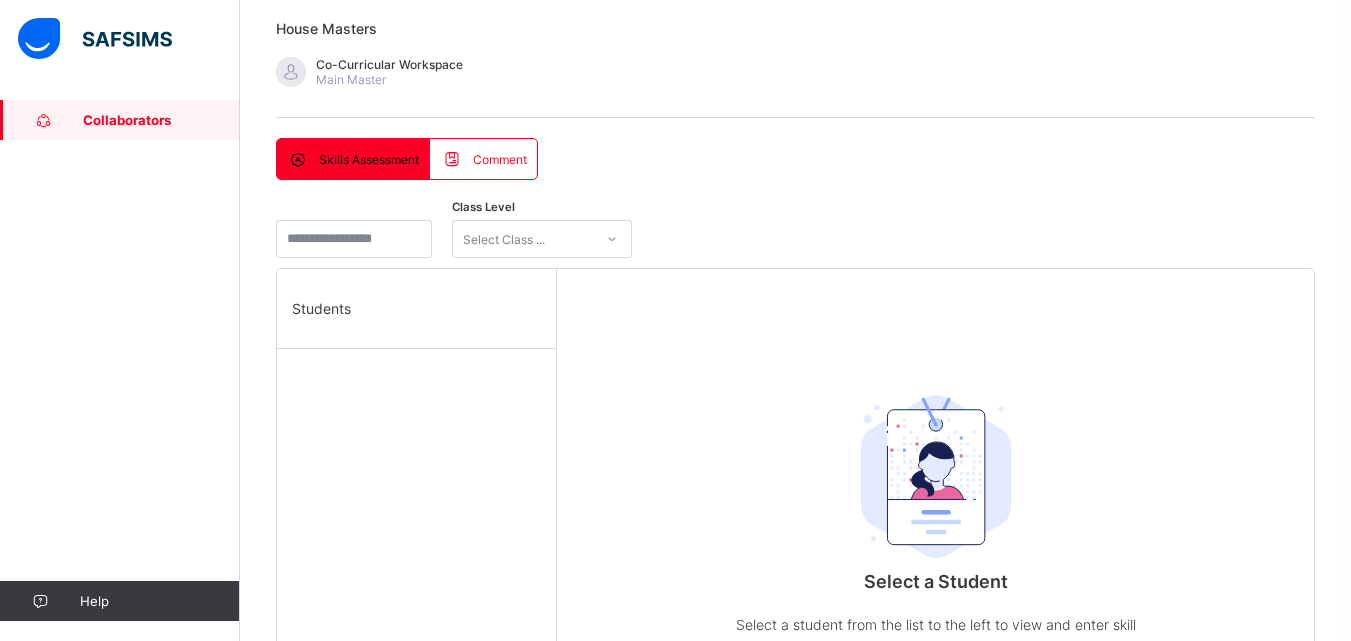 scroll, scrollTop: 360, scrollLeft: 0, axis: vertical 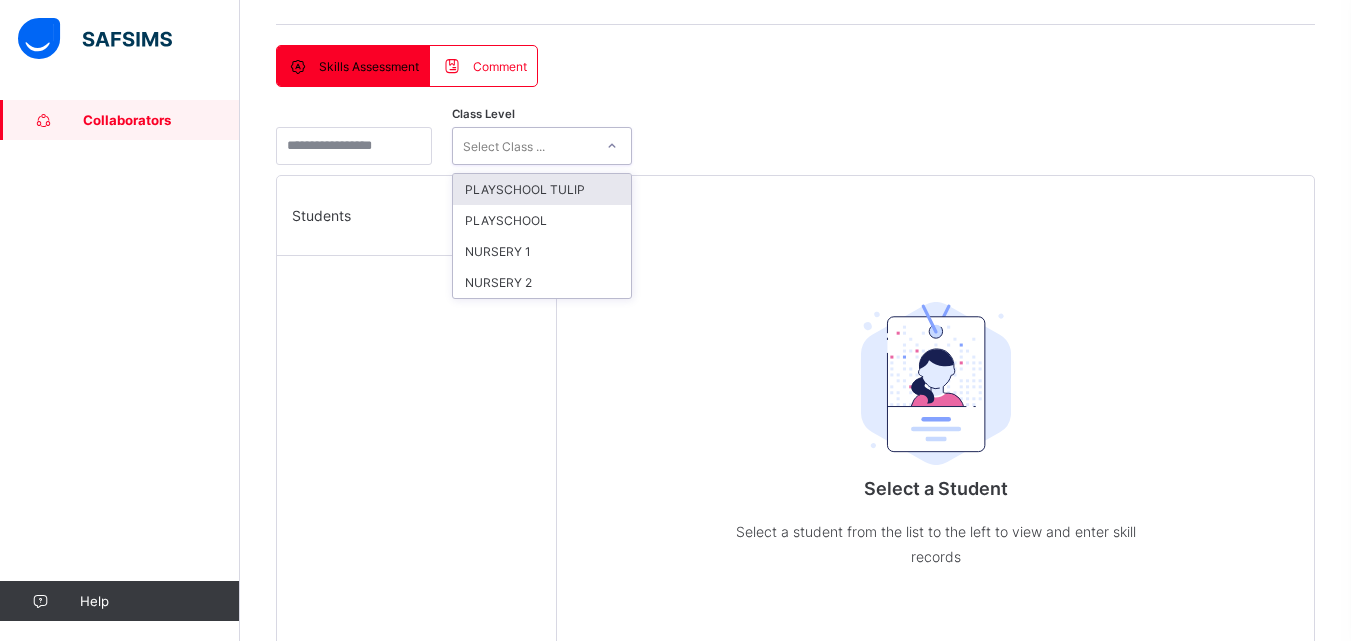 click at bounding box center (612, 146) 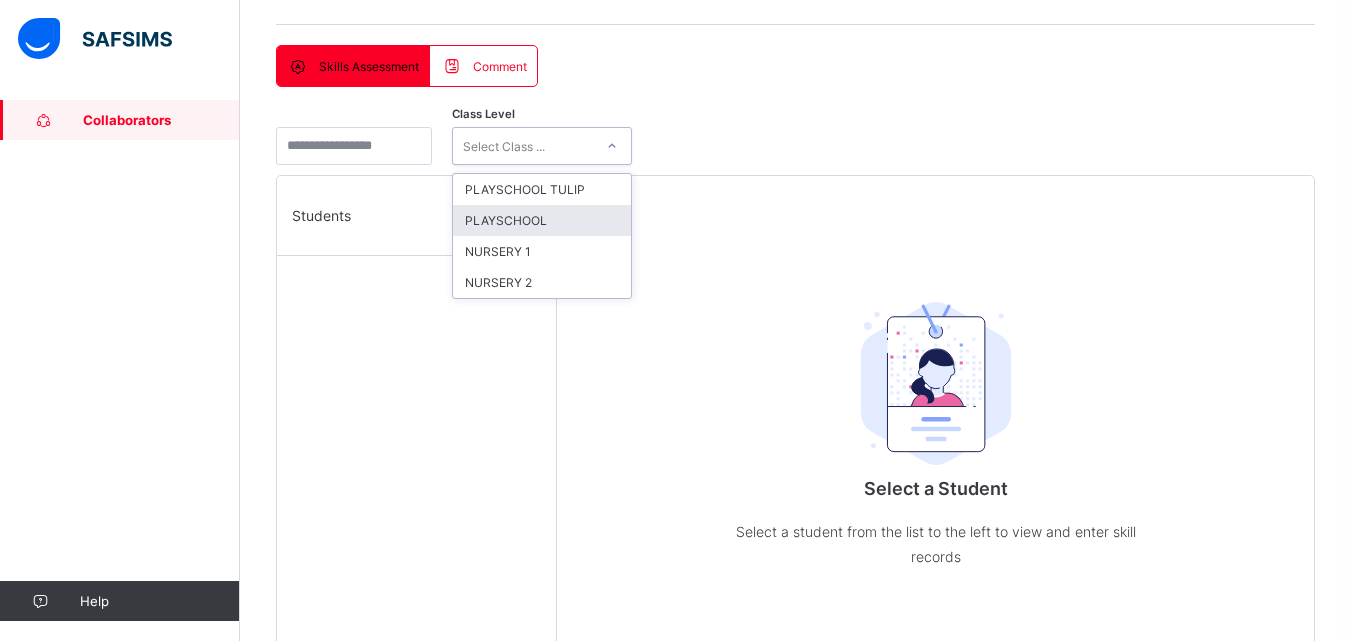 click on "PLAYSCHOOL" at bounding box center (542, 220) 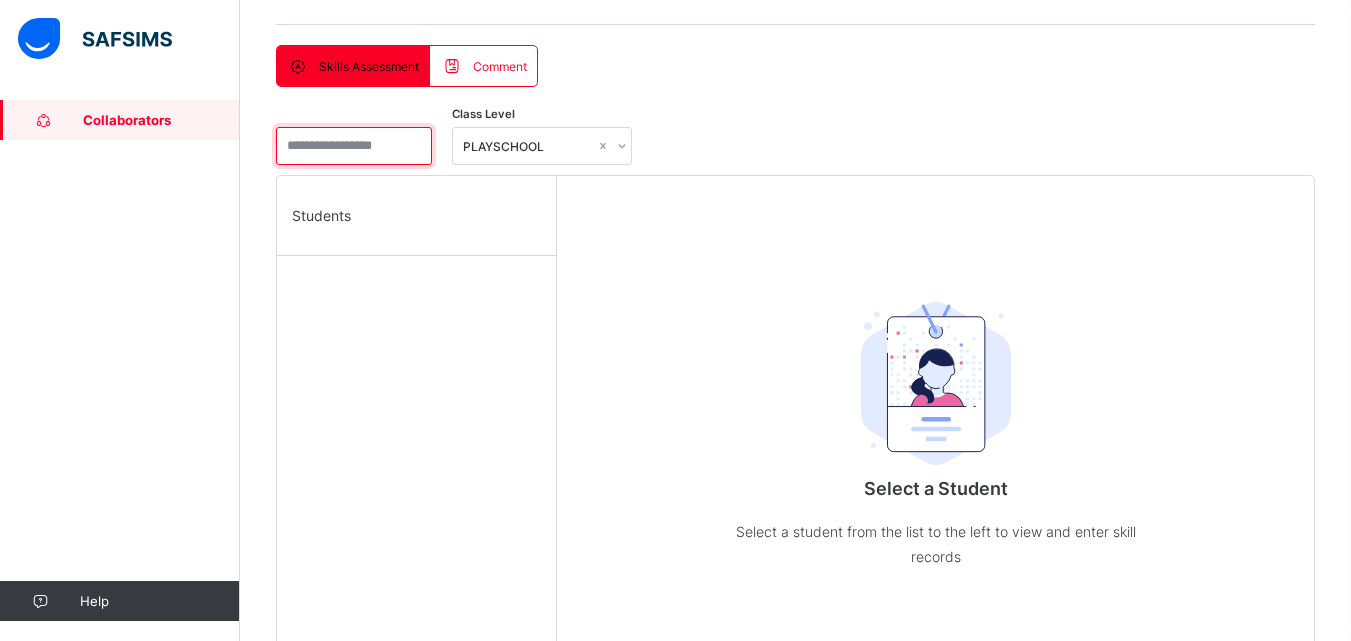 click at bounding box center [354, 146] 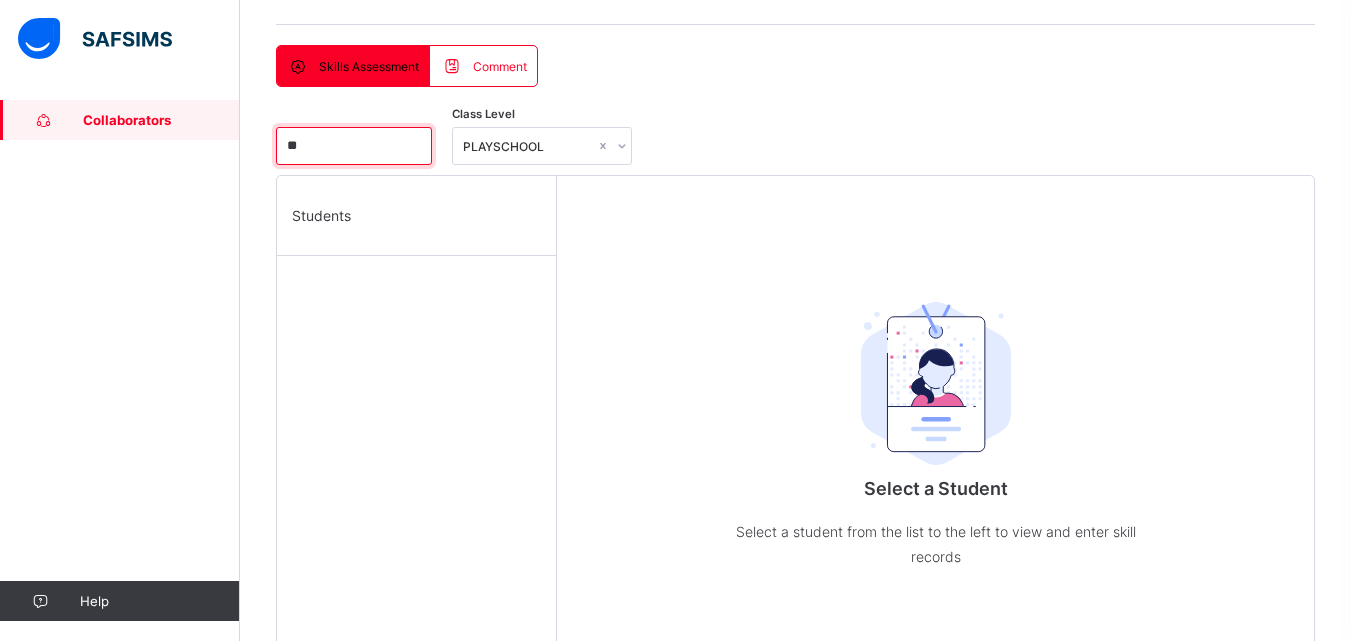 type on "*" 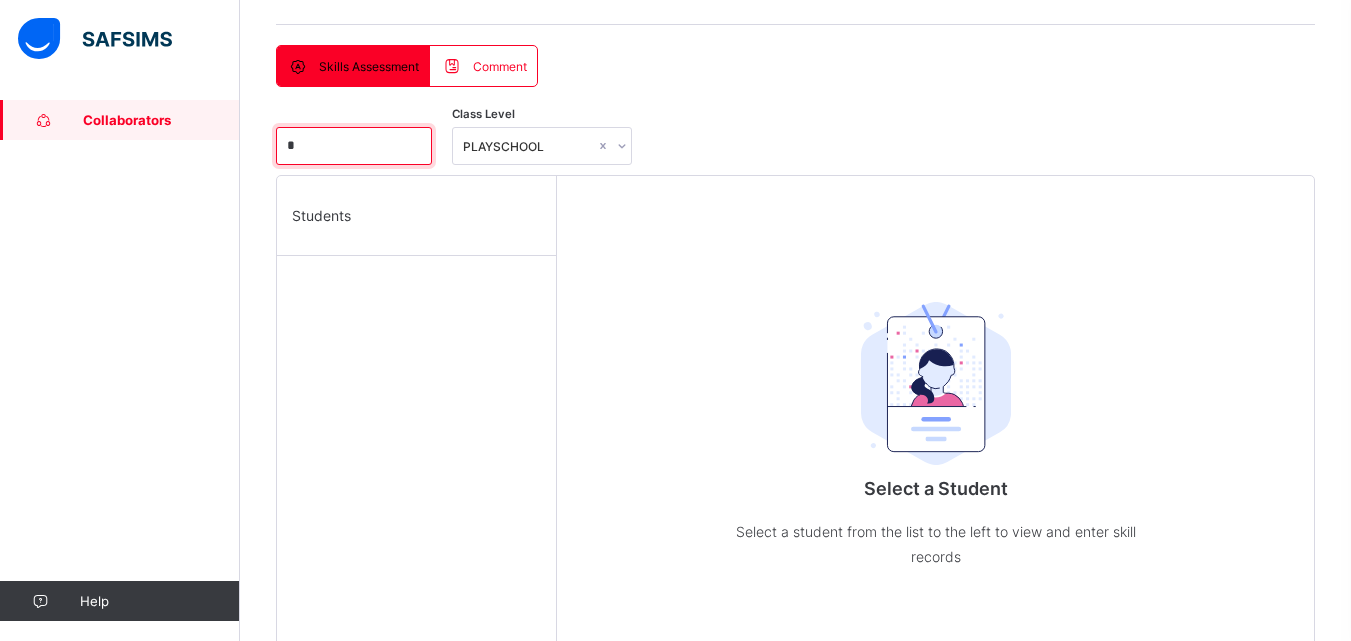 type 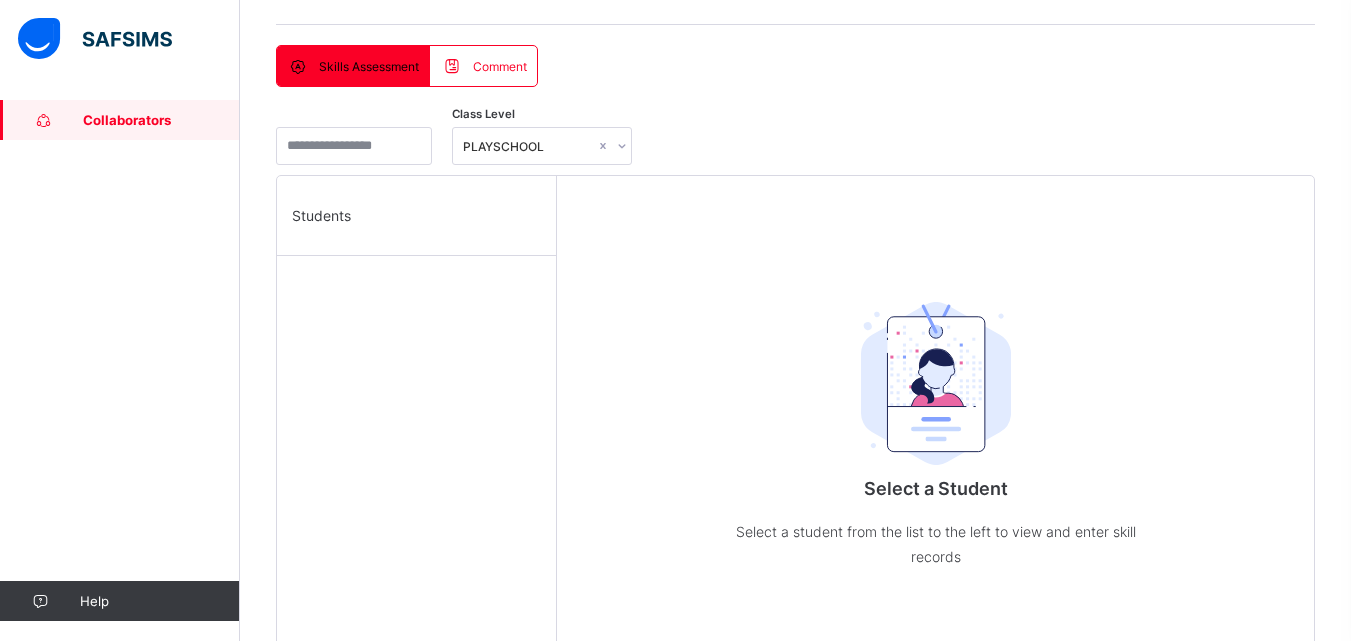 click on "Class Level PLAYSCHOOL" at bounding box center (795, 146) 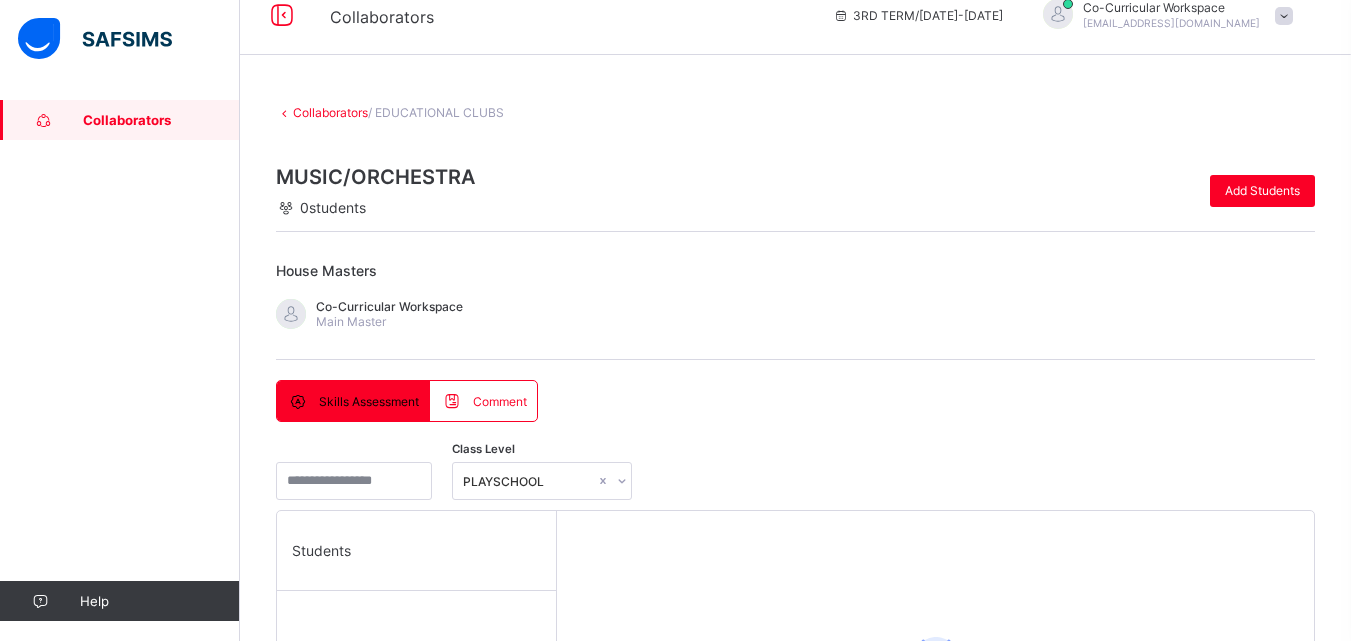scroll, scrollTop: 13, scrollLeft: 0, axis: vertical 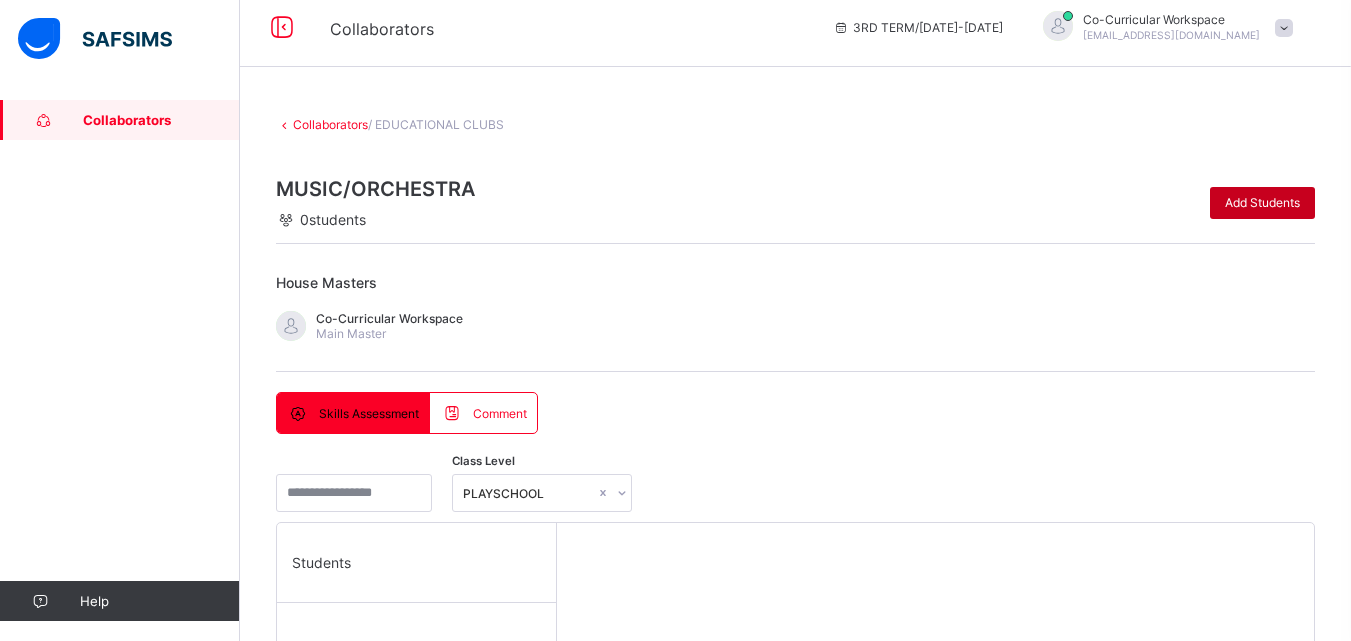 click on "Add Students" at bounding box center (1262, 202) 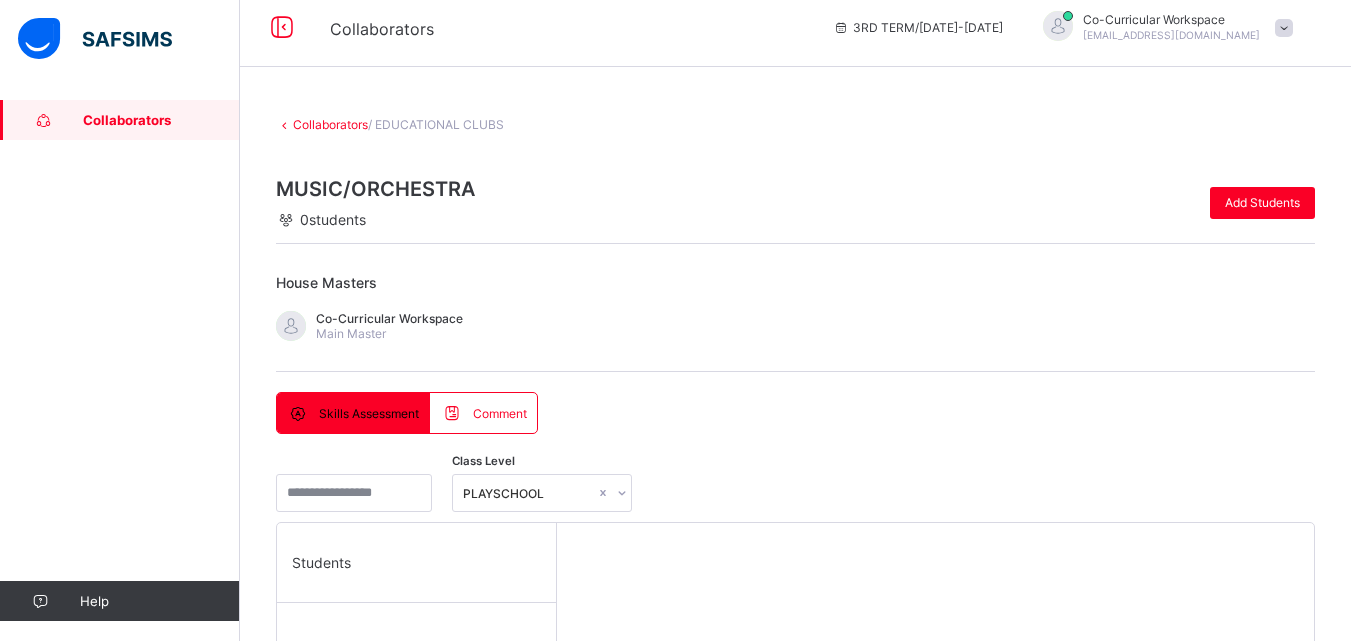 click at bounding box center (456, 1360) 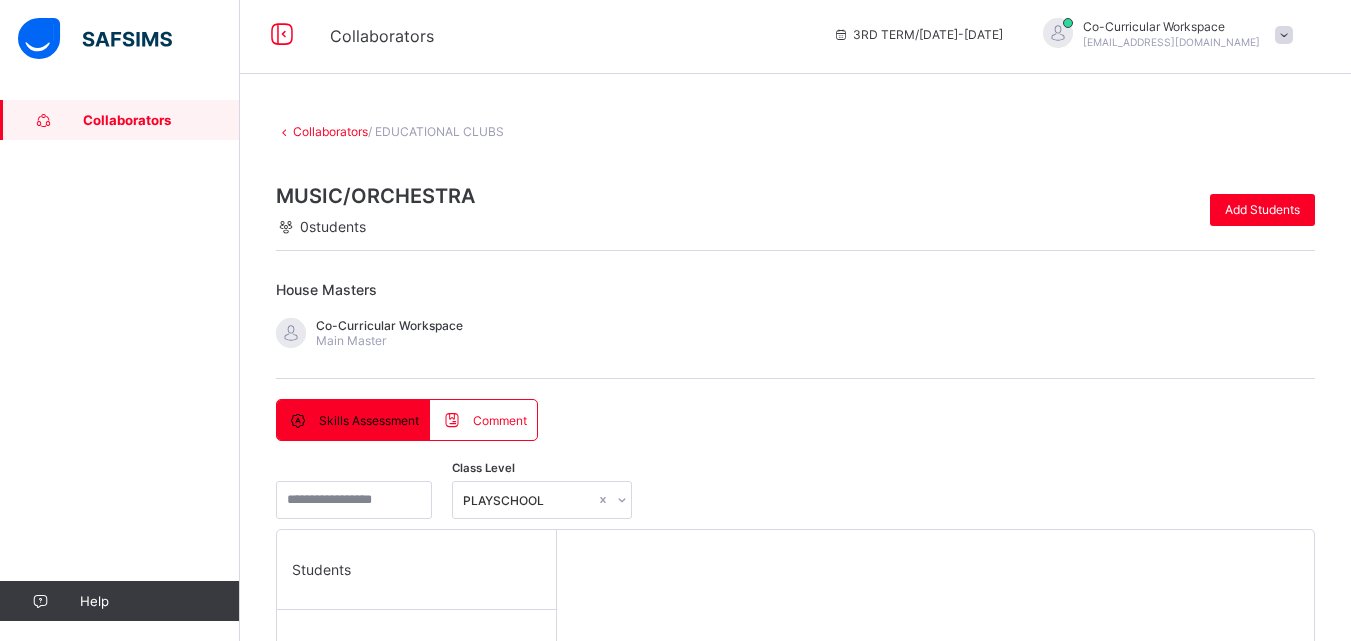 scroll, scrollTop: 0, scrollLeft: 0, axis: both 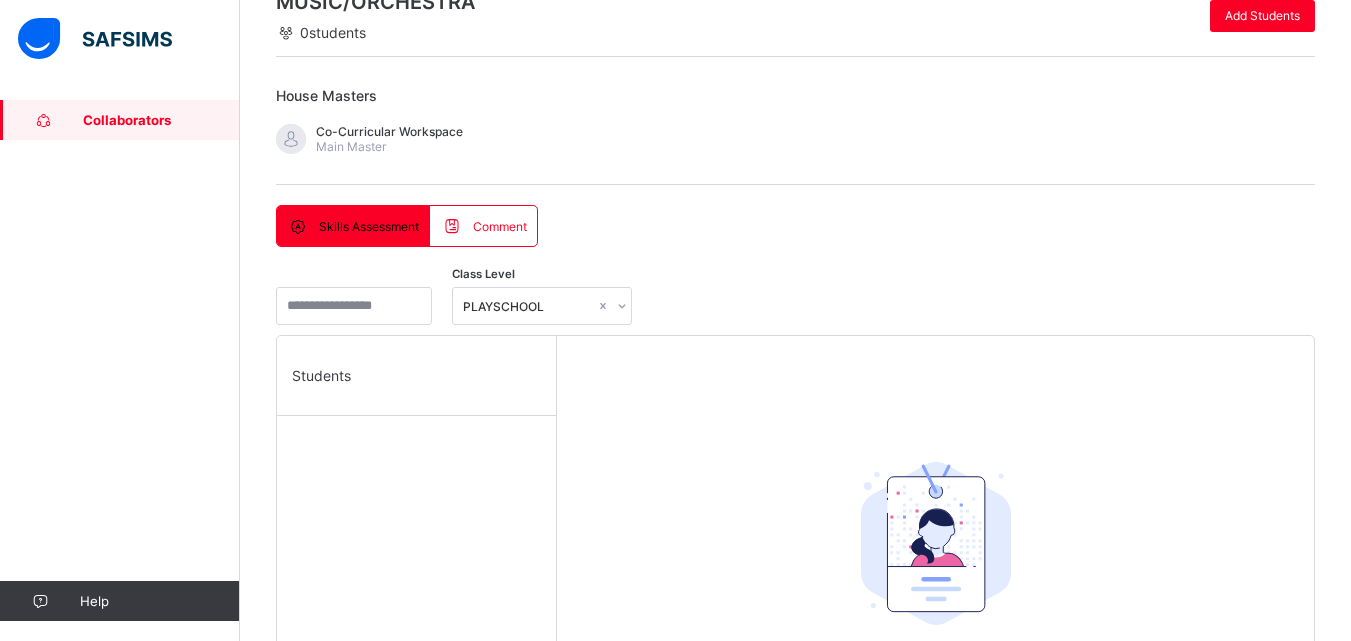 click on "2" at bounding box center [967, 1659] 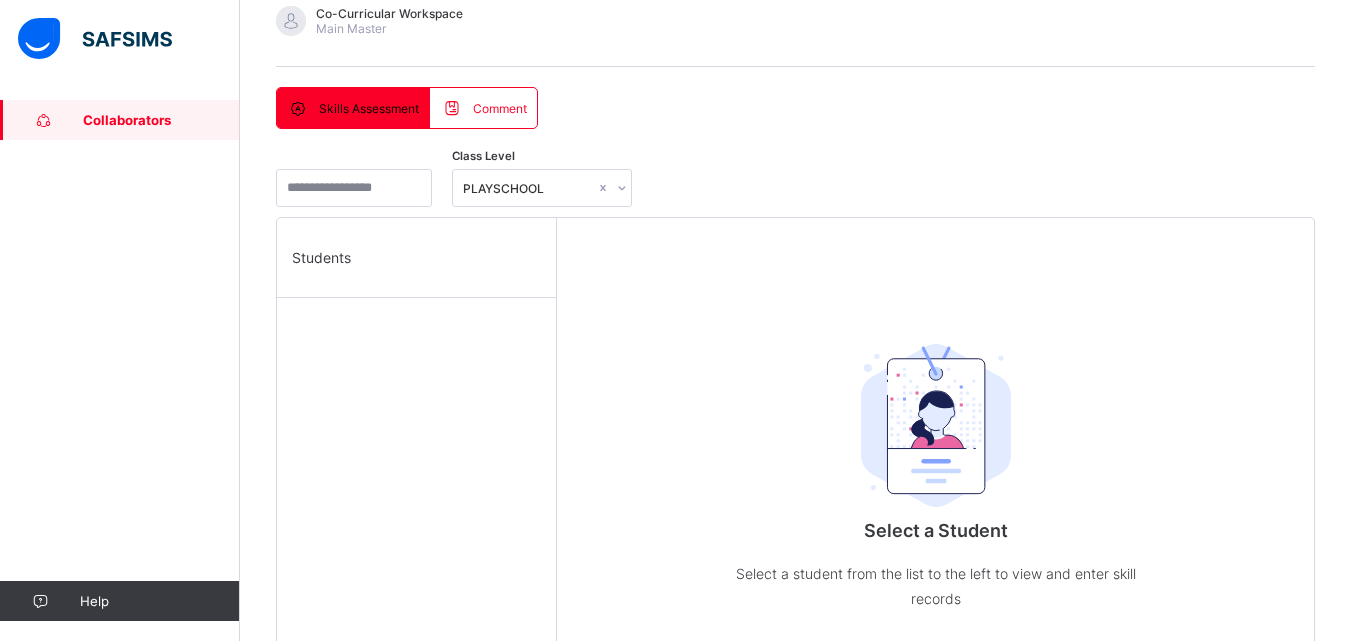 scroll, scrollTop: 320, scrollLeft: 0, axis: vertical 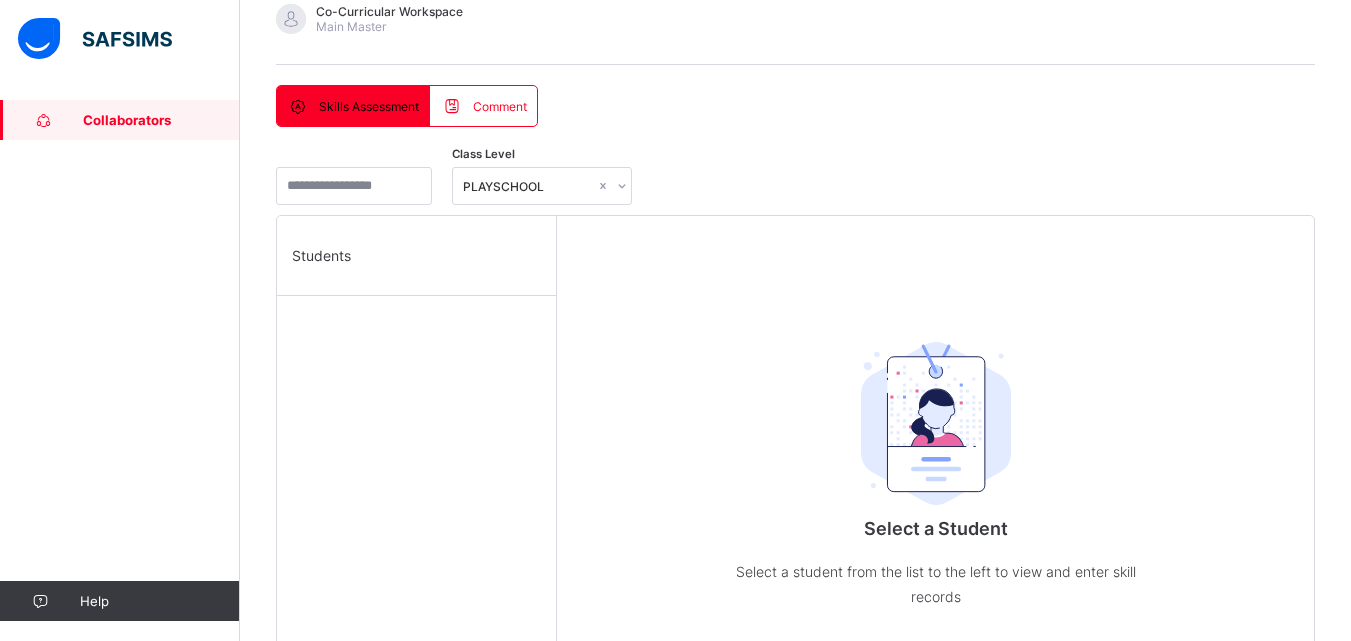 click on "4" at bounding box center [1067, 1539] 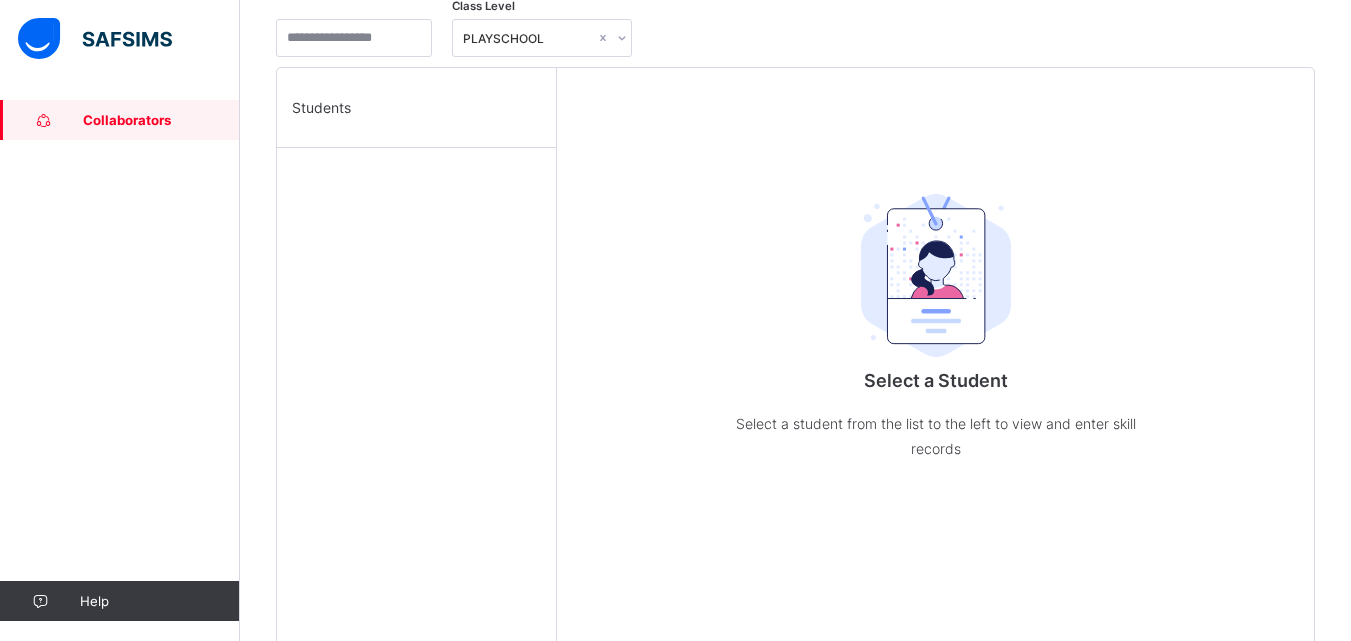scroll, scrollTop: 480, scrollLeft: 0, axis: vertical 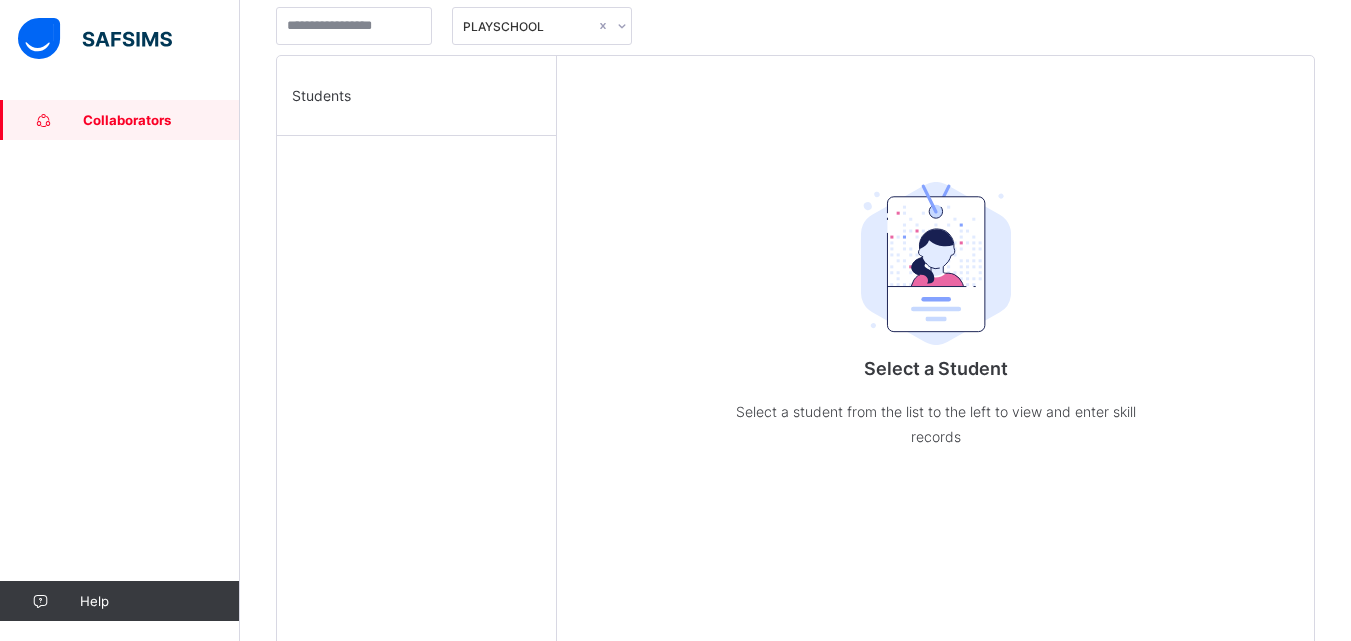 click at bounding box center [873, 1379] 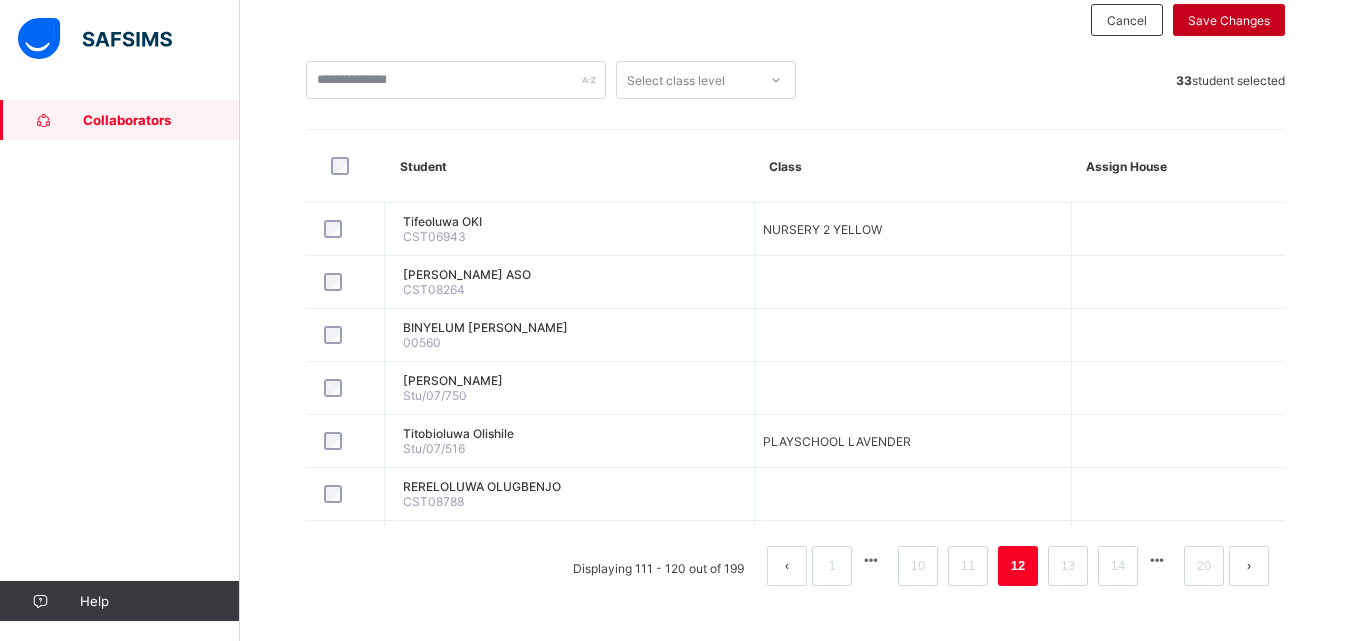 scroll, scrollTop: 0, scrollLeft: 0, axis: both 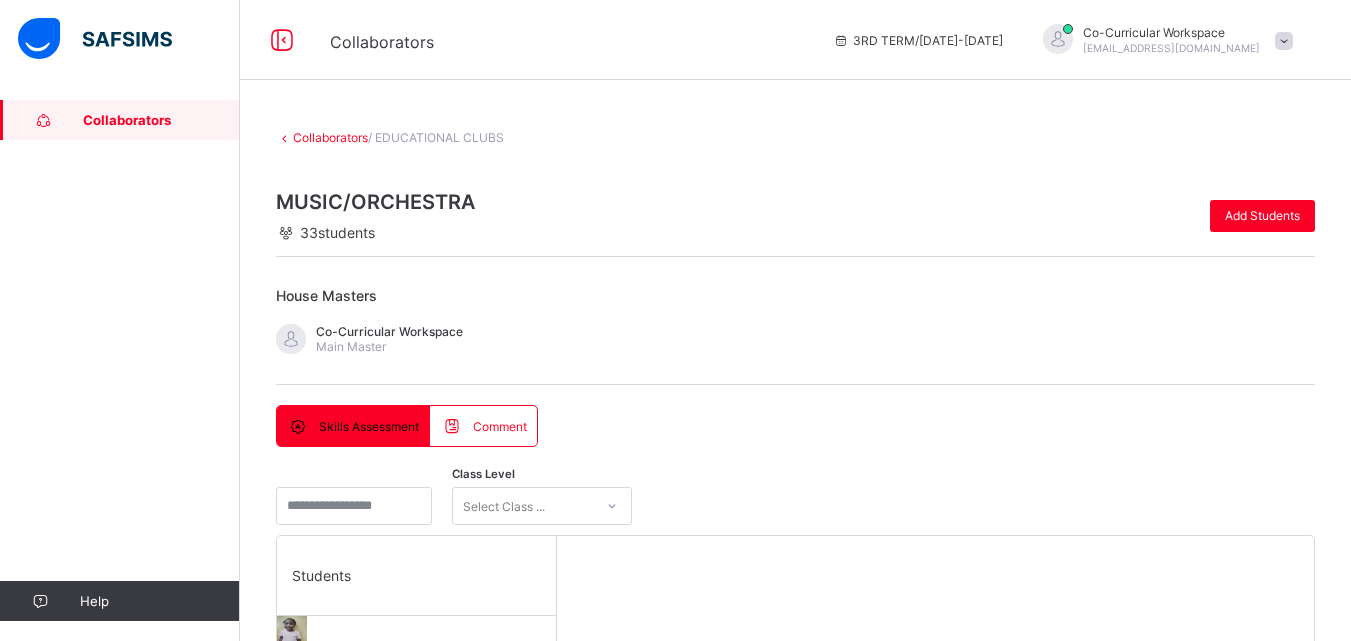 click on "1" at bounding box center [831, 1859] 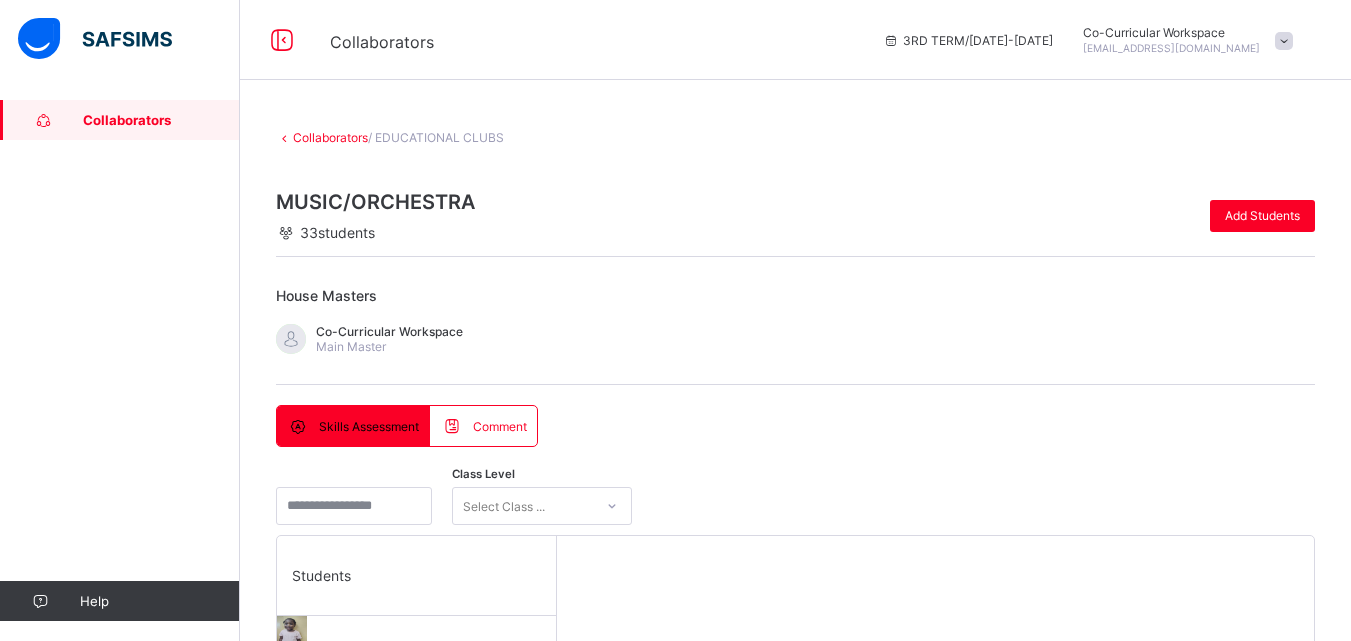 drag, startPoint x: 1303, startPoint y: 259, endPoint x: 1307, endPoint y: 328, distance: 69.115845 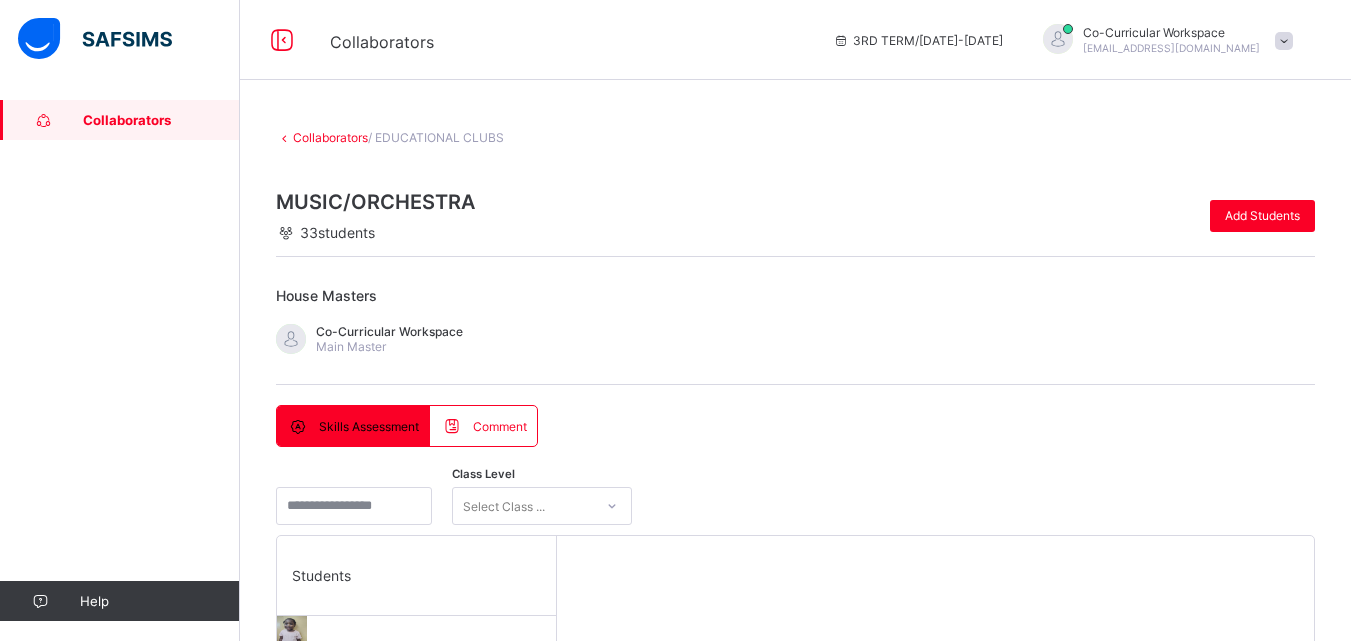 scroll, scrollTop: 227, scrollLeft: 0, axis: vertical 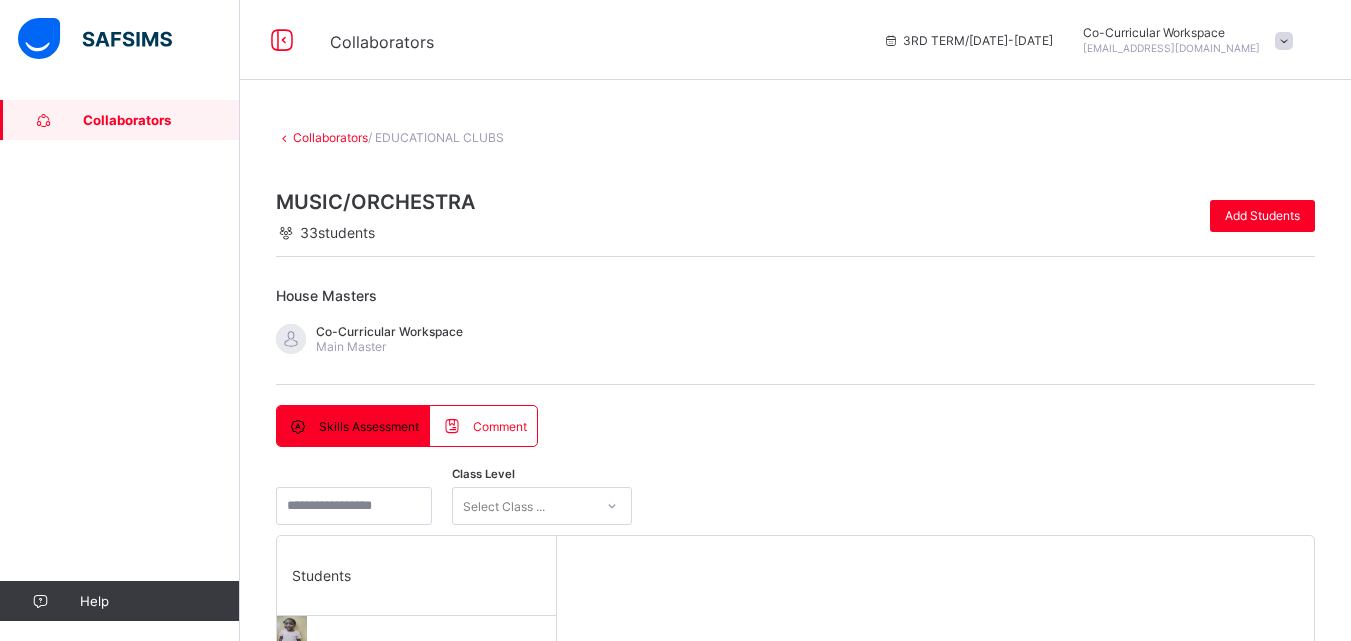 click on "4" at bounding box center [1067, 1859] 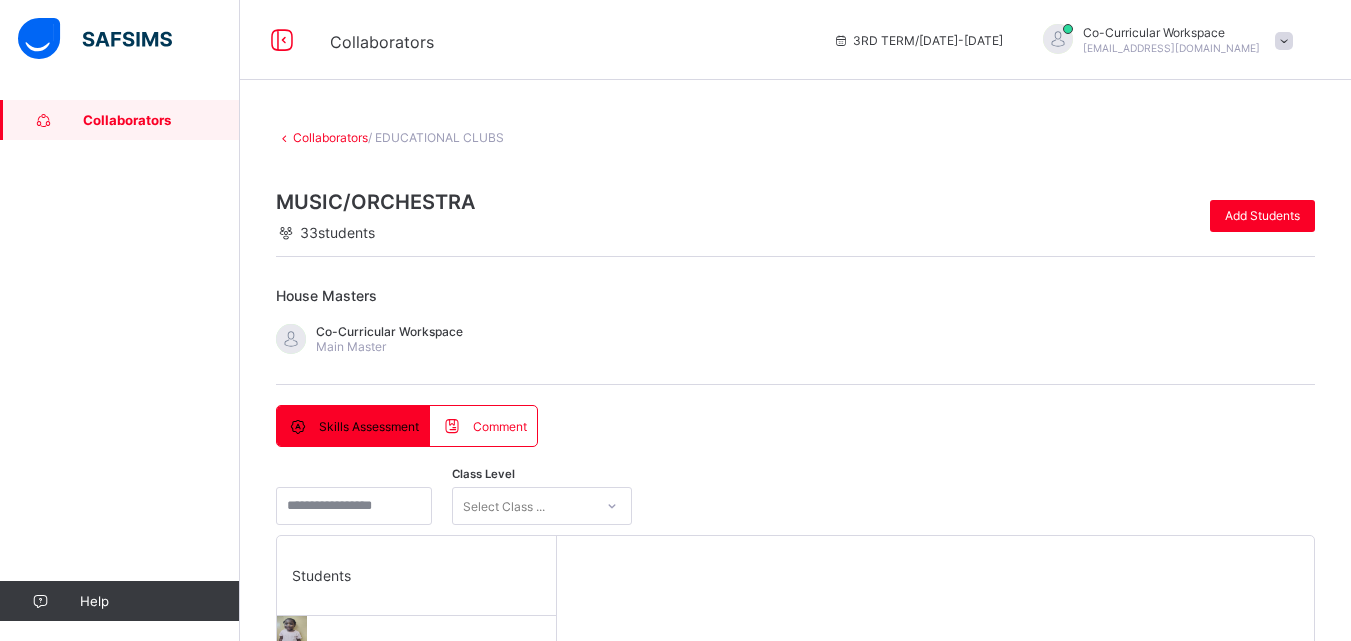 scroll, scrollTop: 227, scrollLeft: 0, axis: vertical 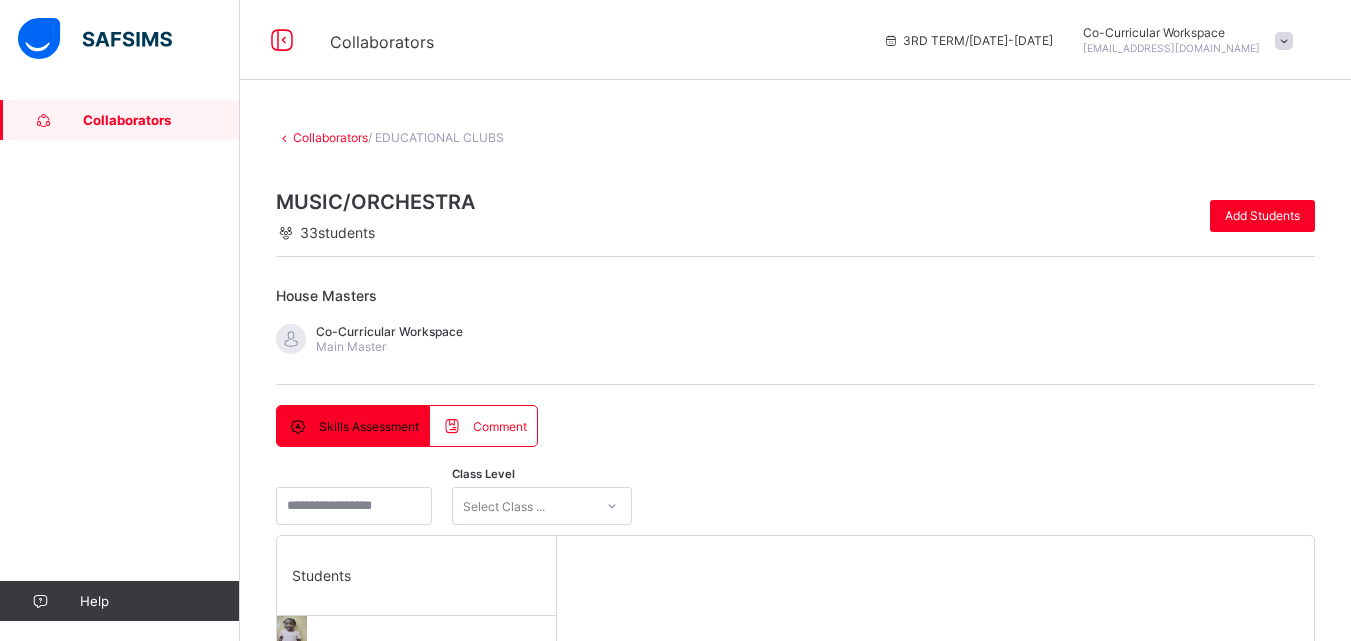 click on "8" at bounding box center [1068, 1859] 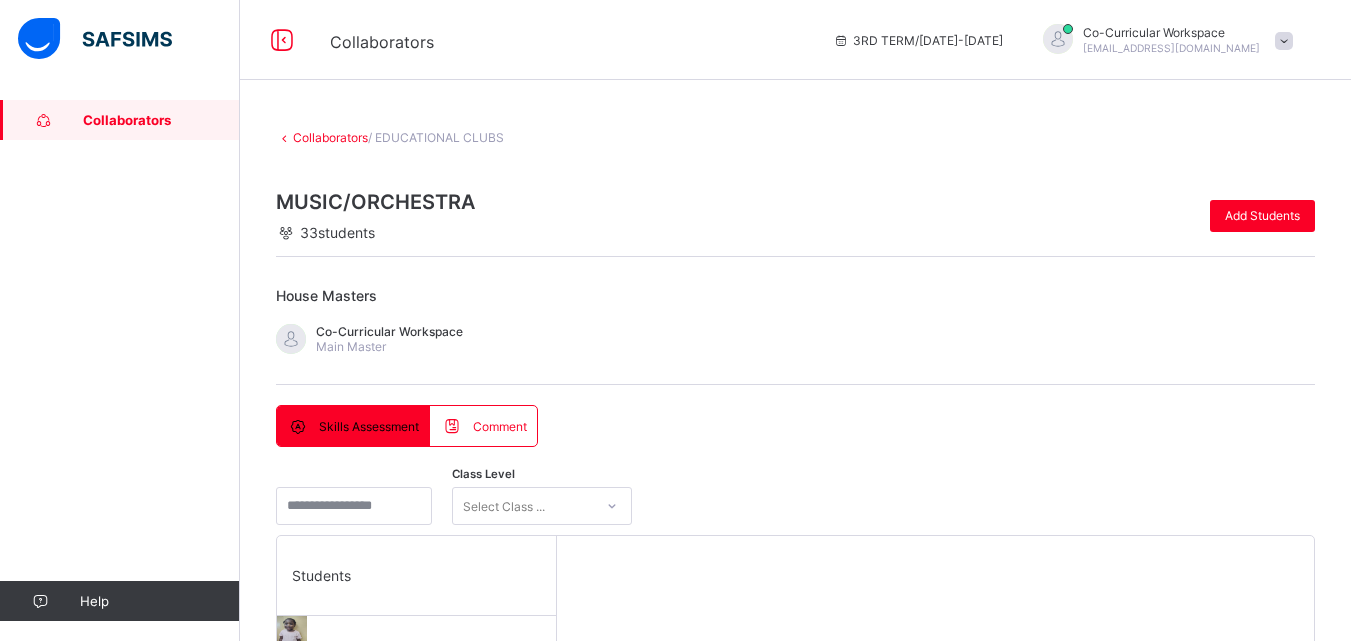 scroll, scrollTop: 227, scrollLeft: 0, axis: vertical 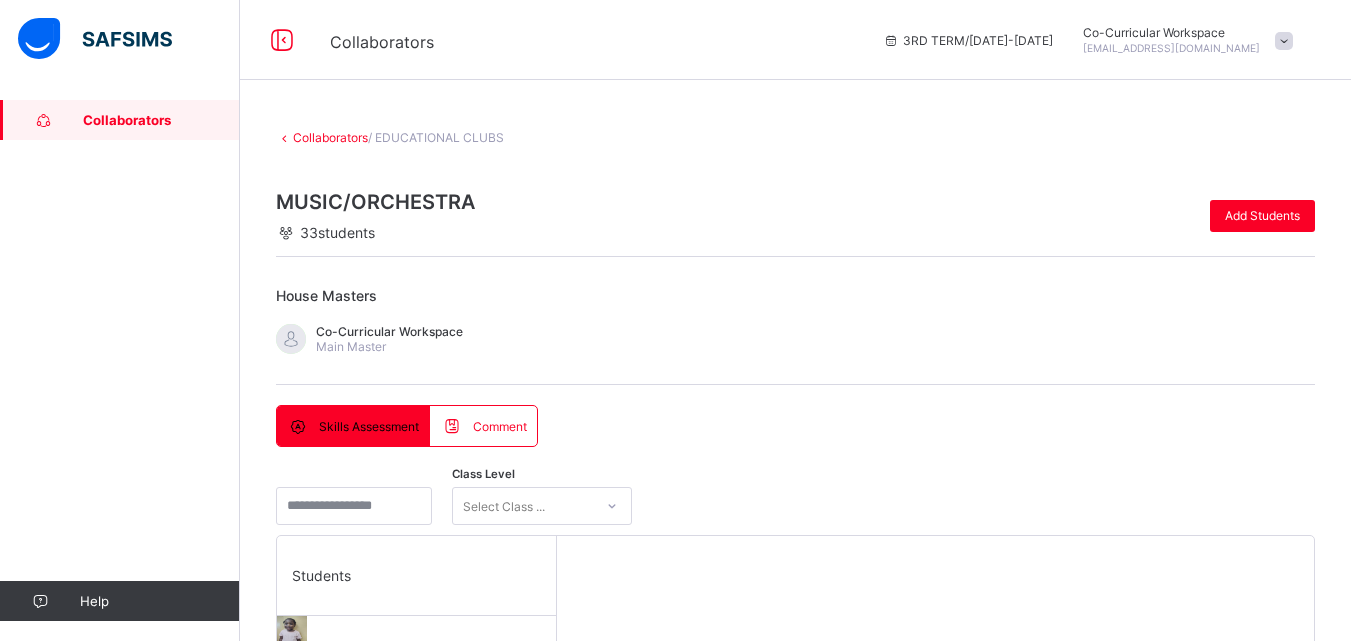 click on "11" at bounding box center (1068, 1859) 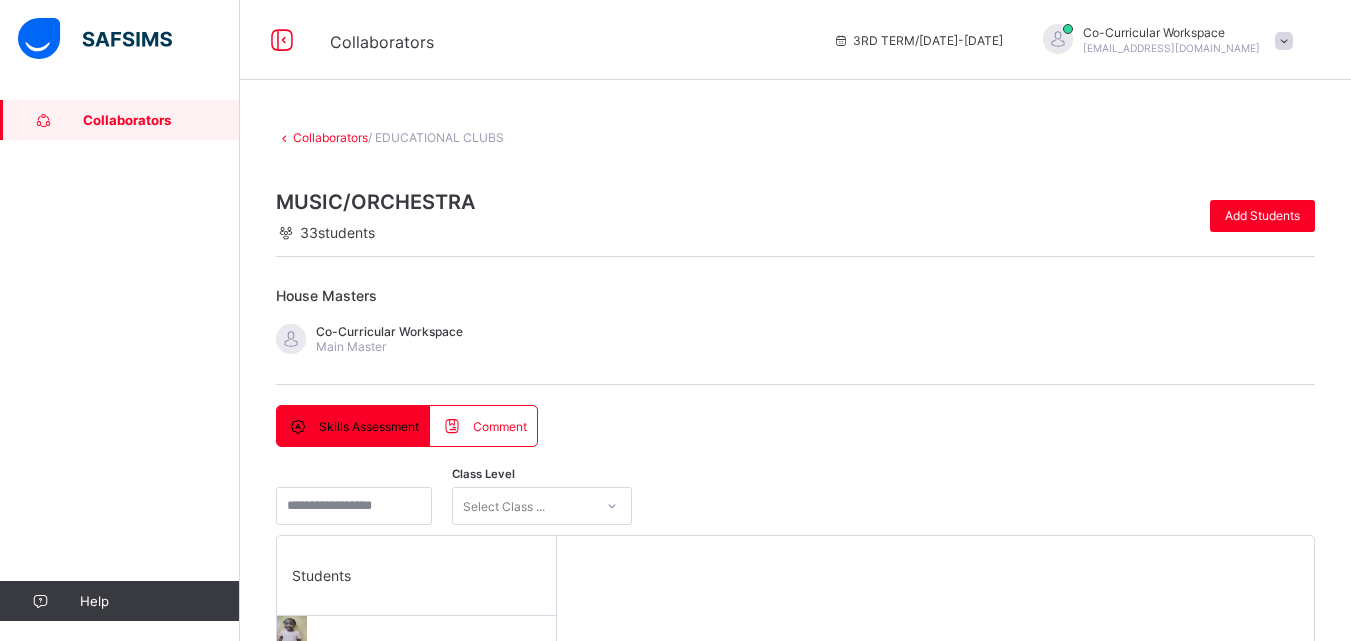 scroll, scrollTop: 224, scrollLeft: 0, axis: vertical 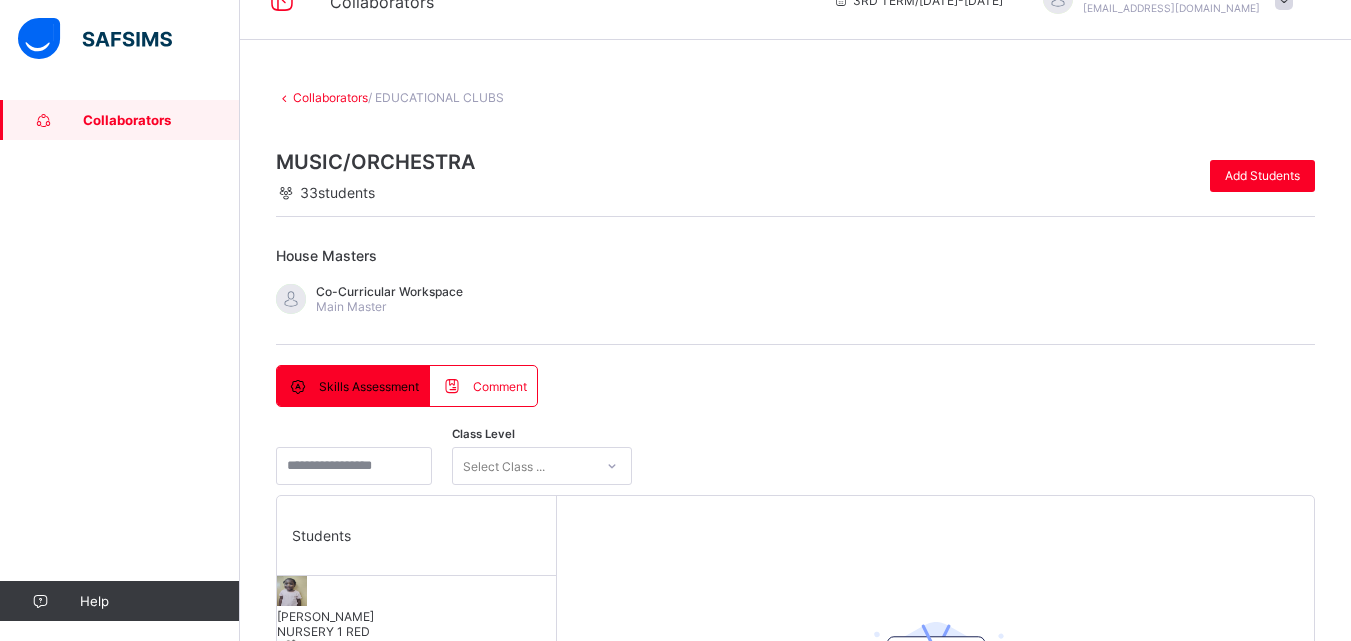 click on "19" at bounding box center [1154, 1819] 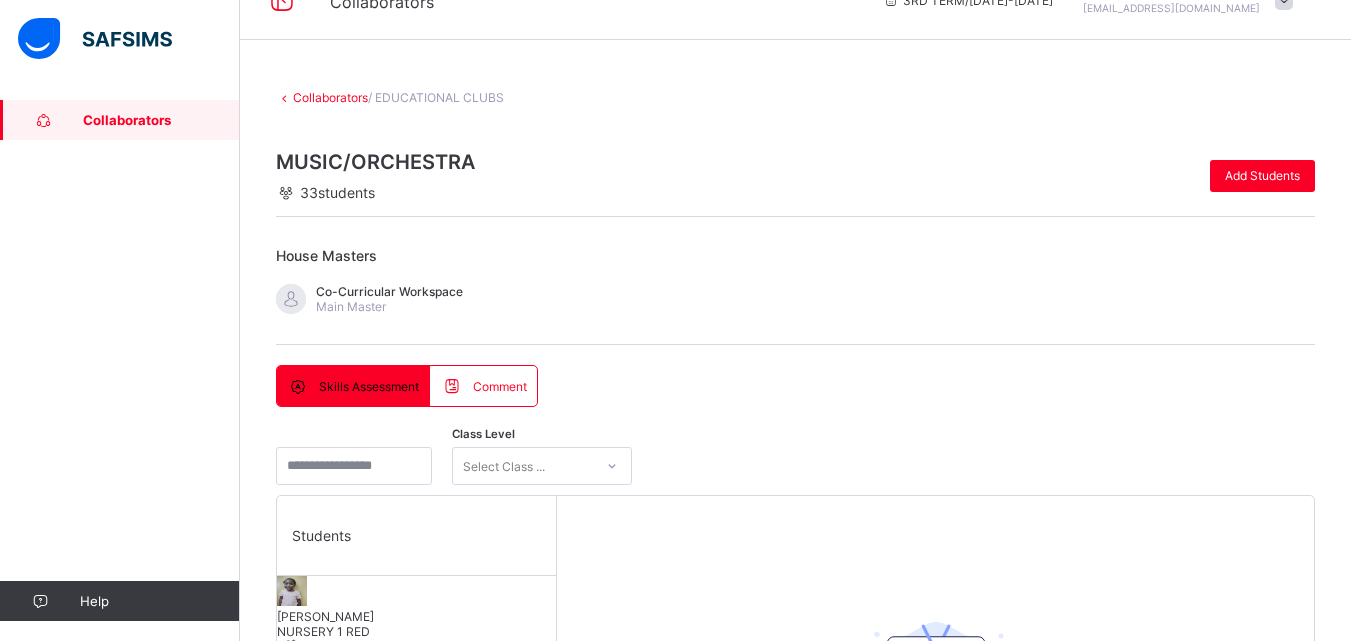 scroll, scrollTop: 227, scrollLeft: 0, axis: vertical 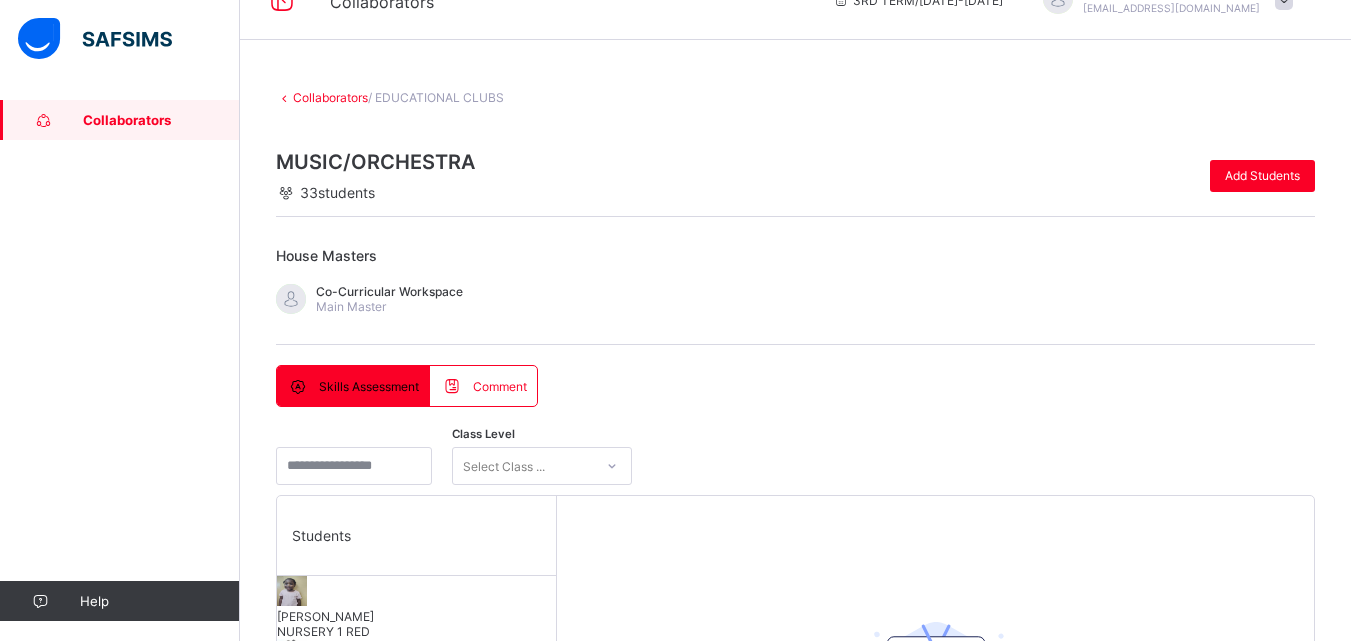 click on "13" at bounding box center [968, 1819] 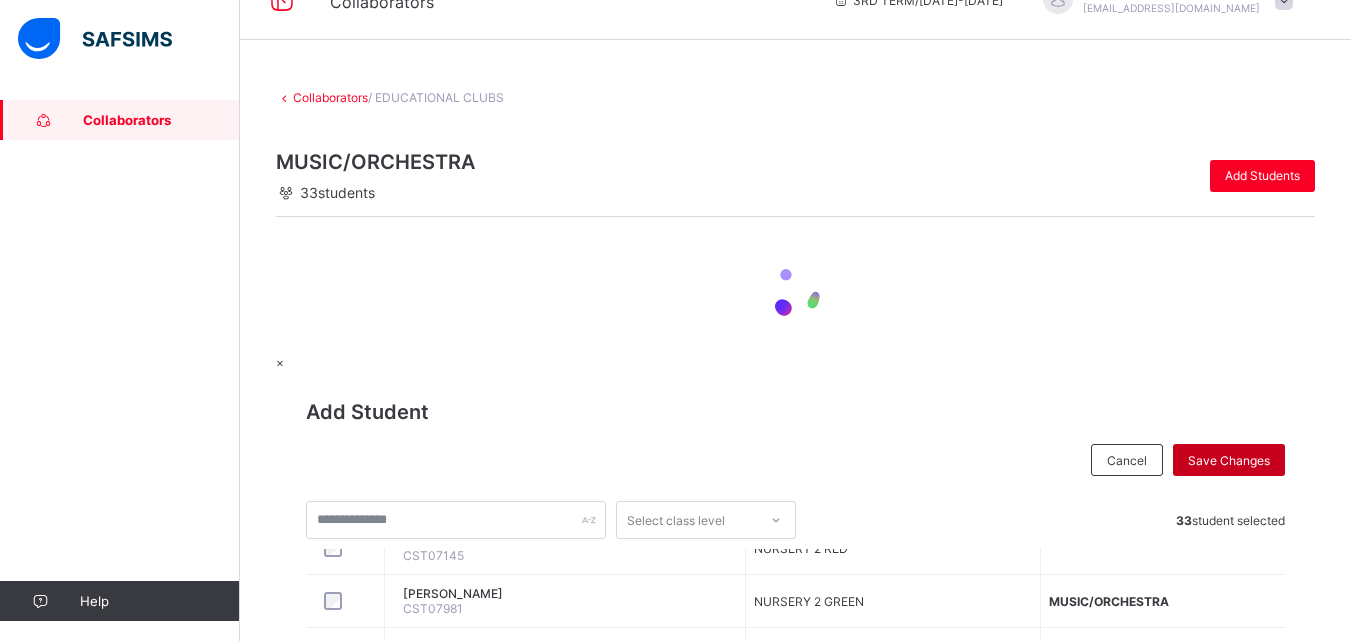 scroll, scrollTop: 0, scrollLeft: 0, axis: both 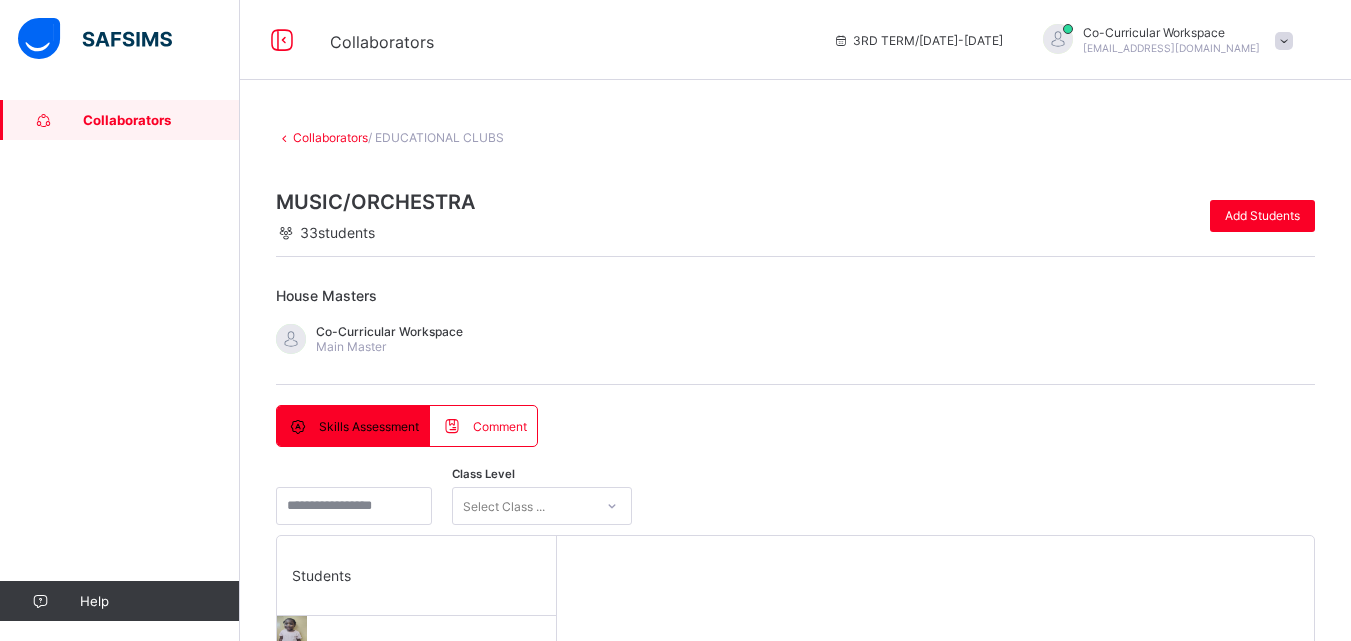 click on "Save Changes" at bounding box center [1229, 1313] 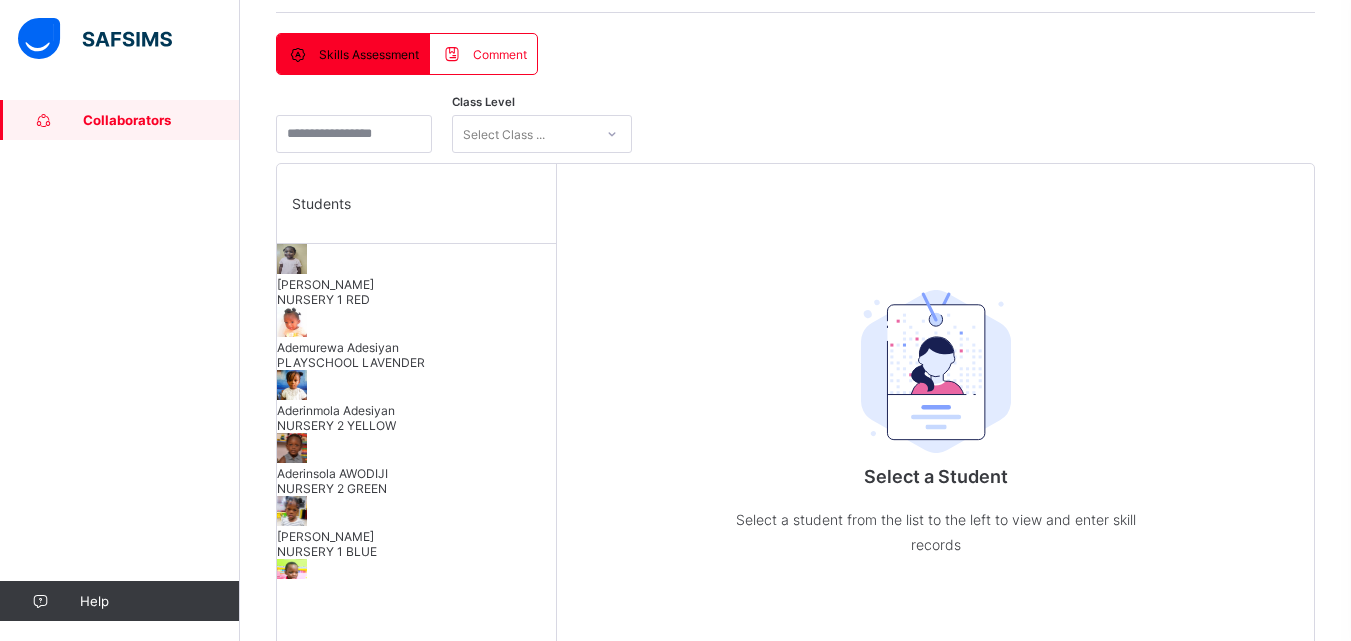 scroll, scrollTop: 368, scrollLeft: 0, axis: vertical 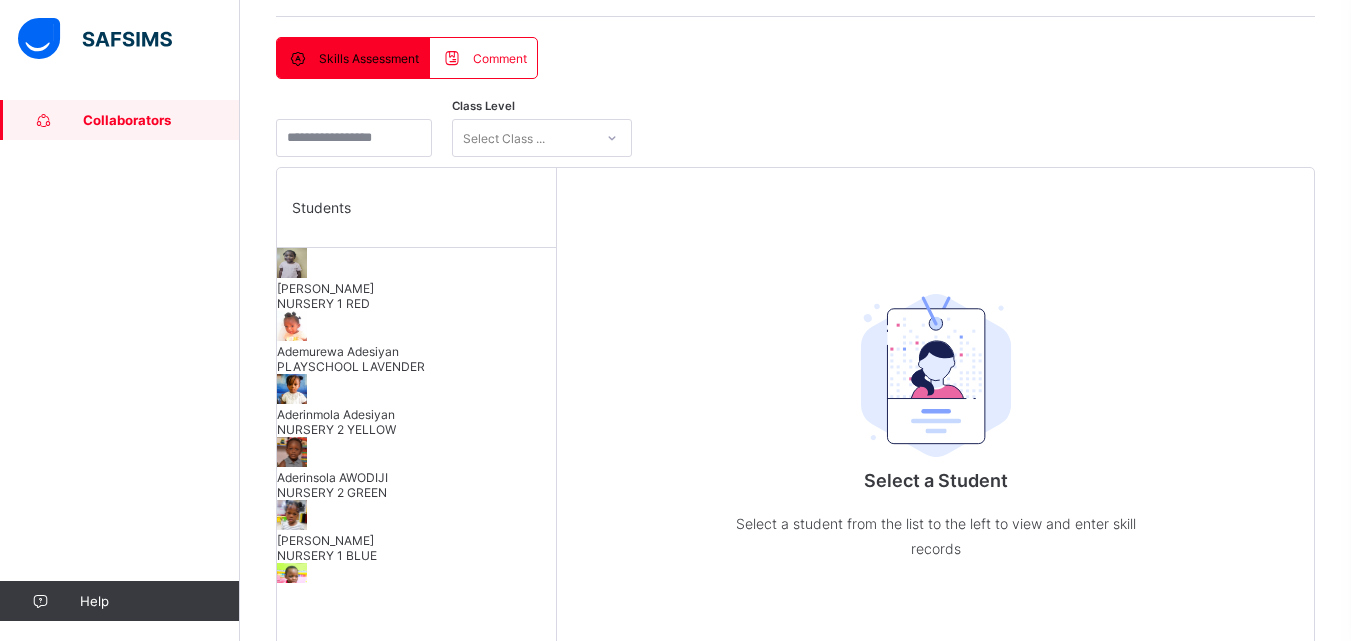 click on "[PERSON_NAME]  NURSERY 1 RED" at bounding box center [416, 296] 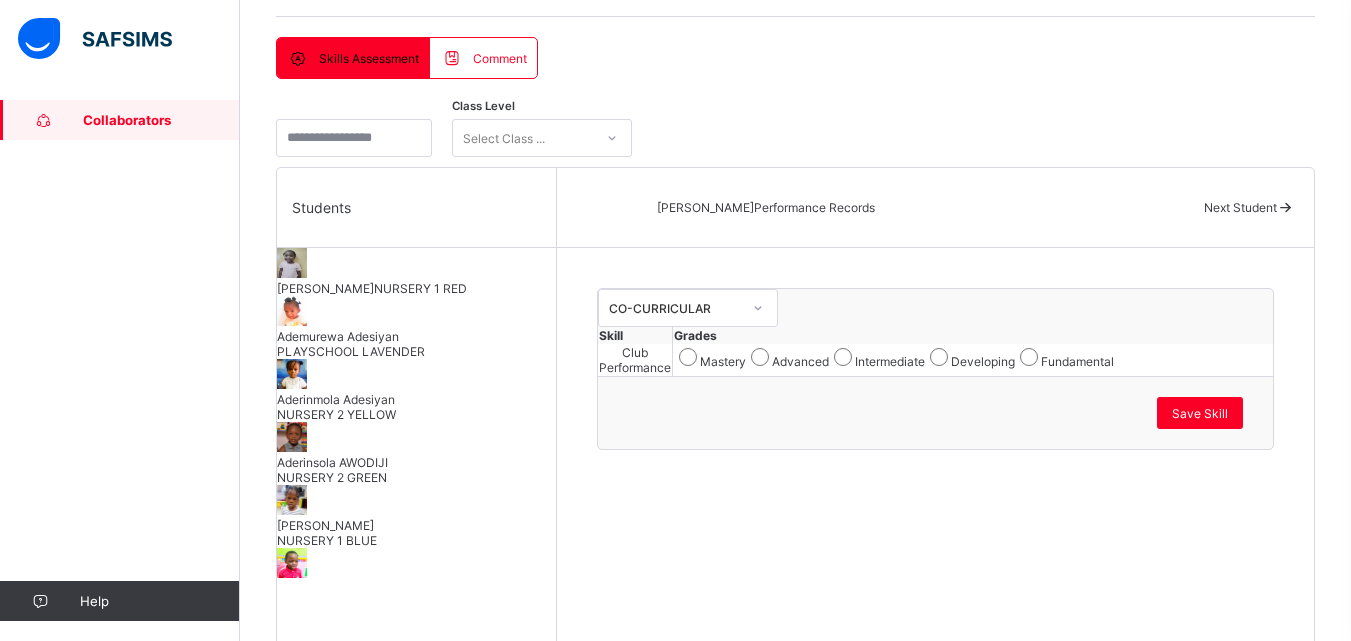 click on "Aderinmola  Adesiyan NURSERY 2 YELLOW" at bounding box center [416, 407] 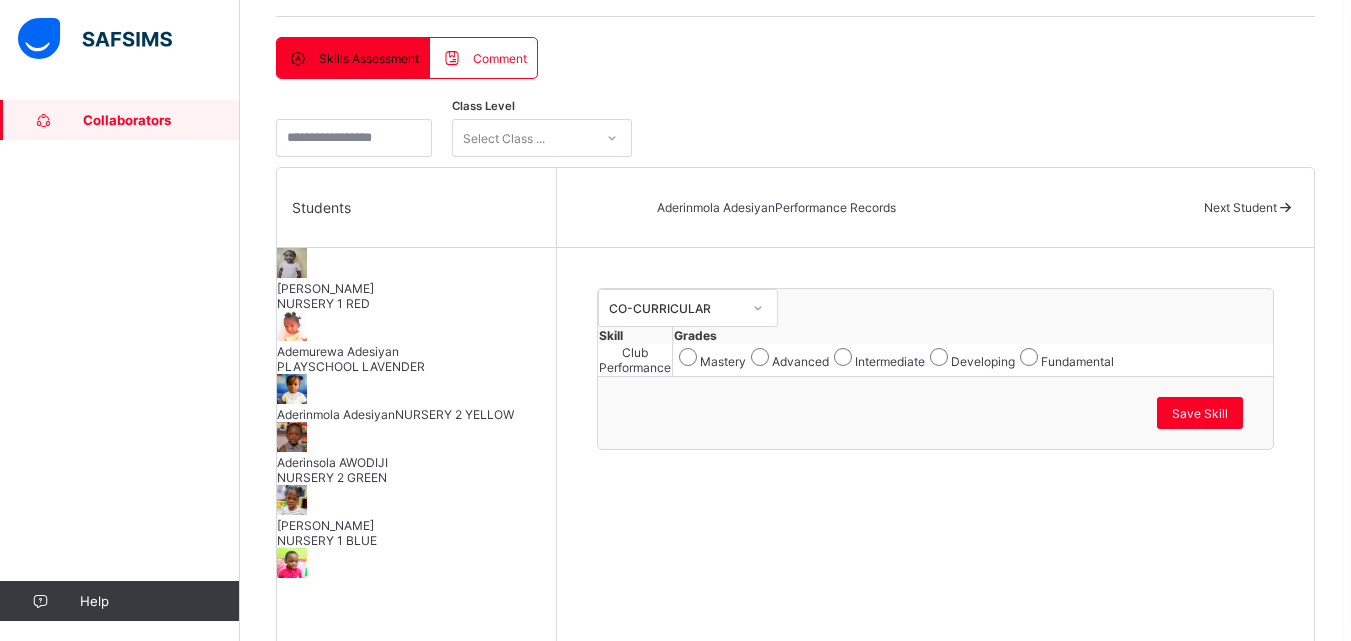 click on "Aderinsola   AWODIJI NURSERY 2 GREEN" at bounding box center (416, 470) 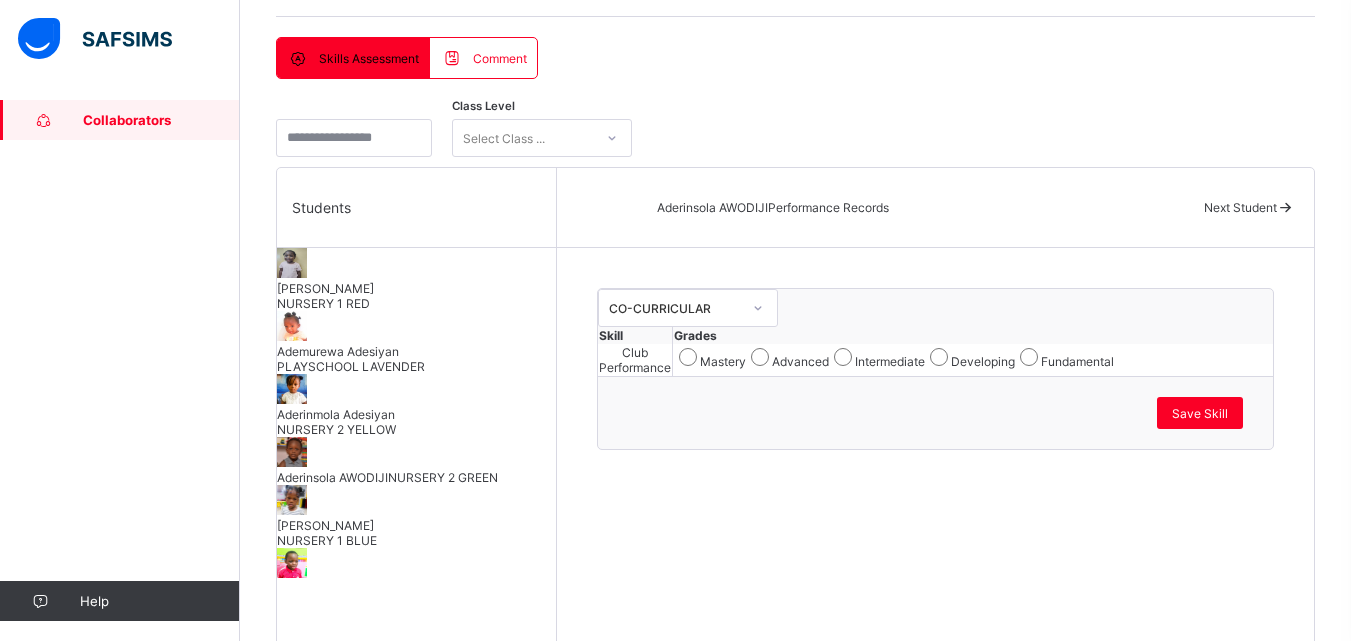 click on "[PERSON_NAME]  NURSERY 1 BLUE" at bounding box center [416, 516] 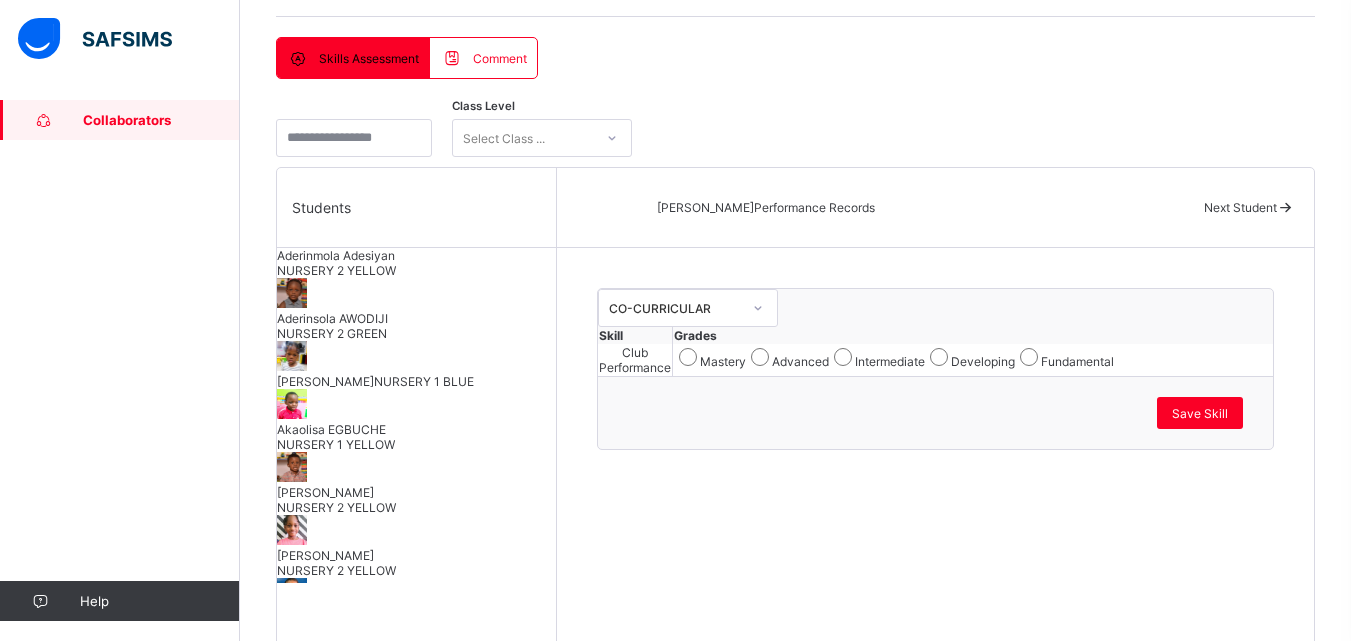 scroll, scrollTop: 160, scrollLeft: 0, axis: vertical 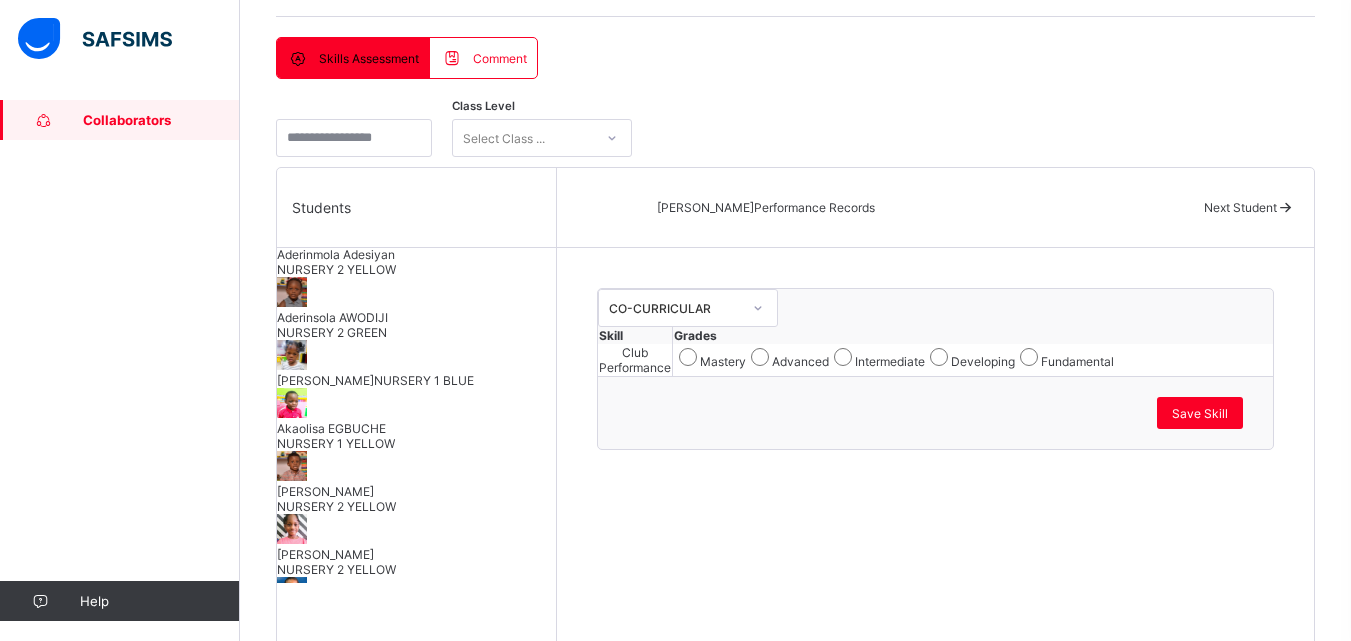 click on "Akaolisa  EGBUCHE  NURSERY 1 YELLOW" at bounding box center [416, 419] 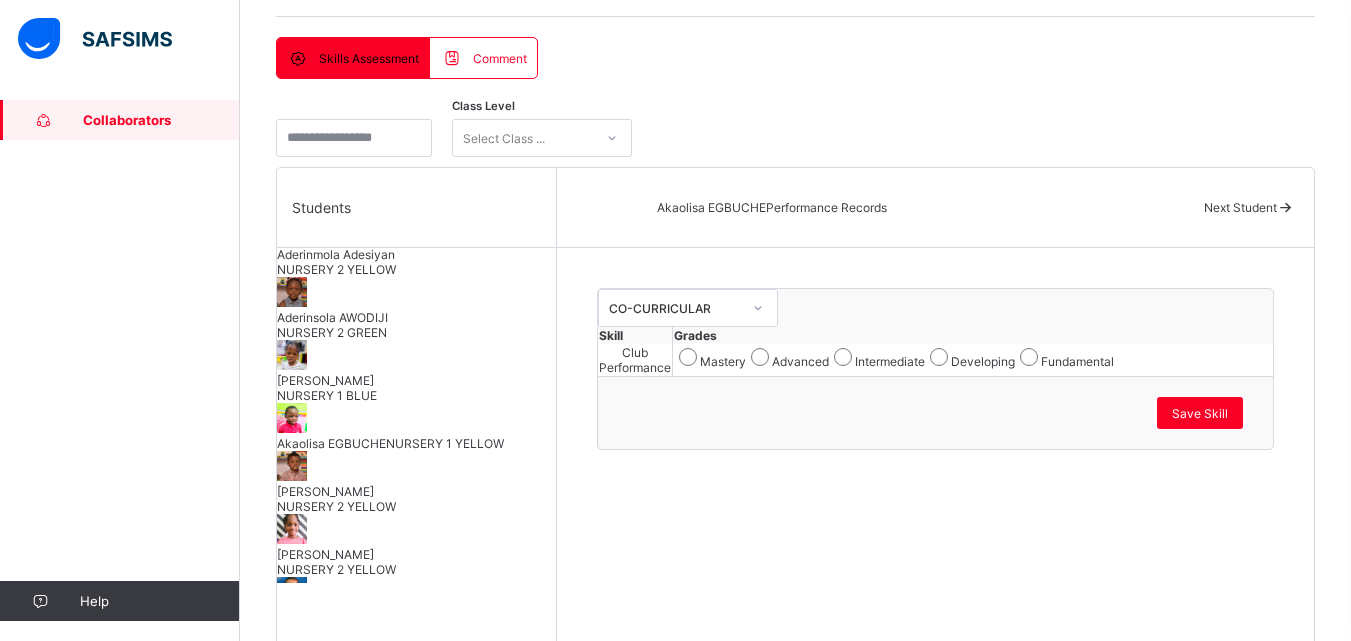 click on "[PERSON_NAME]" at bounding box center (416, 491) 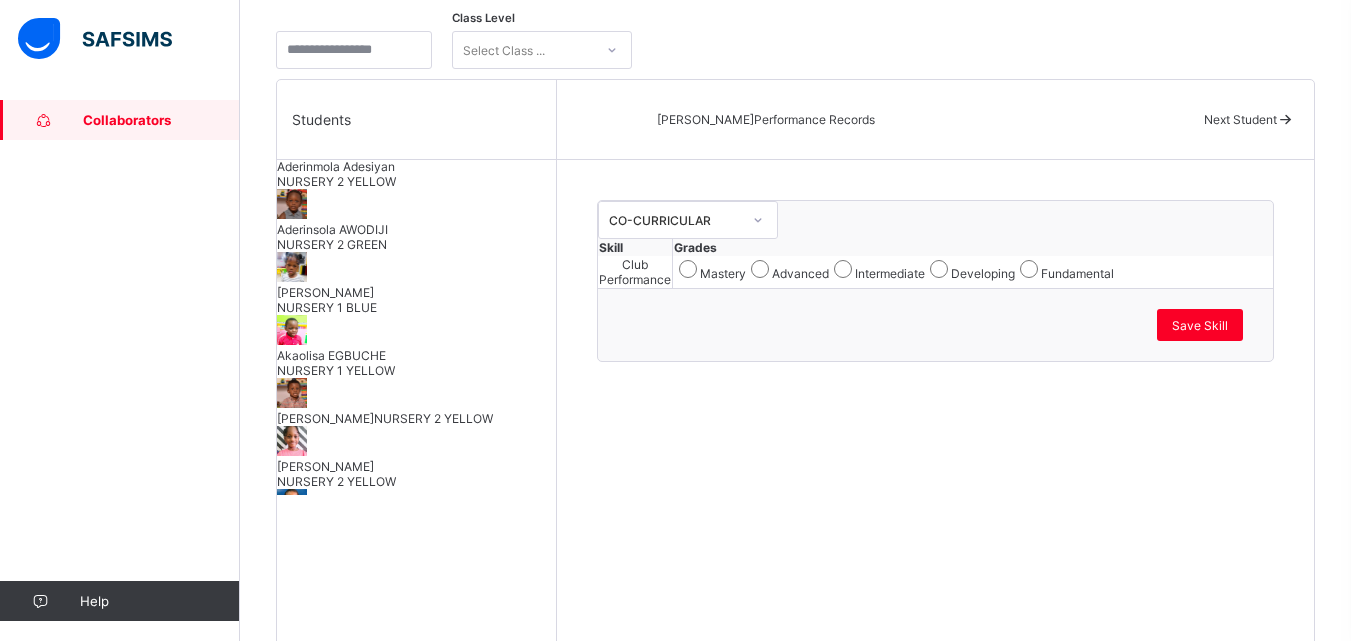 scroll, scrollTop: 470, scrollLeft: 0, axis: vertical 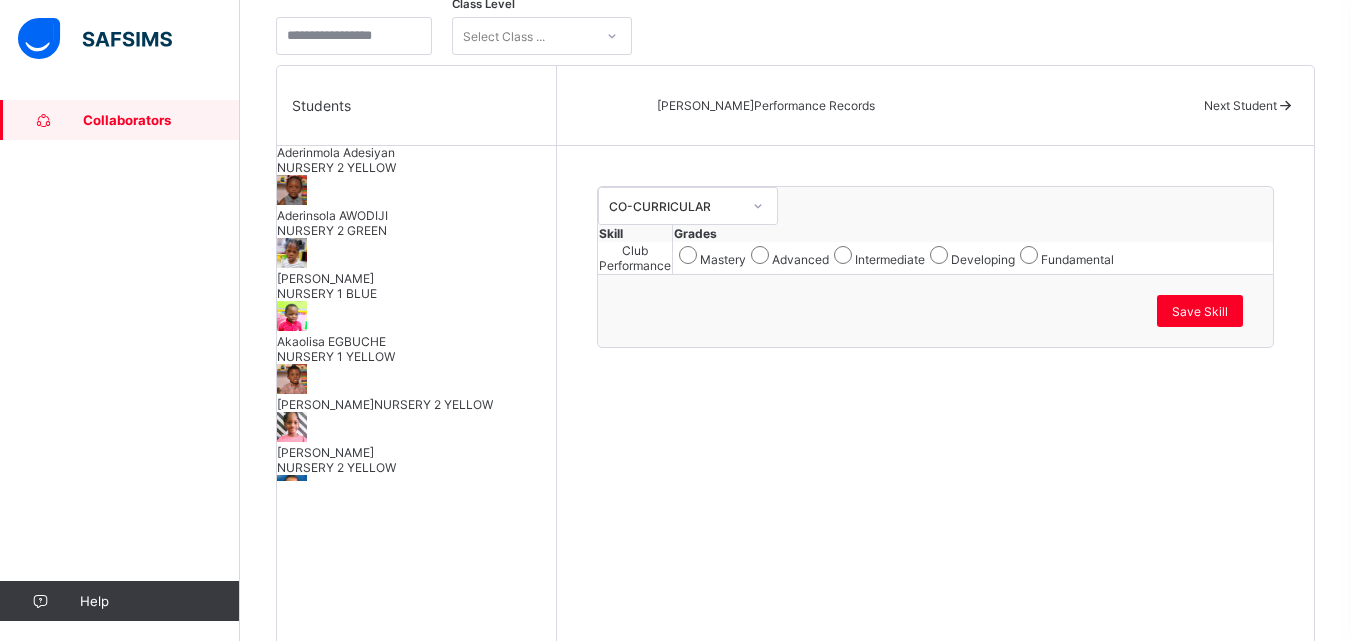click on "[PERSON_NAME]" at bounding box center [416, 452] 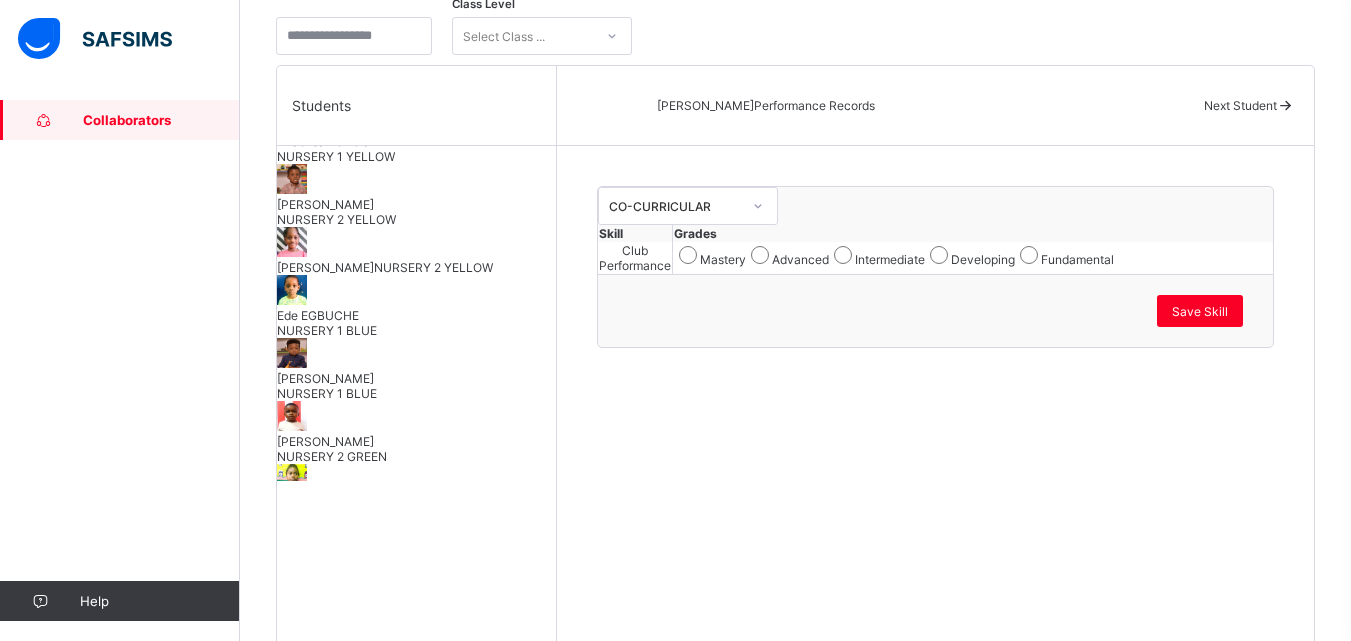scroll, scrollTop: 400, scrollLeft: 0, axis: vertical 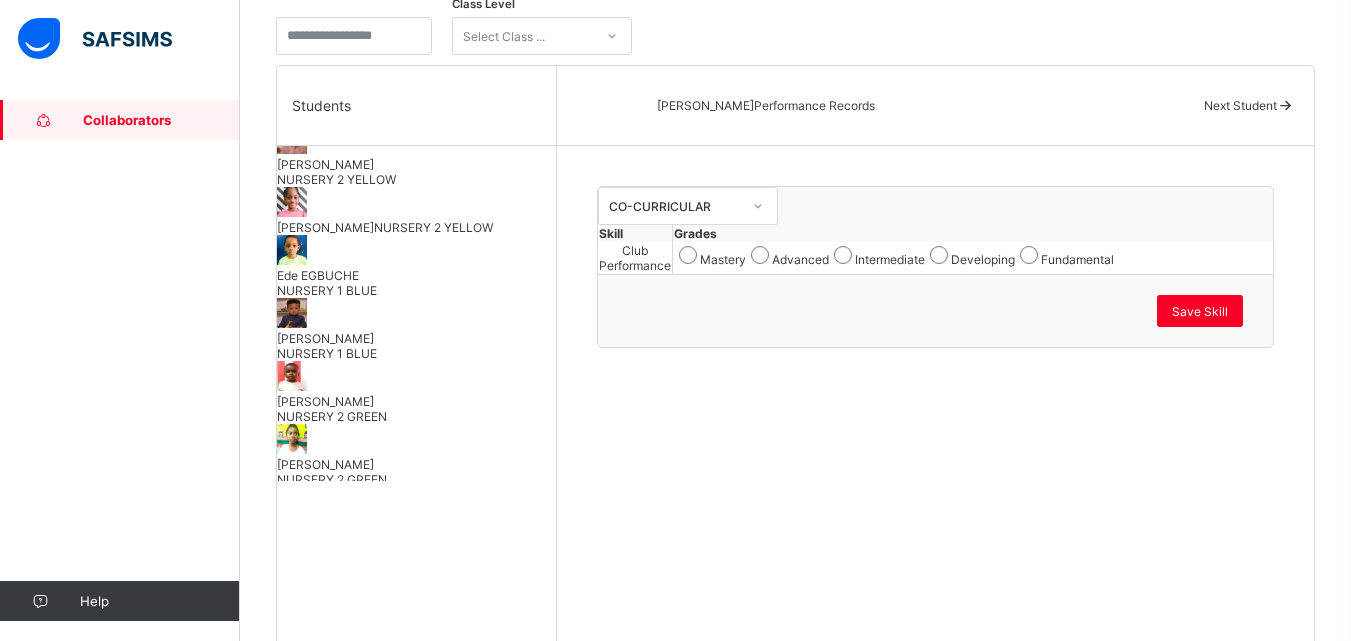click on "Ede      EGBUCHE  NURSERY 1 BLUE" at bounding box center [416, 266] 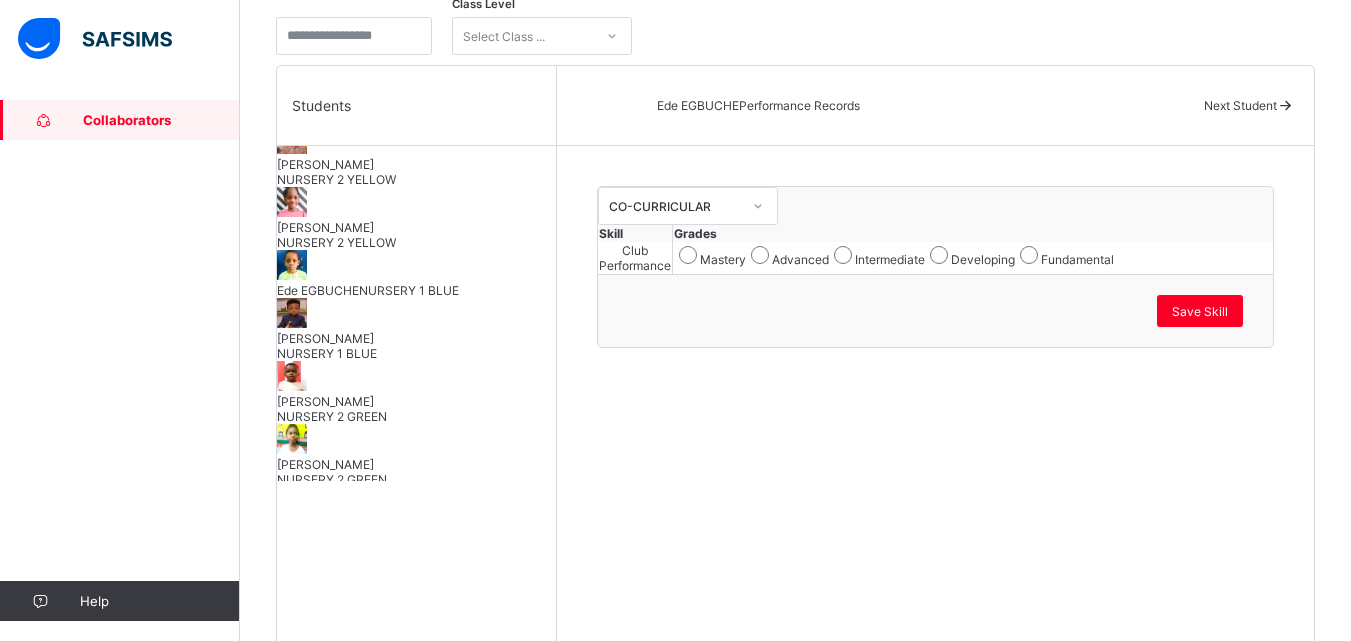 click on "[PERSON_NAME]  NURSERY 1 BLUE" at bounding box center [416, 329] 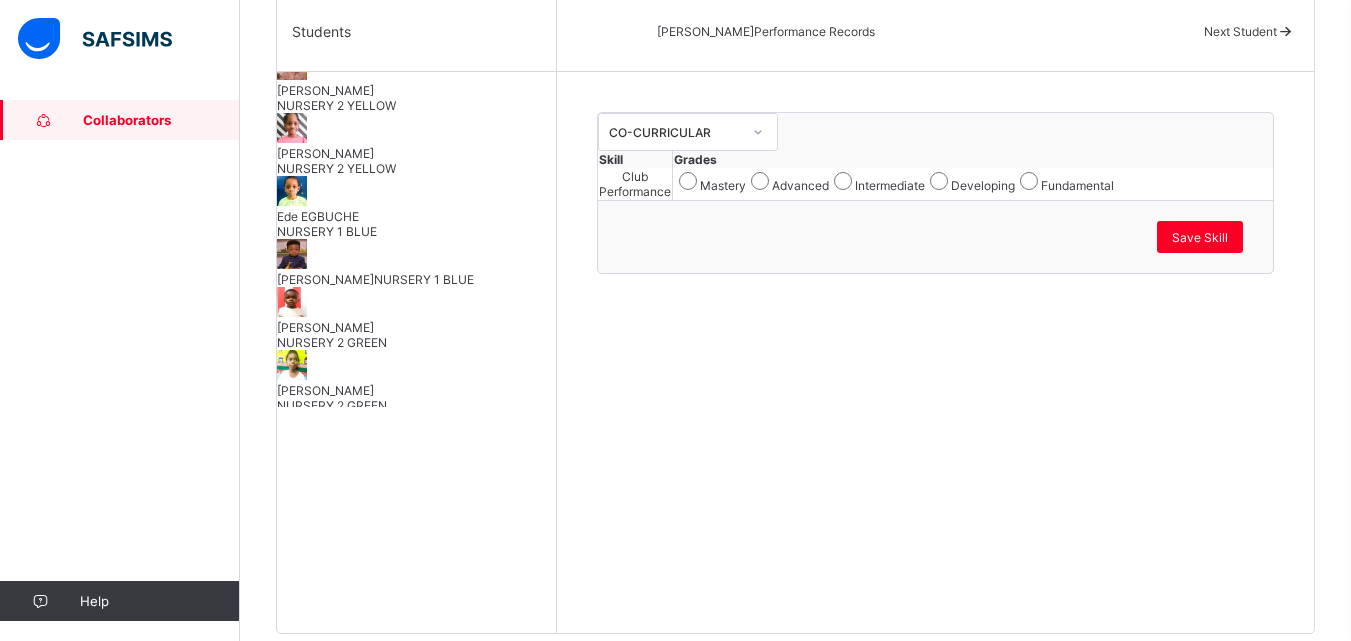 scroll, scrollTop: 597, scrollLeft: 0, axis: vertical 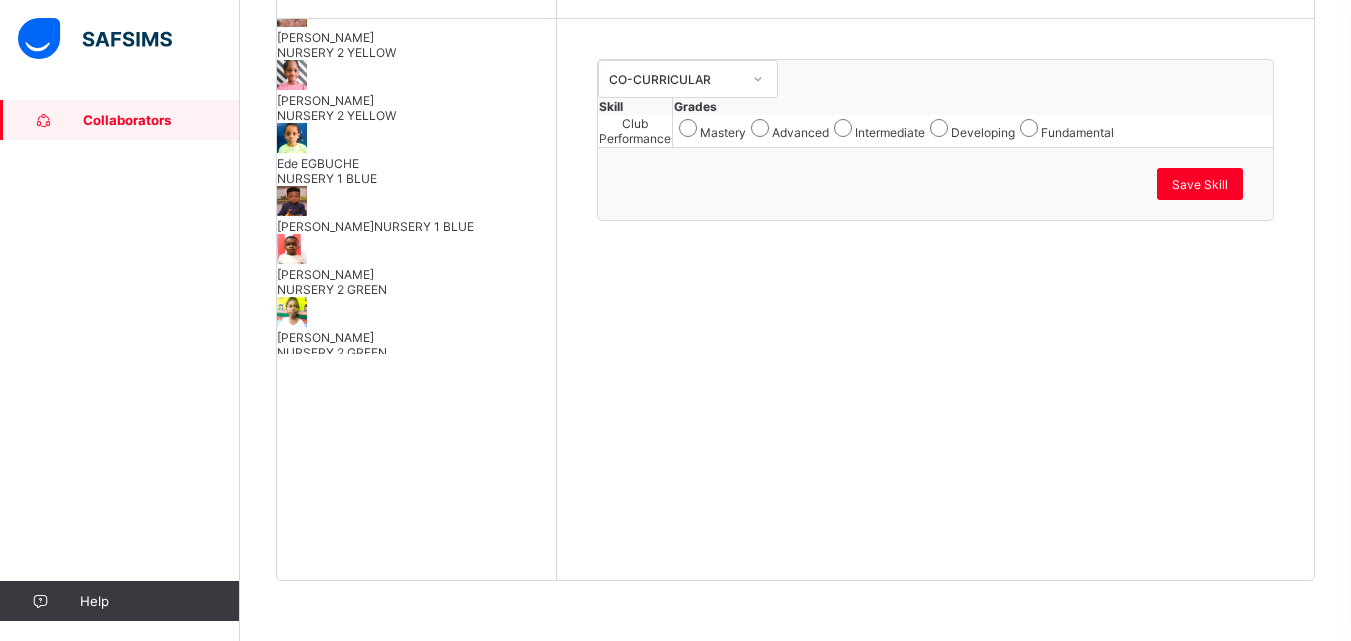 click on "[PERSON_NAME] NURSERY 2 GREEN" at bounding box center [416, 282] 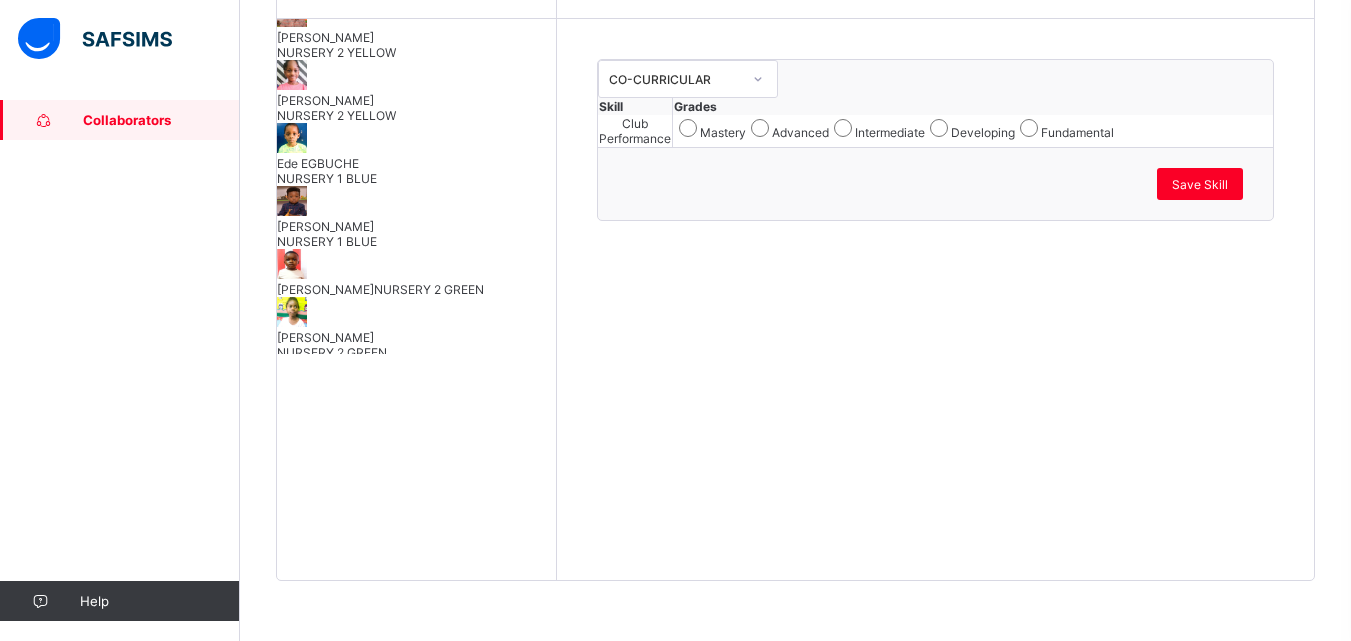 click on "[PERSON_NAME]" at bounding box center [325, 289] 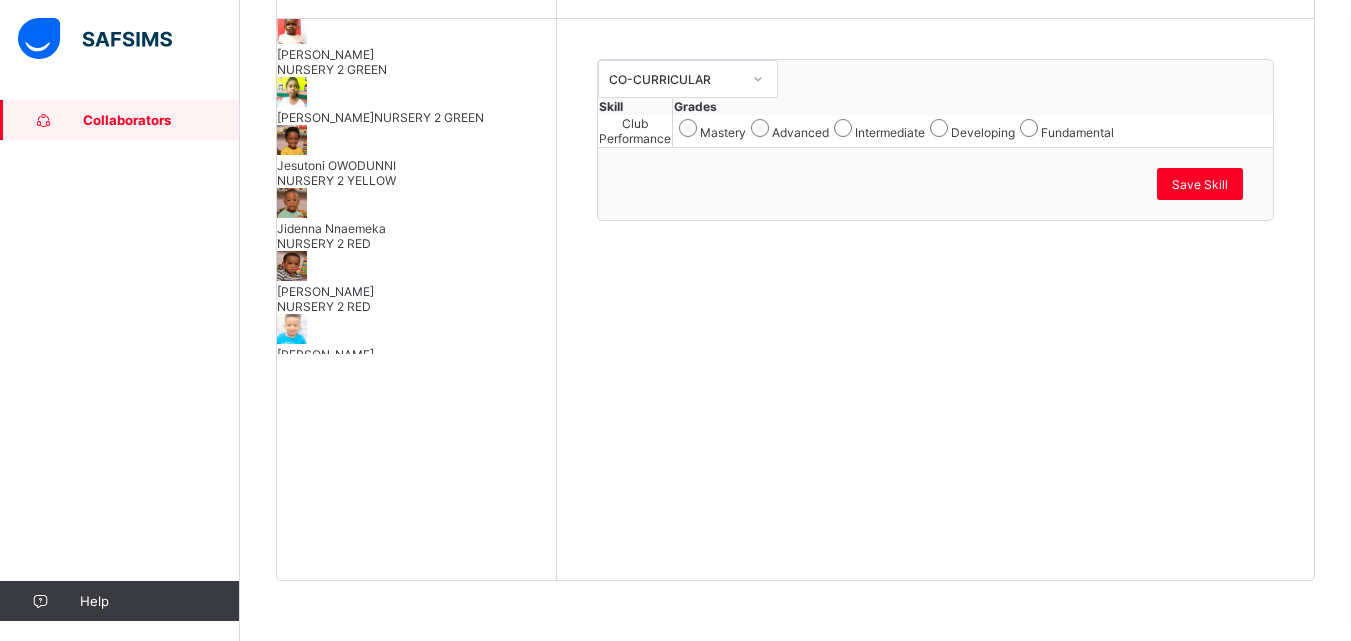 scroll, scrollTop: 640, scrollLeft: 0, axis: vertical 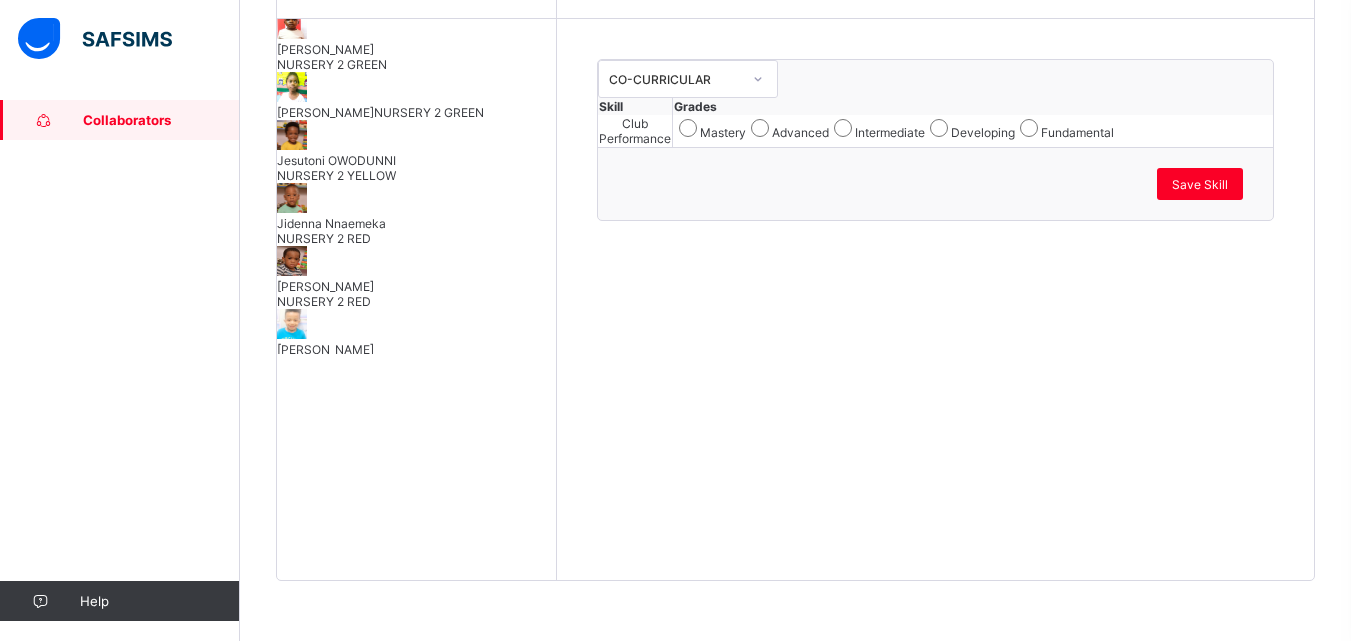 click on "Jesutoni   OWODUNNI NURSERY 2 YELLOW" at bounding box center [416, 168] 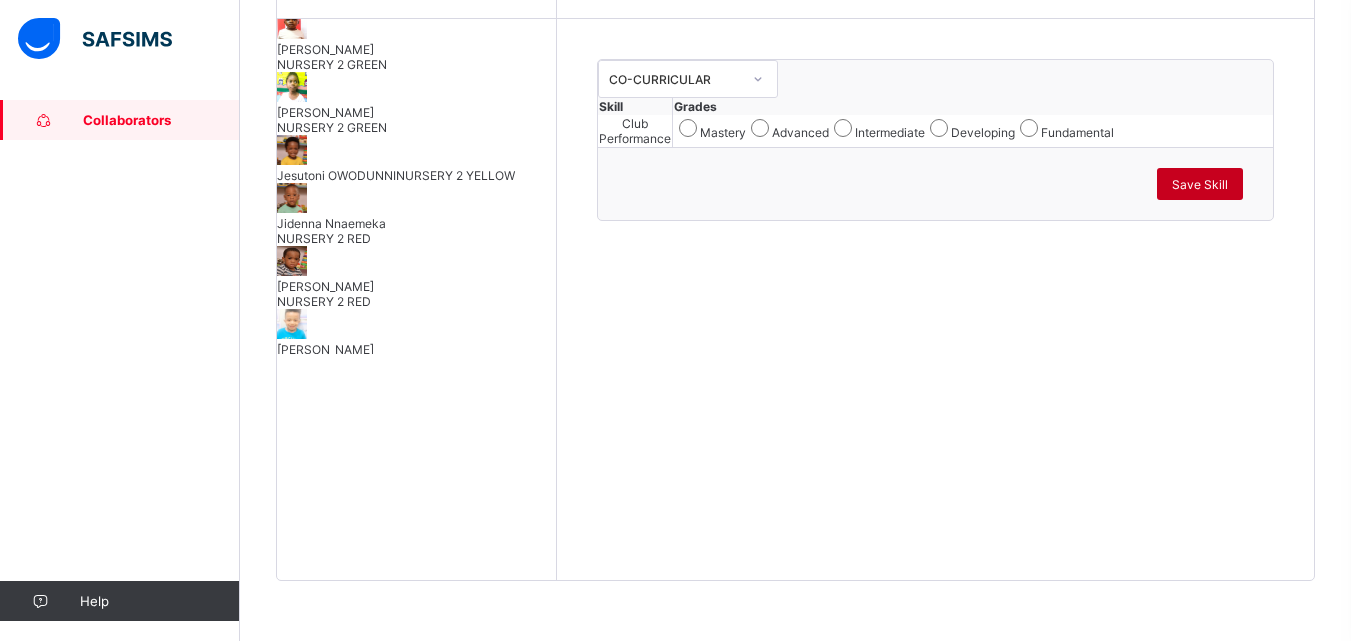 click on "Save Skill" at bounding box center [1200, 184] 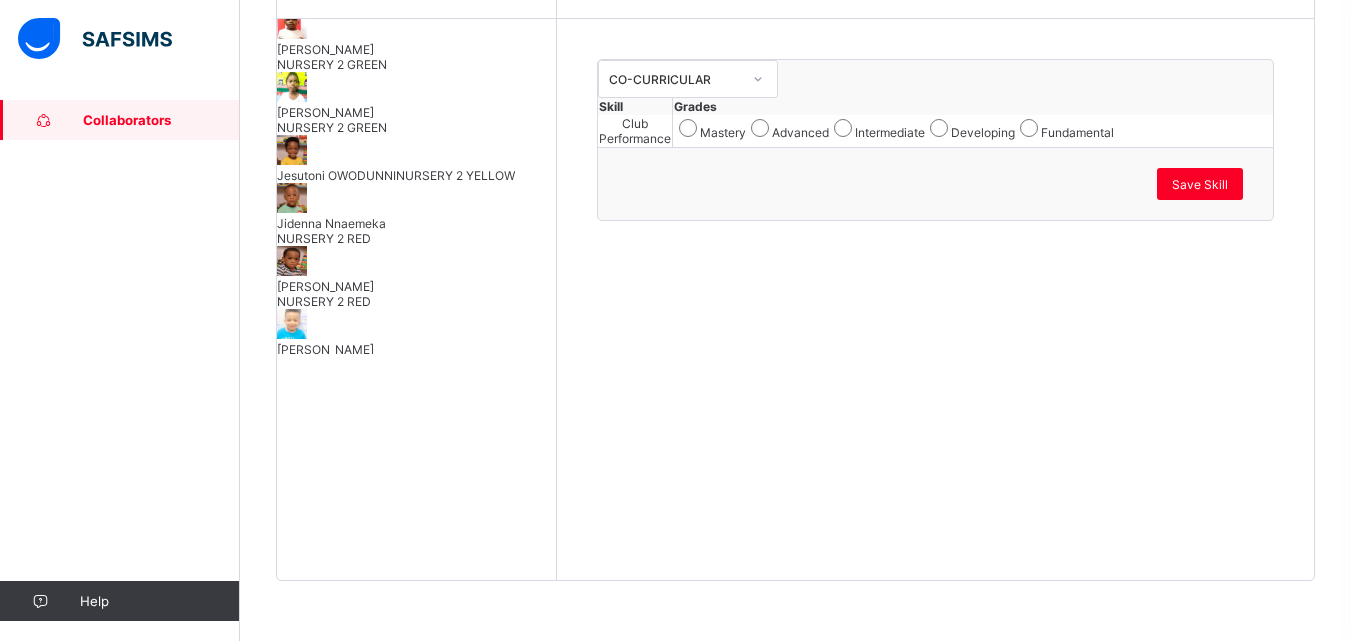 click on "Jidenna  Nnaemeka NURSERY 2 RED" at bounding box center [416, 231] 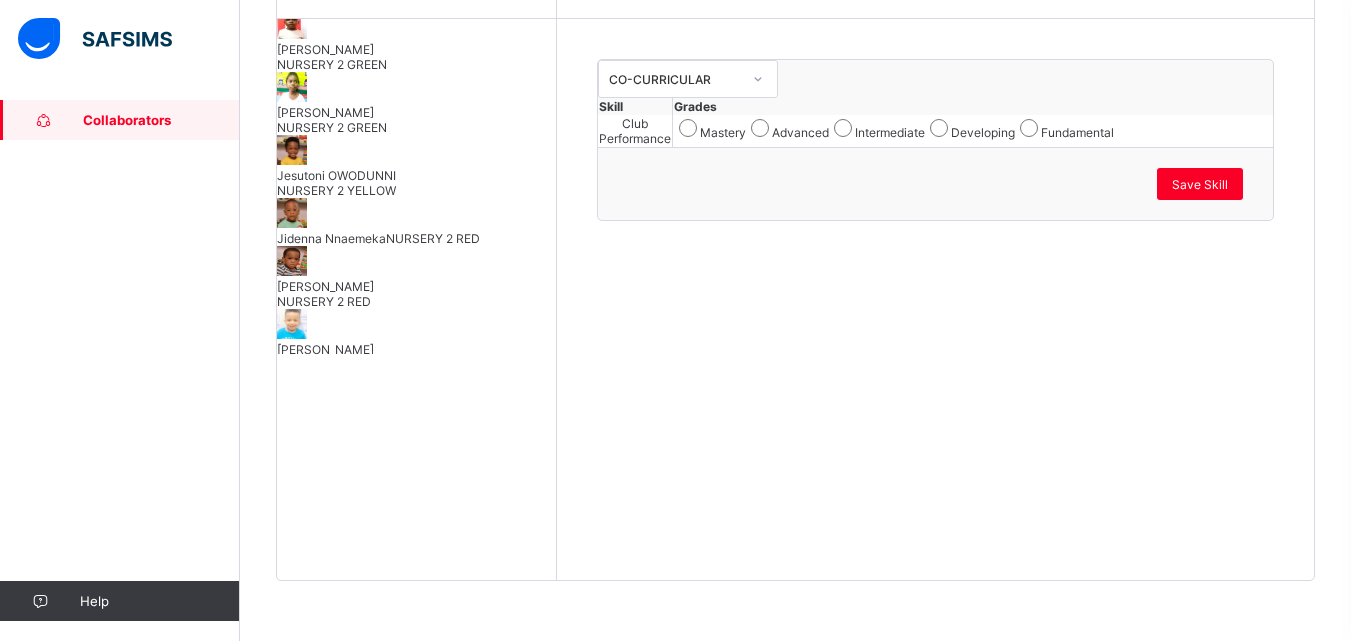 click on "[PERSON_NAME] NURSERY 2 RED" at bounding box center [416, 277] 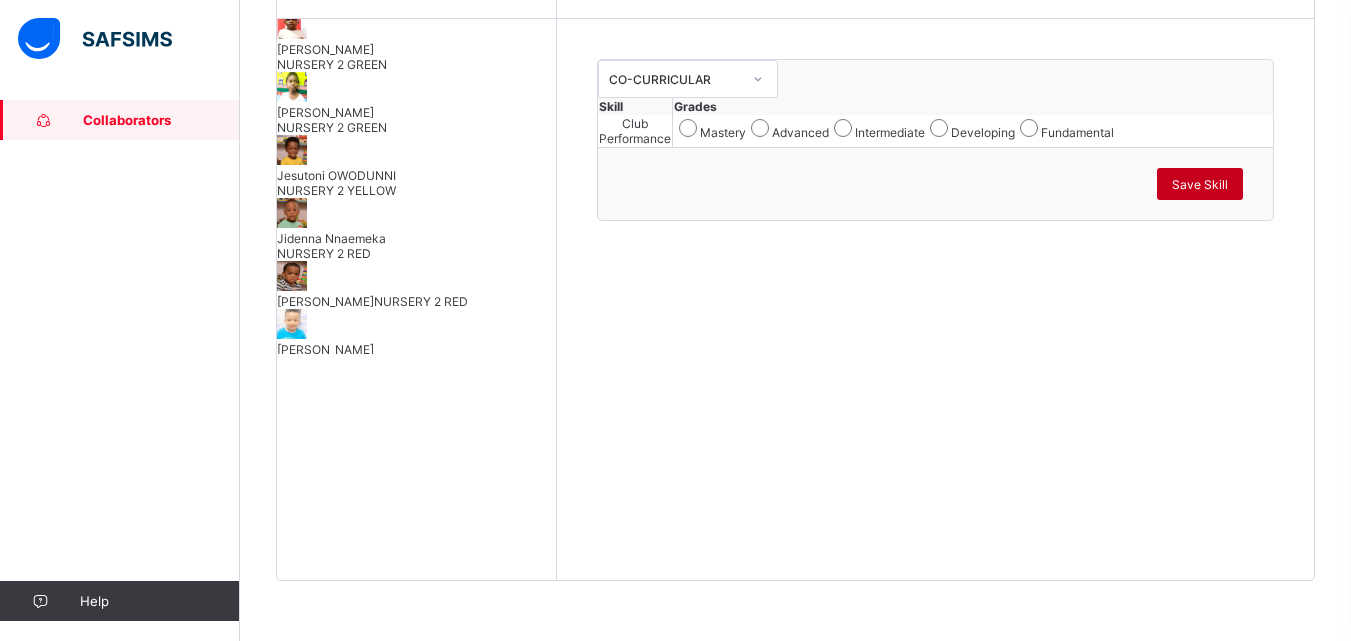 click on "Save Skill" at bounding box center (1200, 184) 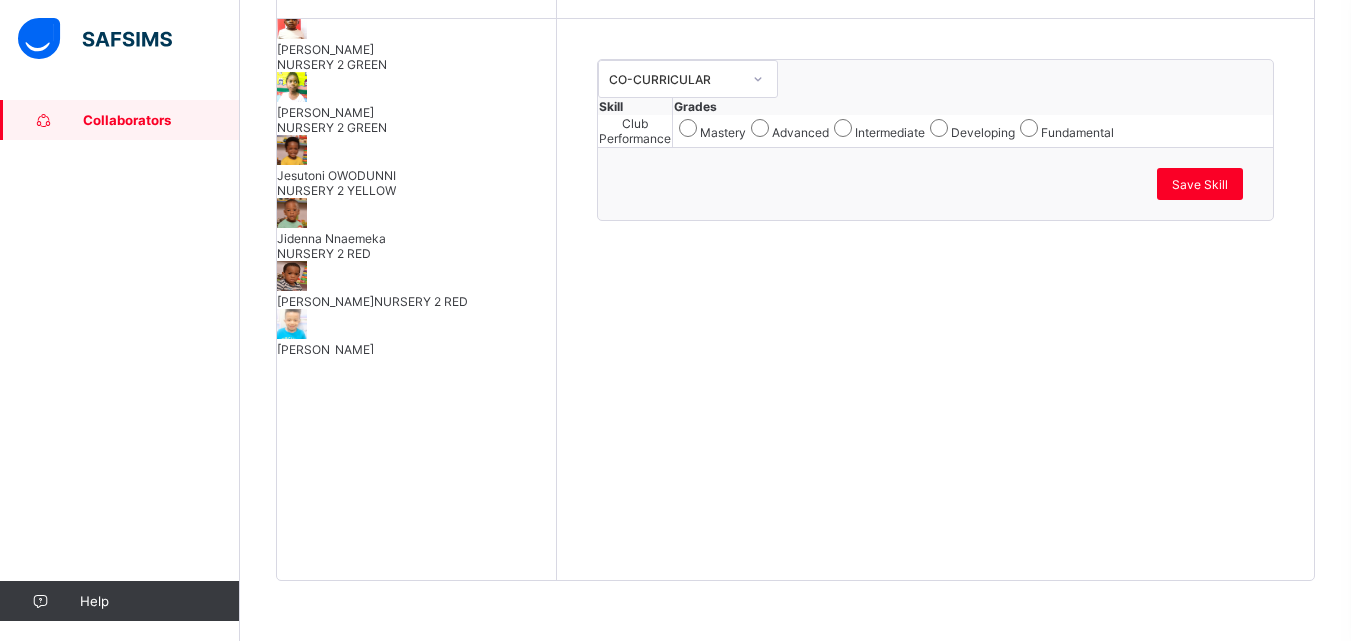 click on "[PERSON_NAME] PLAYSCHOOL LAVENDER" at bounding box center (416, 357) 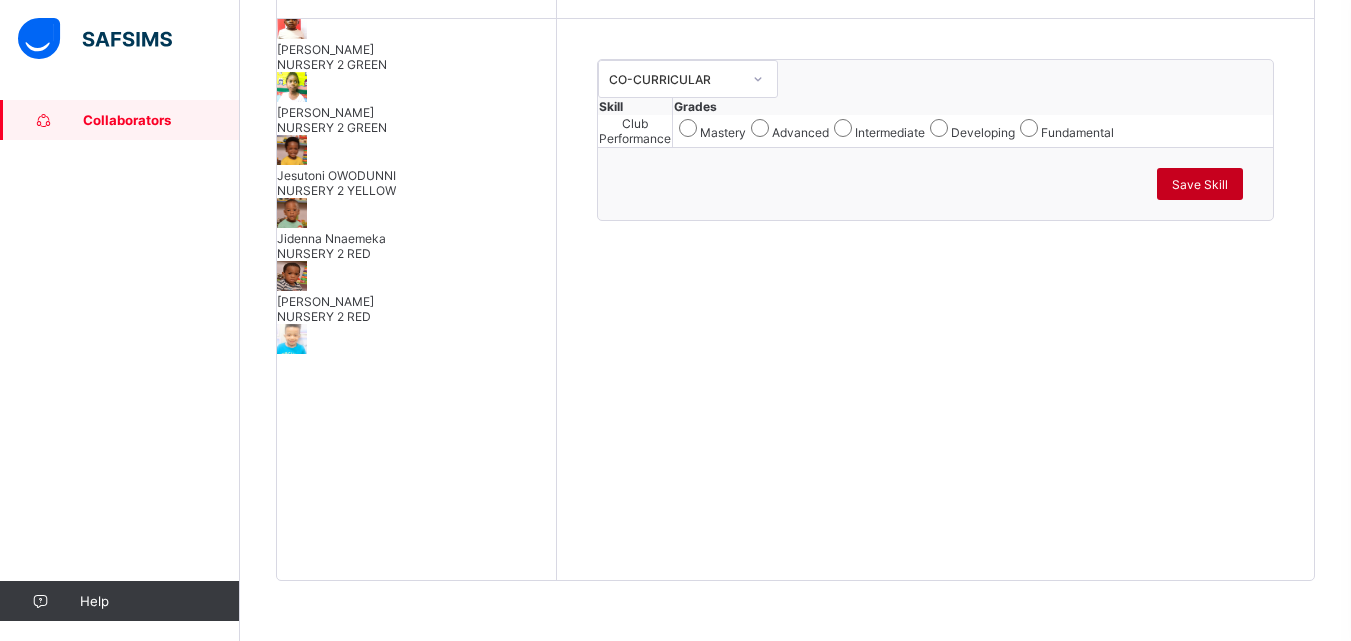 click on "Save Skill" at bounding box center [1200, 184] 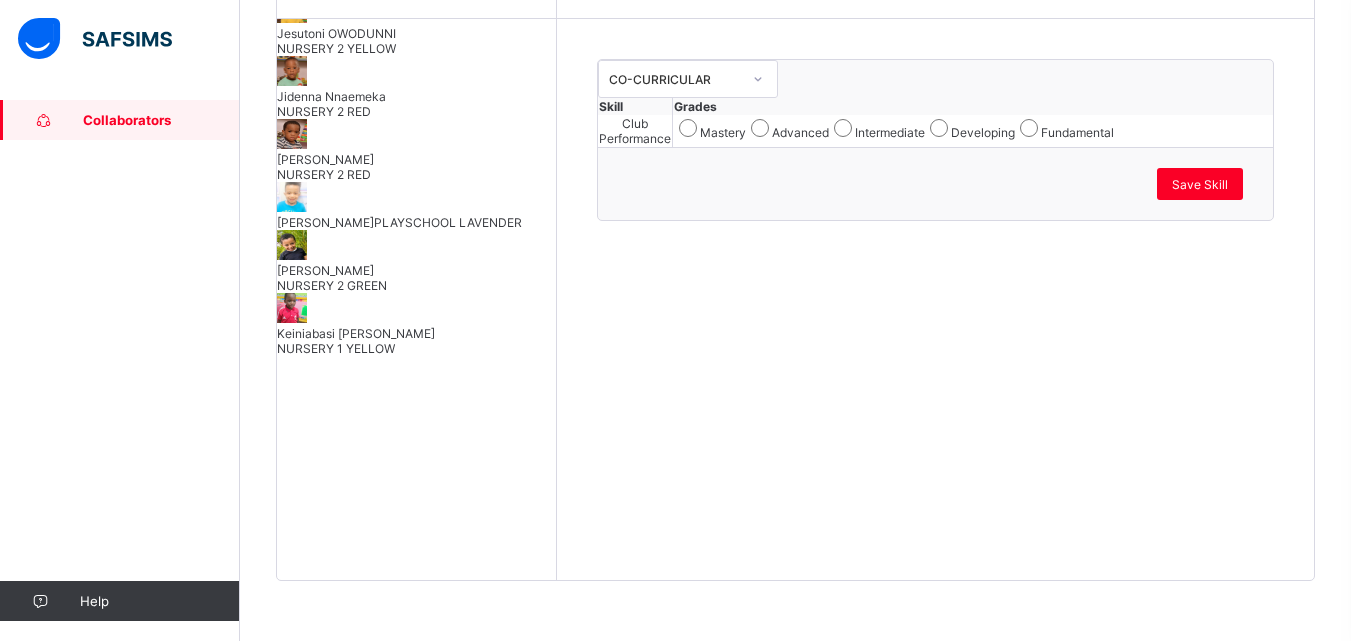scroll, scrollTop: 800, scrollLeft: 0, axis: vertical 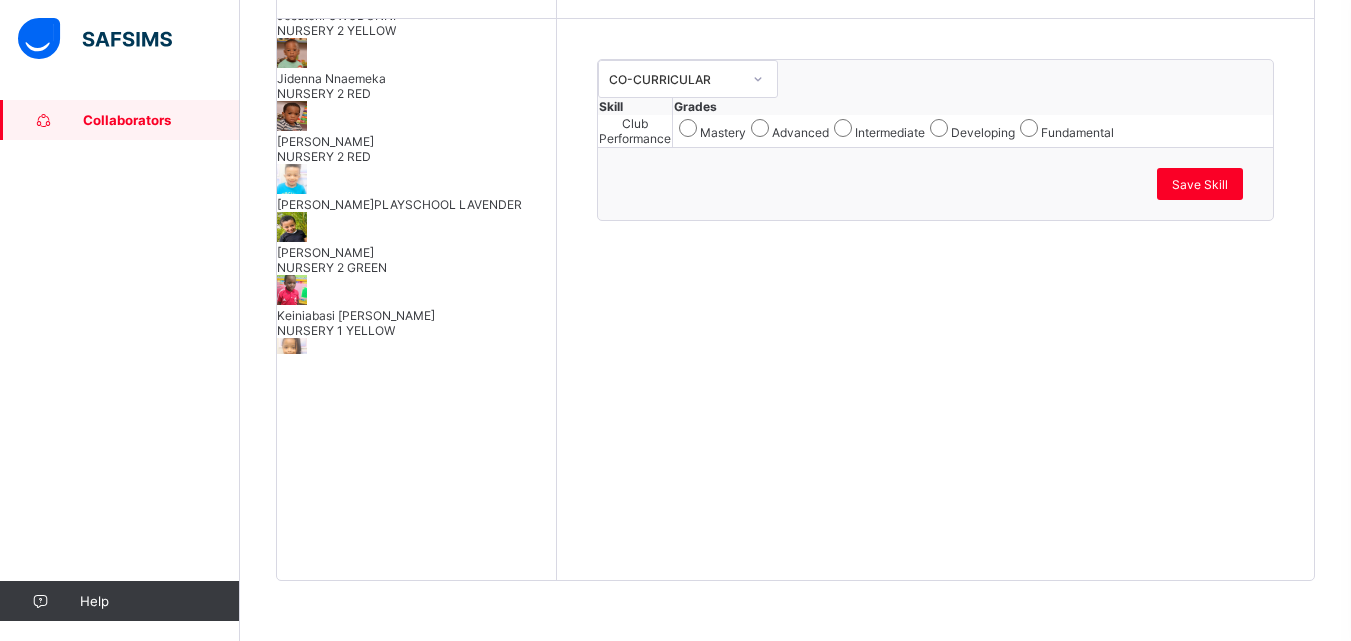 click on "[PERSON_NAME]" at bounding box center (416, 252) 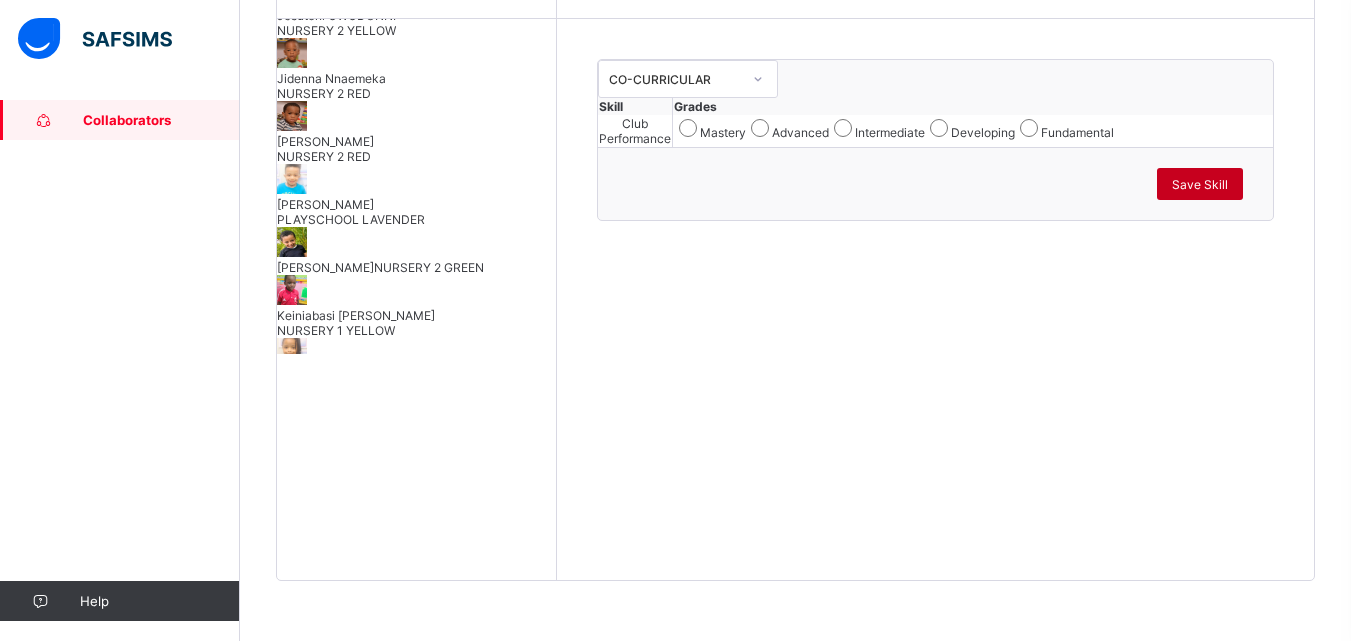 click on "Save Skill" at bounding box center [1200, 184] 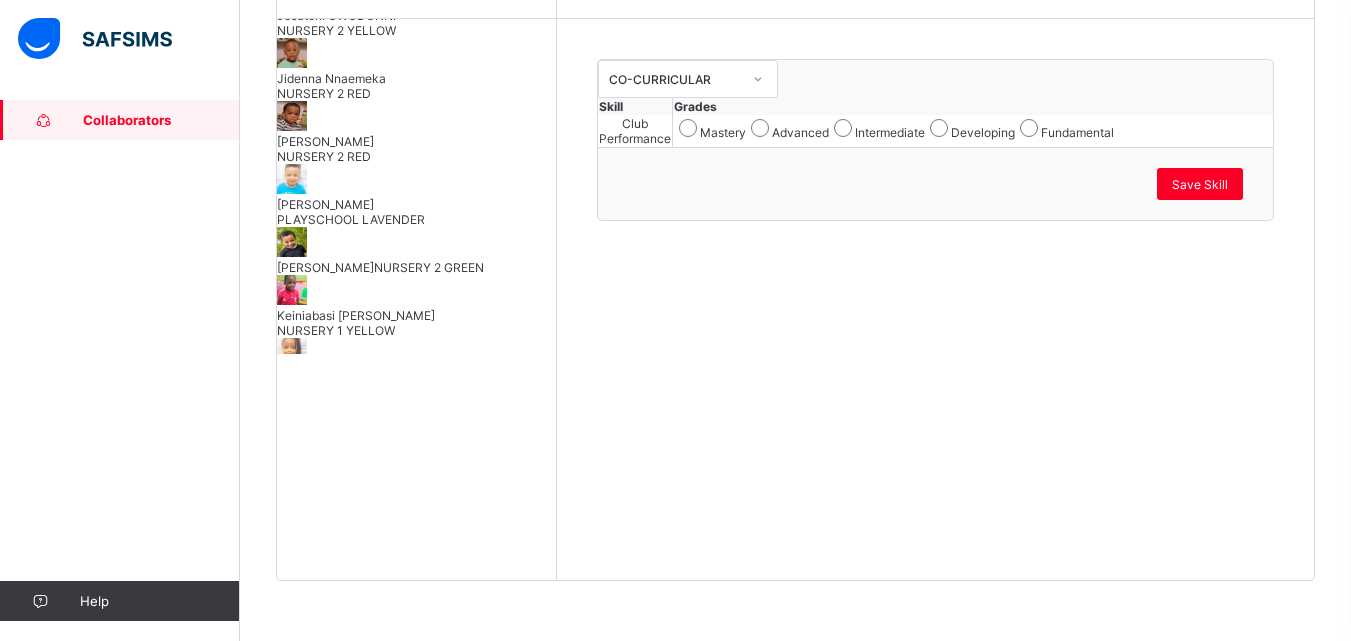click on "Keiniabasi  [PERSON_NAME]" at bounding box center (416, 315) 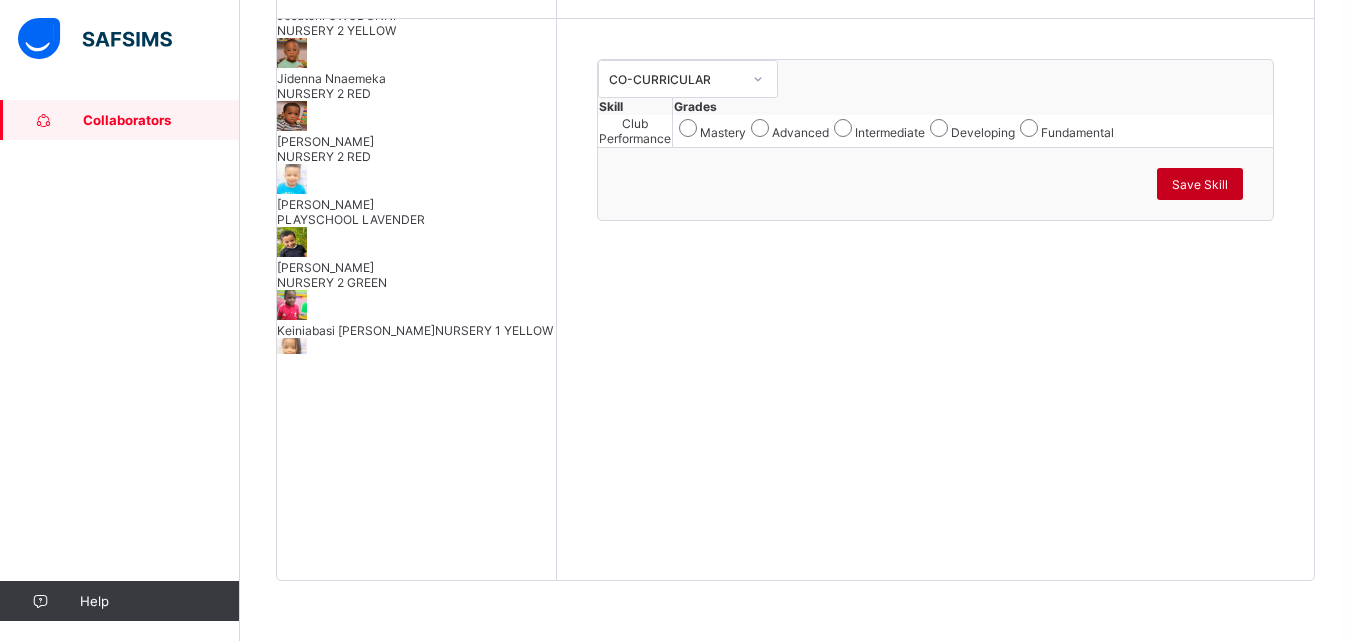 click on "Save Skill" at bounding box center (1200, 184) 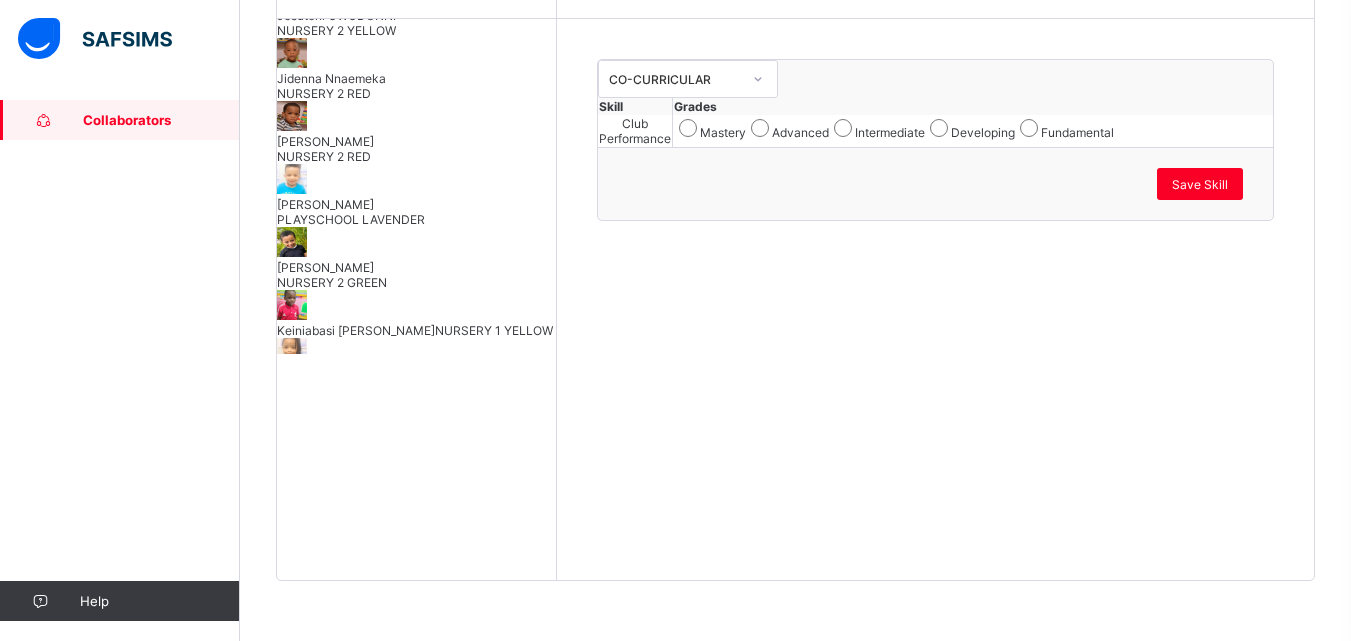 click on "[PERSON_NAME]  ASO" at bounding box center (416, 378) 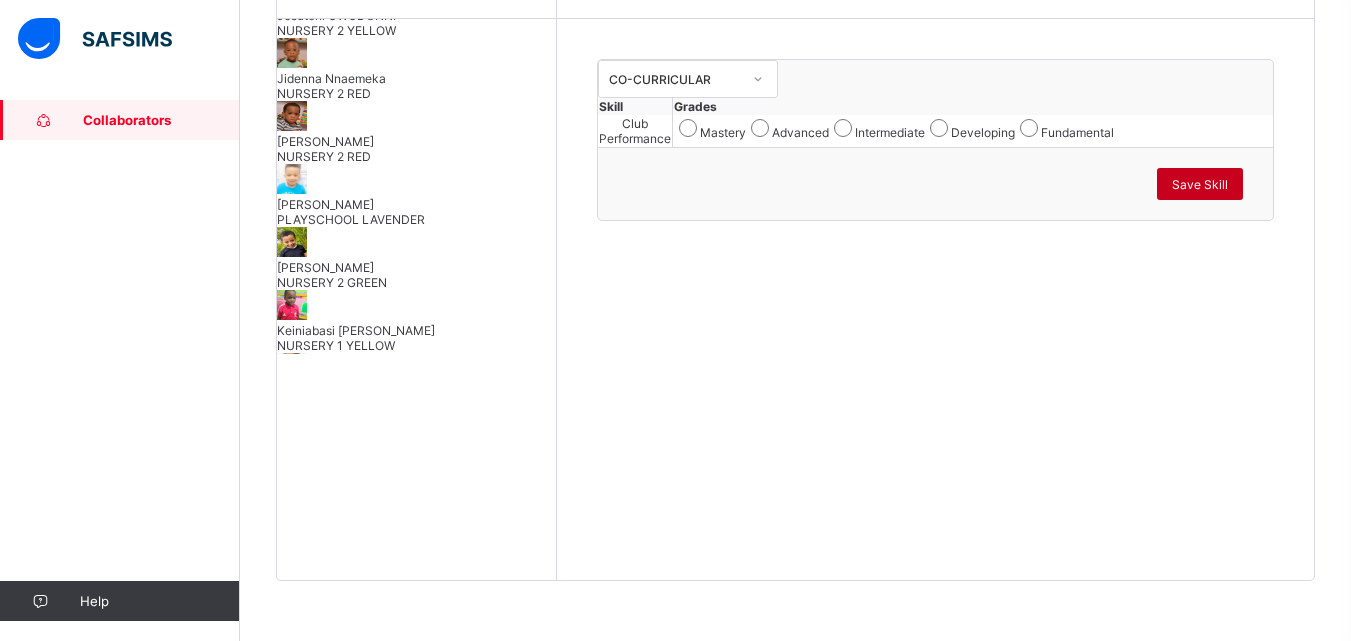 click on "Save Skill" at bounding box center [1200, 184] 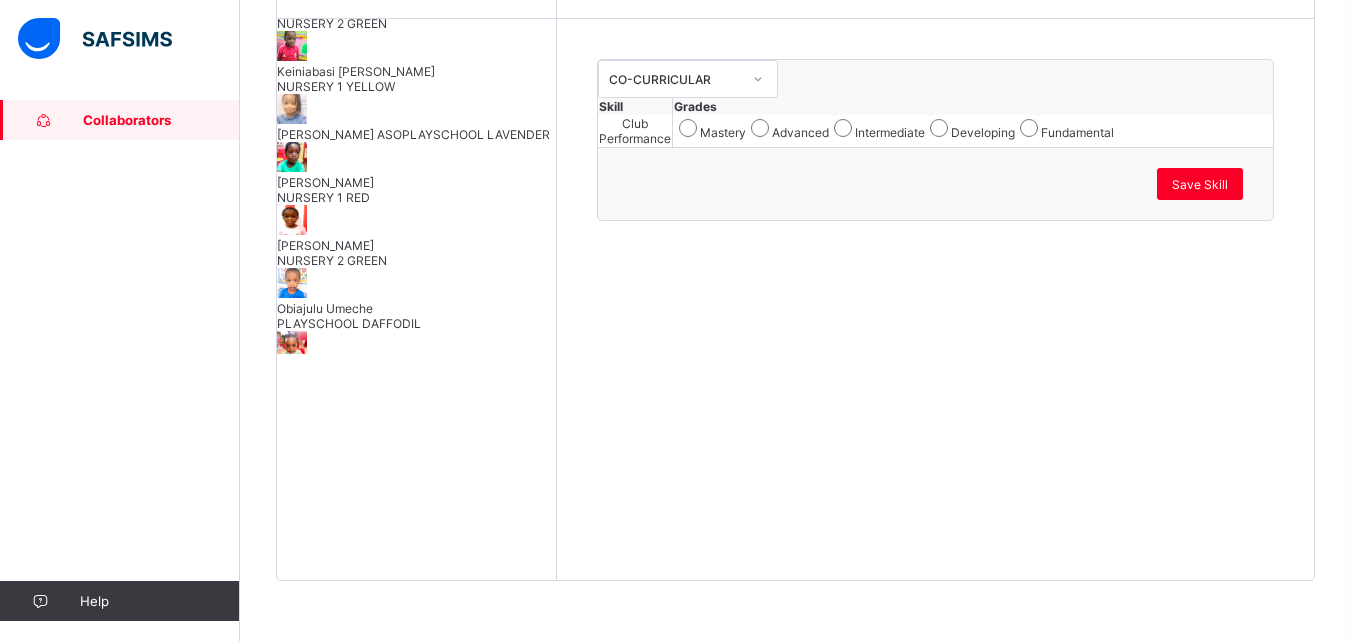 scroll, scrollTop: 1080, scrollLeft: 0, axis: vertical 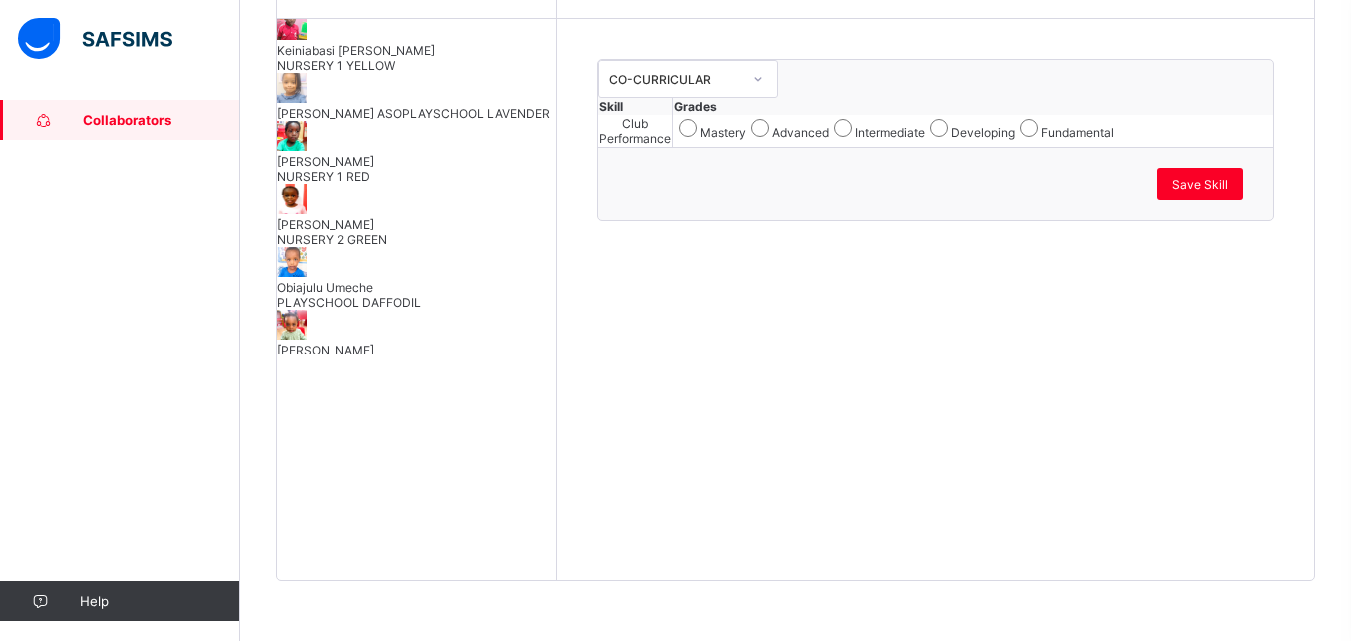 click on "NURSERY 1 RED" at bounding box center (323, 176) 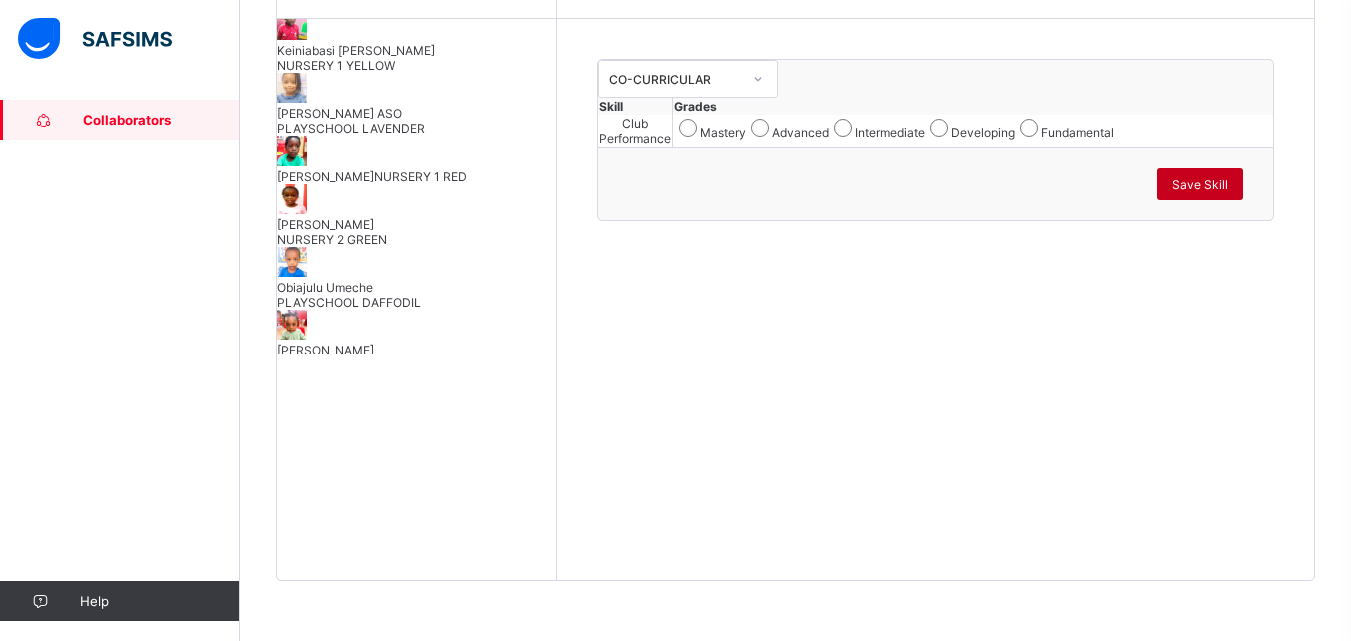 click on "Save Skill" at bounding box center [1200, 184] 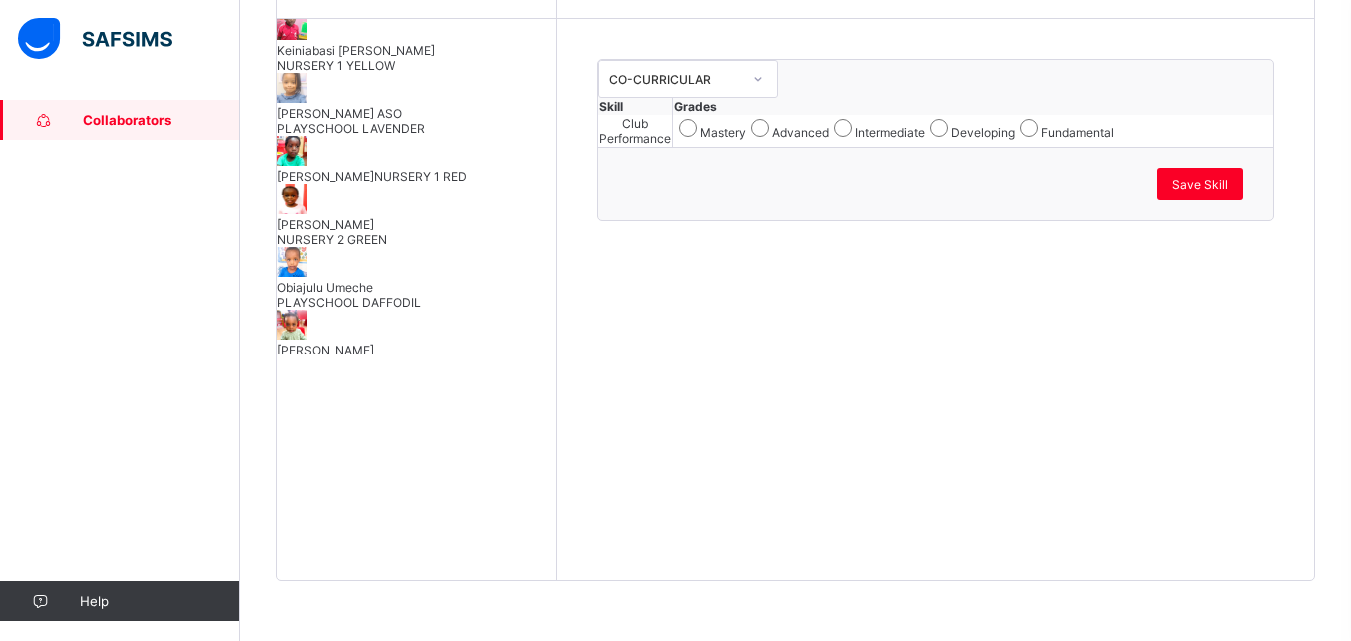 click on "[PERSON_NAME] NURSERY 2 GREEN" at bounding box center [416, 232] 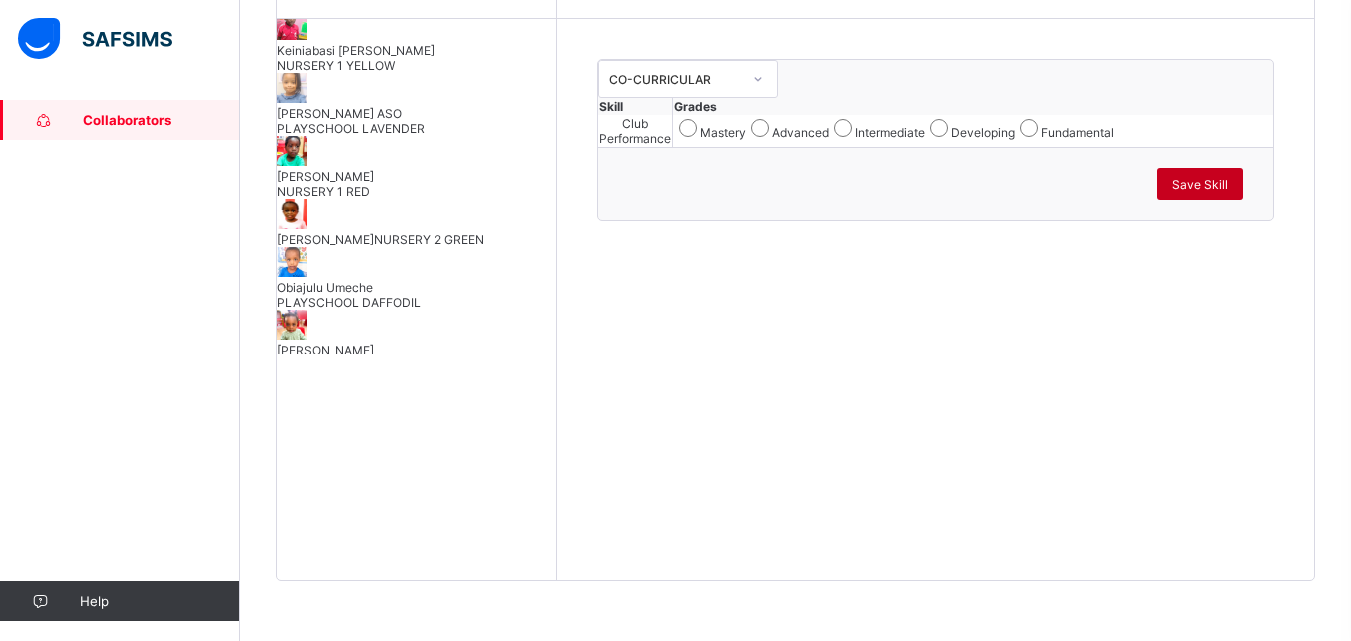 click on "Save Skill" at bounding box center [1200, 184] 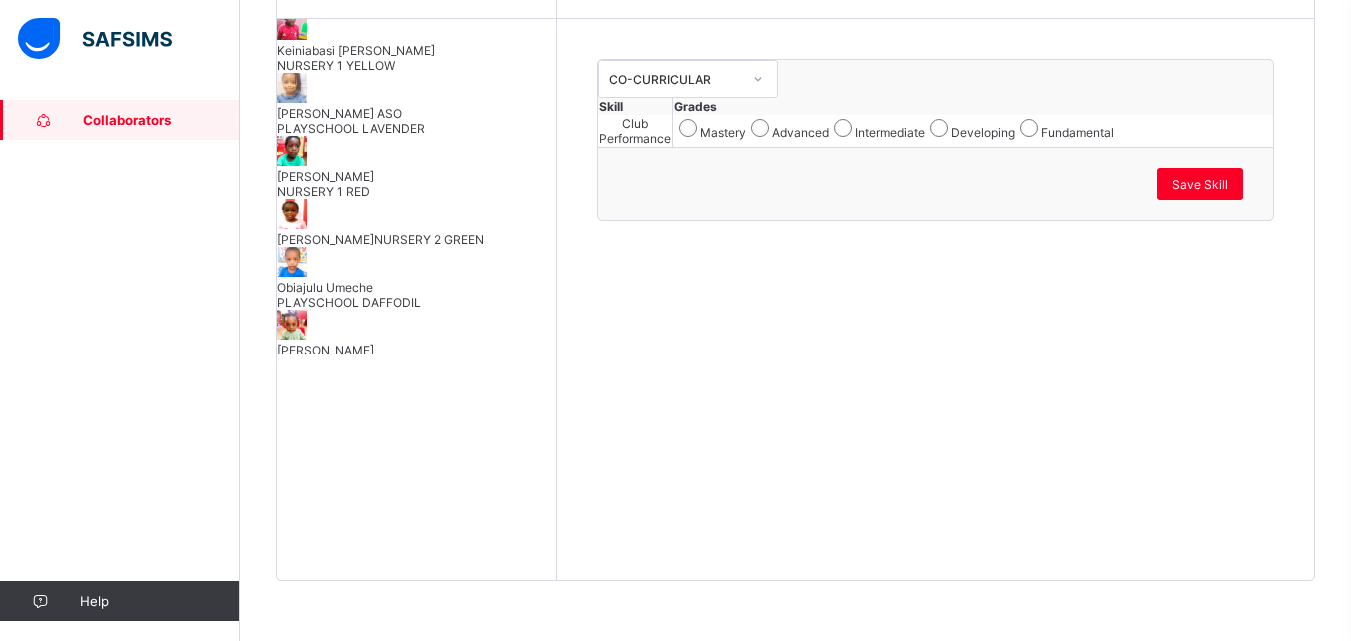 click on "Obiajulu   Umeche" at bounding box center (416, 287) 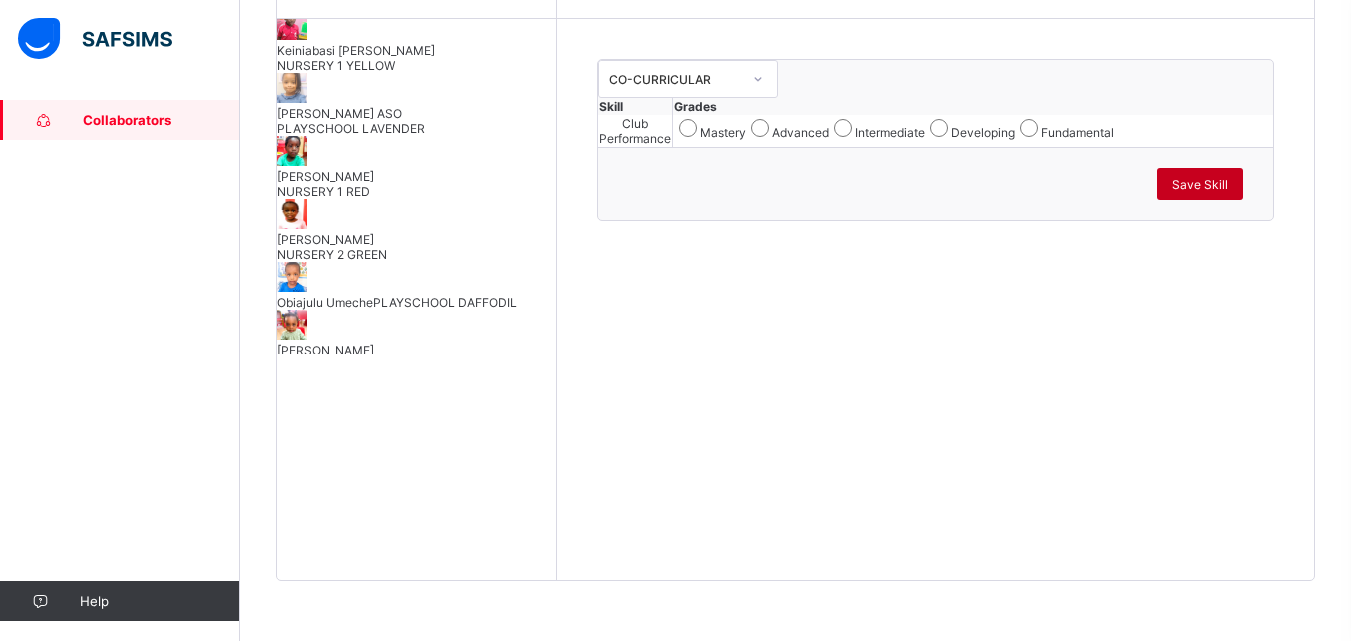 click on "Save Skill" at bounding box center [1200, 184] 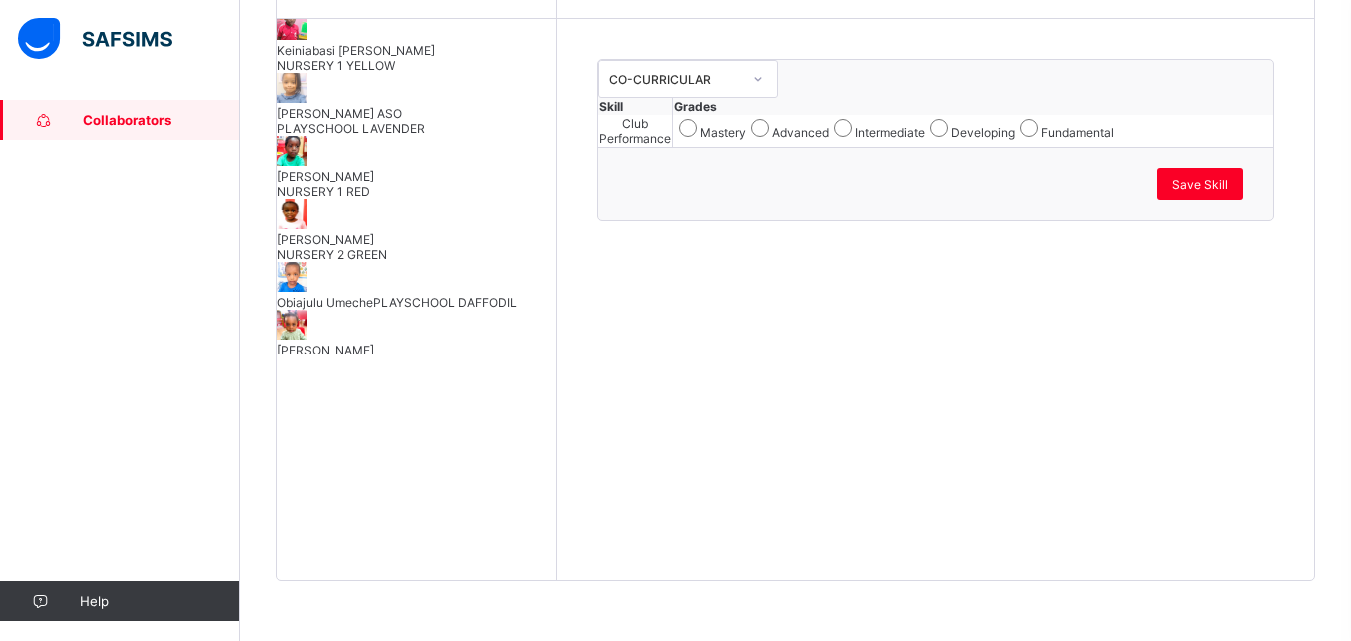 click on "[PERSON_NAME]" at bounding box center [416, 350] 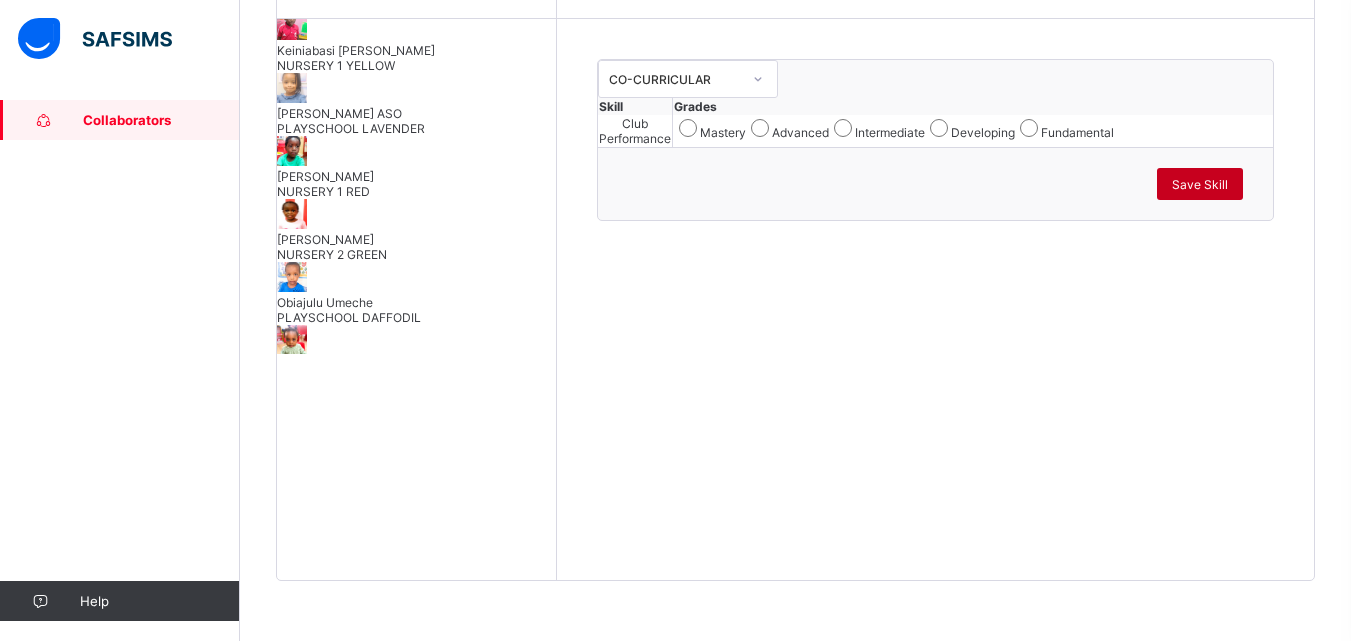 click on "Save Skill" at bounding box center [1200, 184] 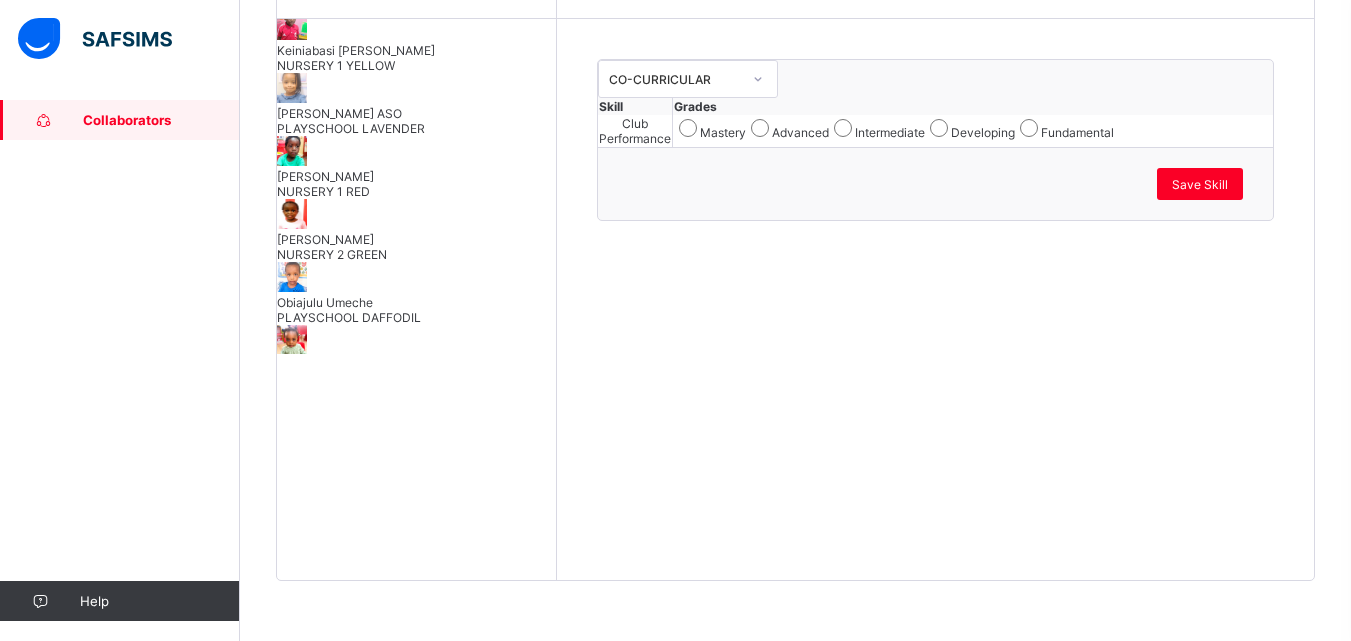 click on "[PERSON_NAME]  NURSERY 1 RED" at bounding box center [416, 404] 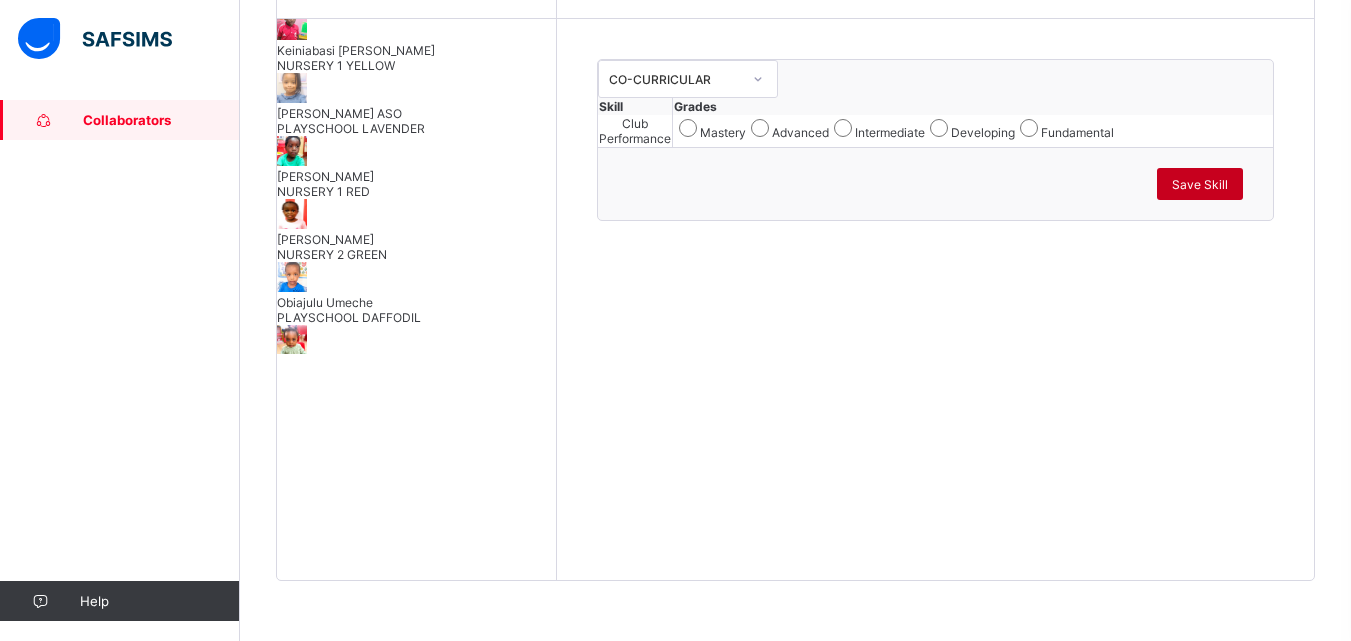 click on "Save Skill" at bounding box center [1200, 184] 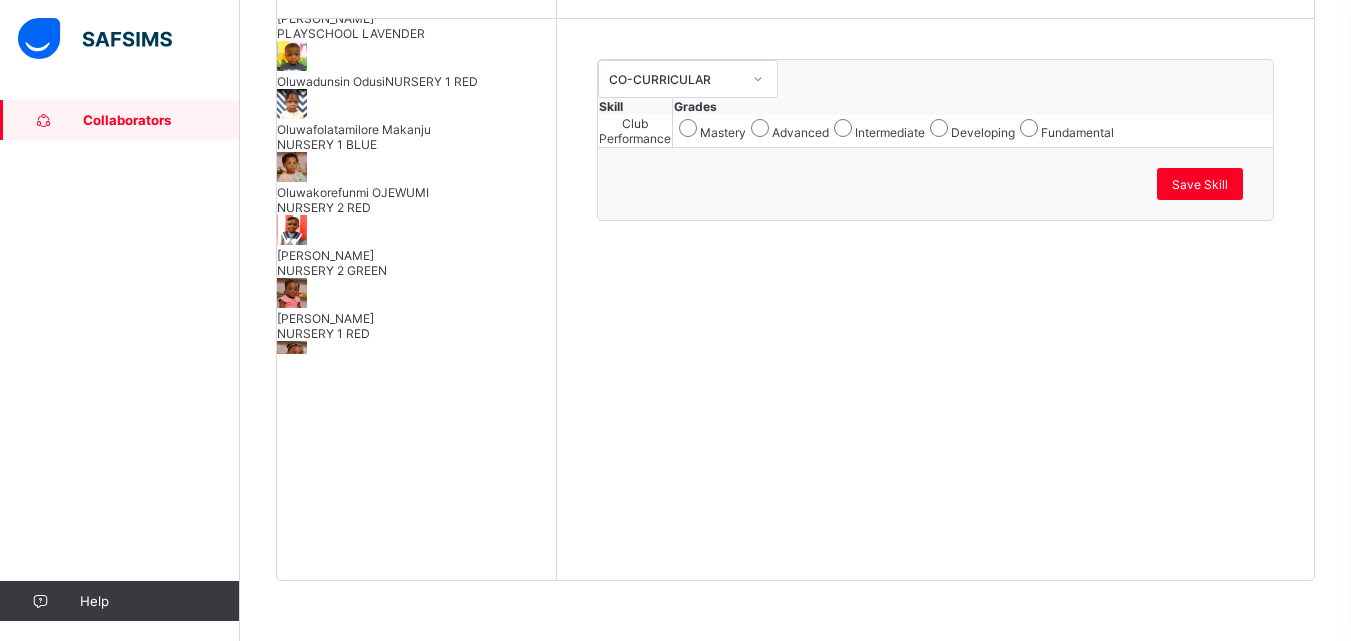 scroll, scrollTop: 1440, scrollLeft: 0, axis: vertical 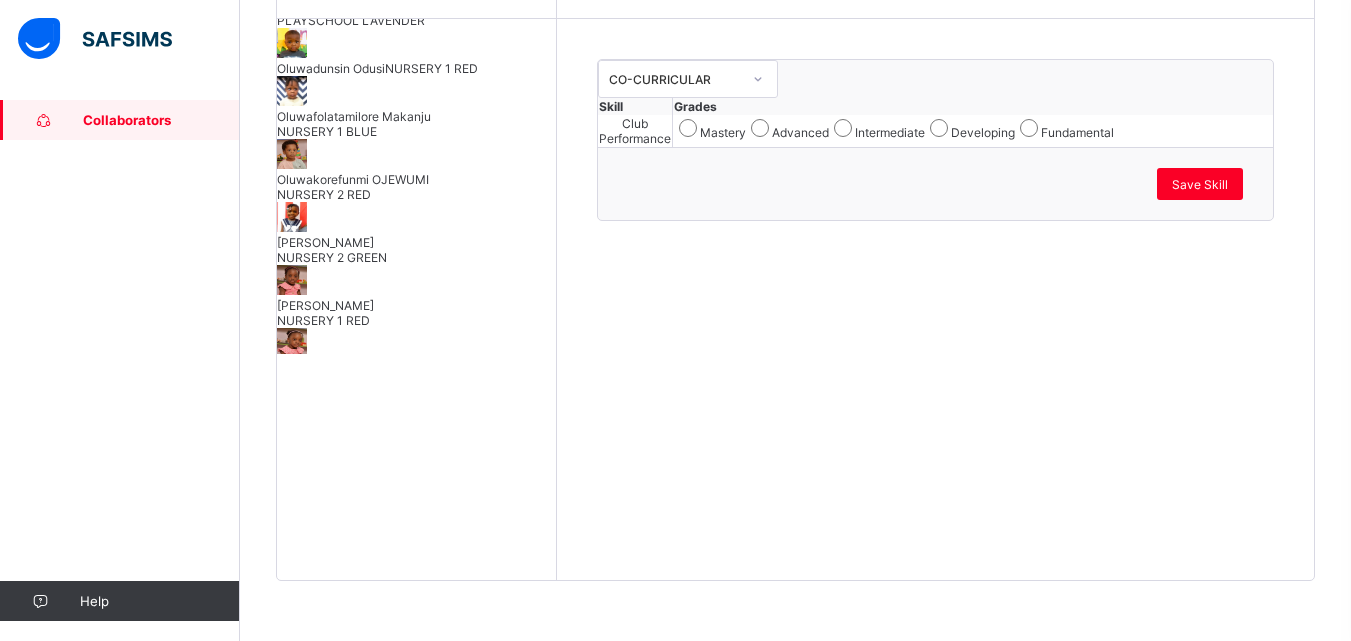 click on "Oluwafolatamilore  Makanju" at bounding box center (416, 116) 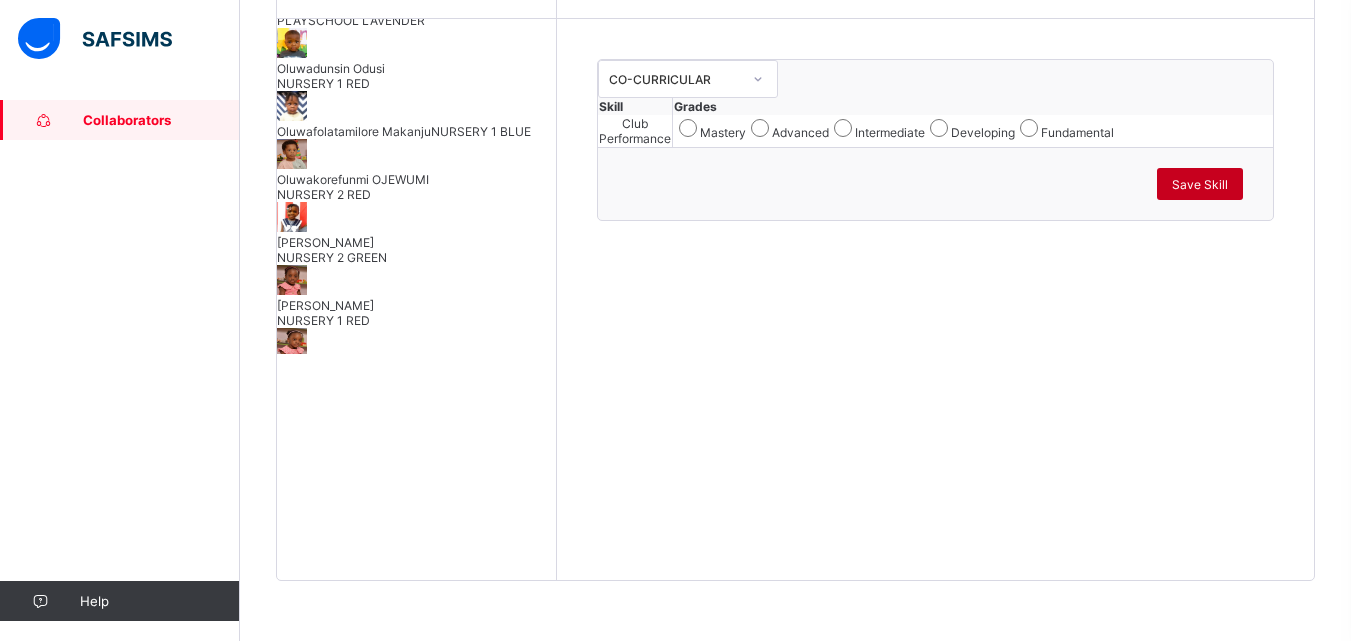 click on "Save Skill" at bounding box center [1200, 184] 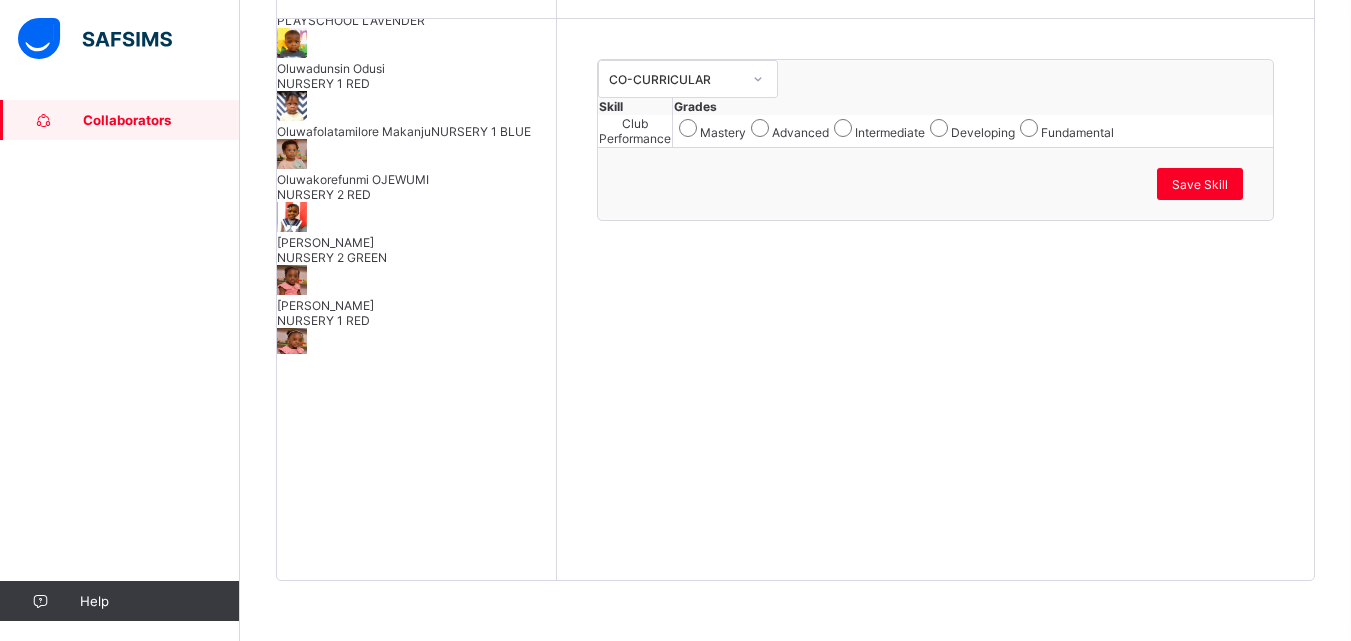 click on "Oluwakorefunmi   OJEWUMI" at bounding box center [416, 179] 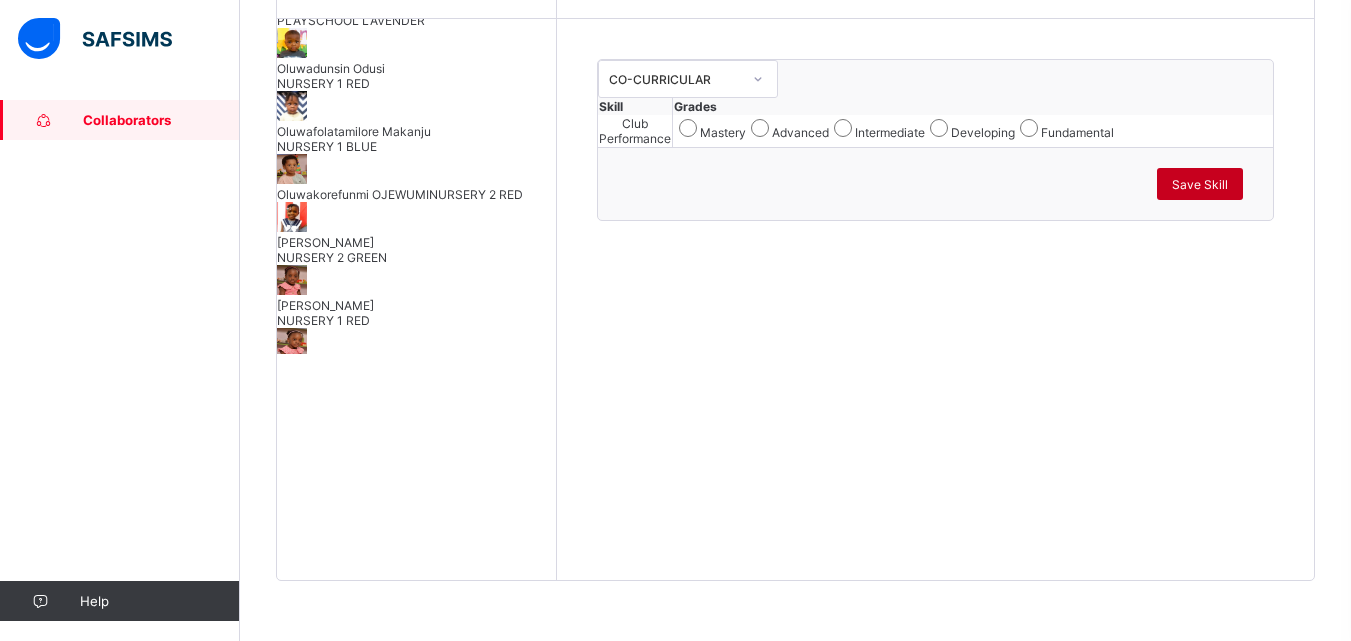 click on "Save Skill" at bounding box center (1200, 184) 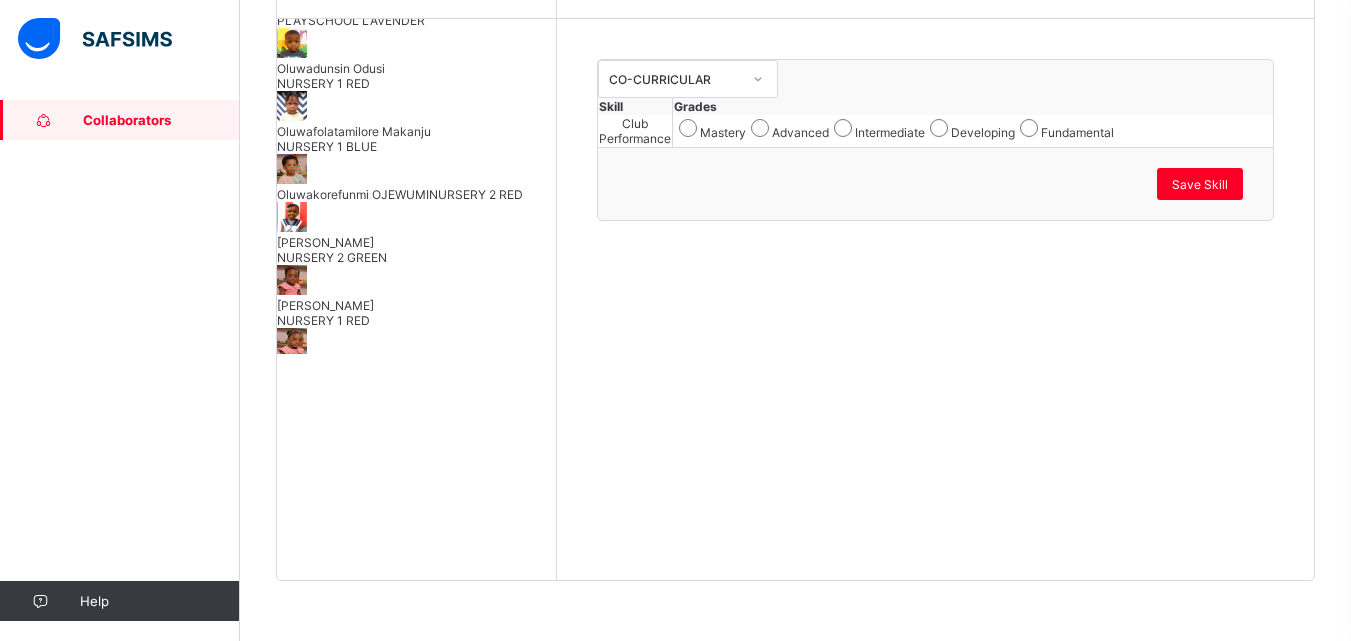 click on "[PERSON_NAME] NURSERY 2 GREEN" at bounding box center (416, 233) 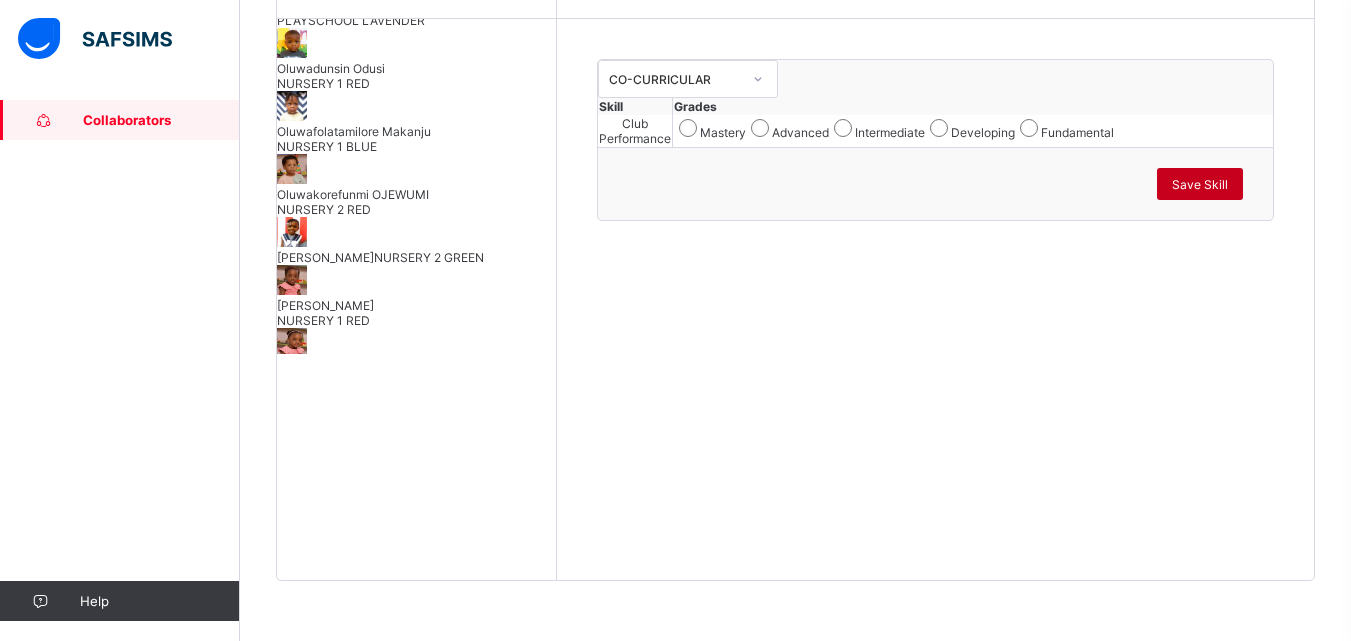 click on "Save Skill" at bounding box center [1200, 184] 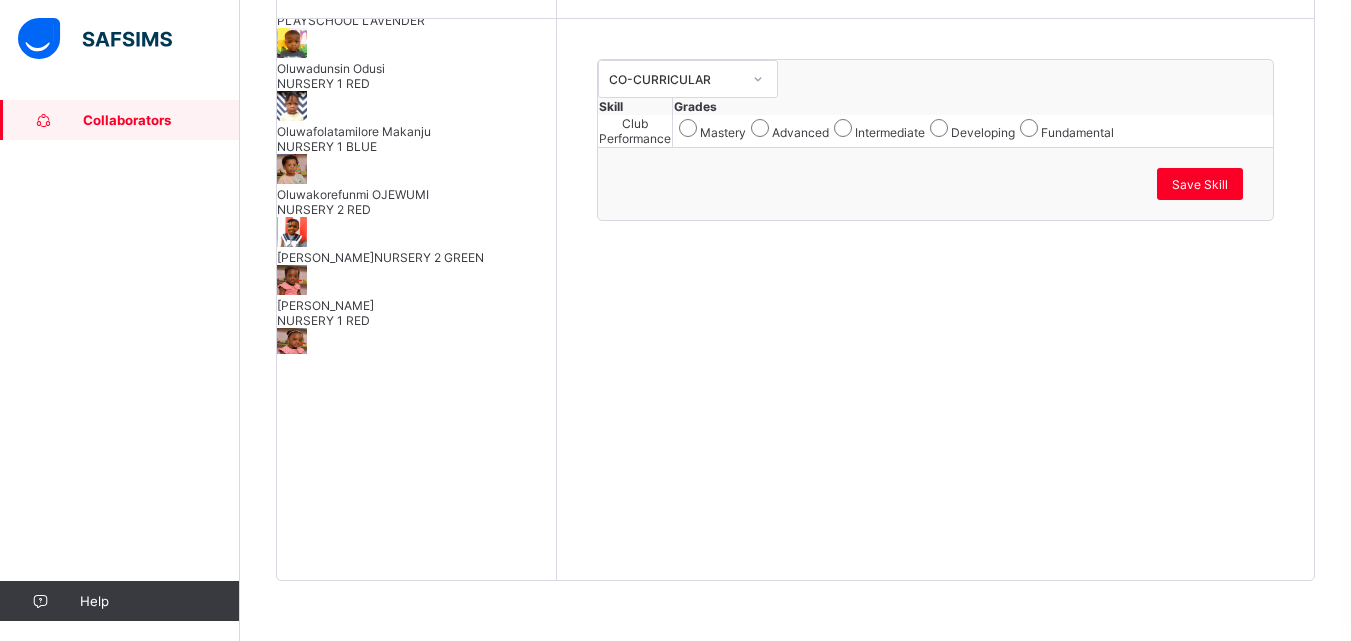 click on "Oluwakorefunmi   OJEWUMI NURSERY 2 RED" at bounding box center (416, 185) 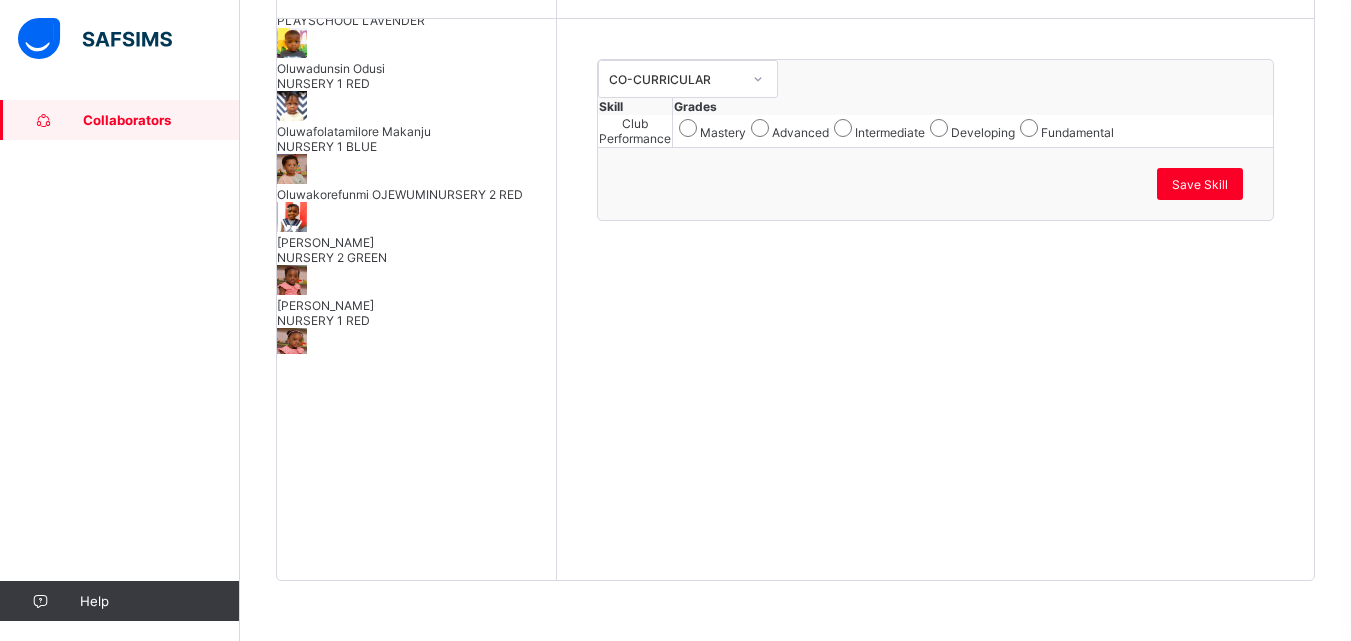 click on "Save Skill" at bounding box center [935, 183] 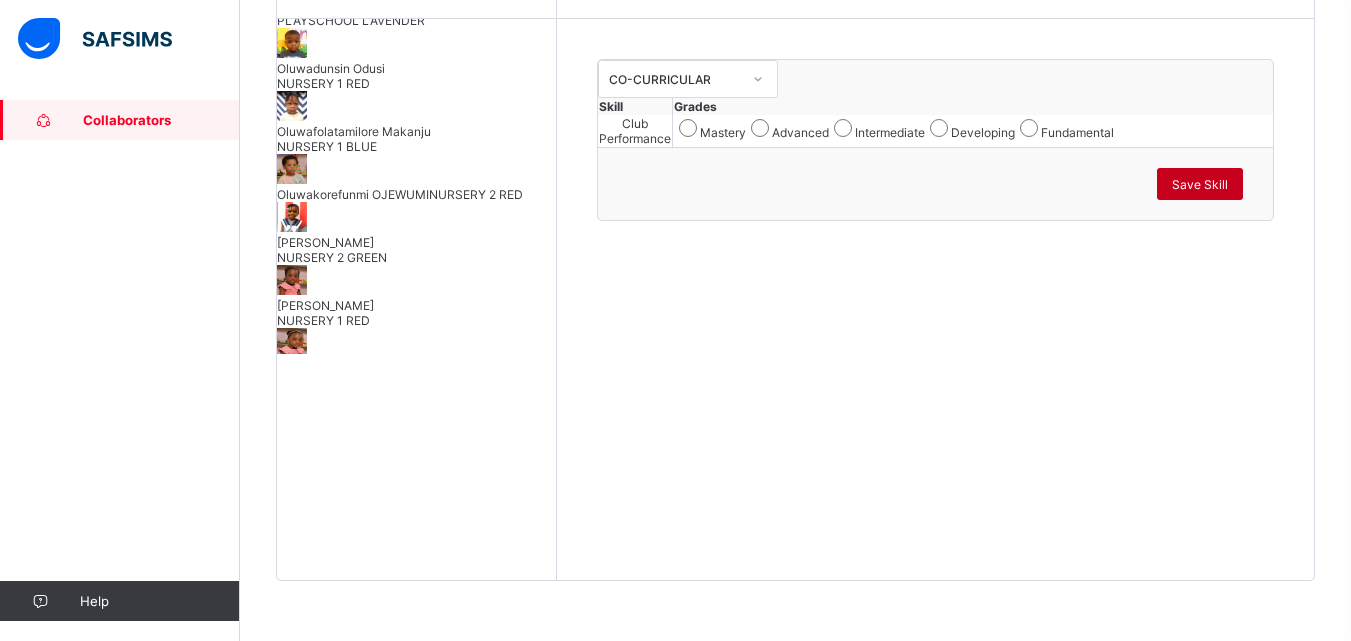 click on "Save Skill" at bounding box center [1200, 184] 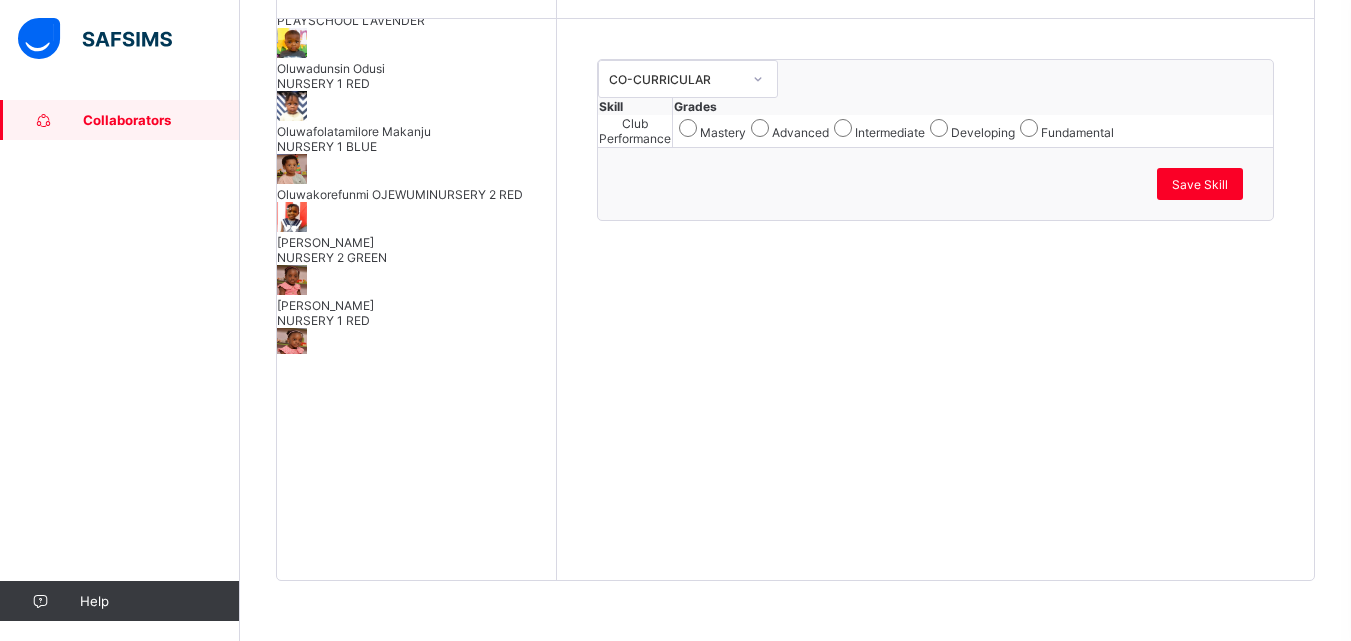 click on "[PERSON_NAME] 1 RED" at bounding box center [416, 313] 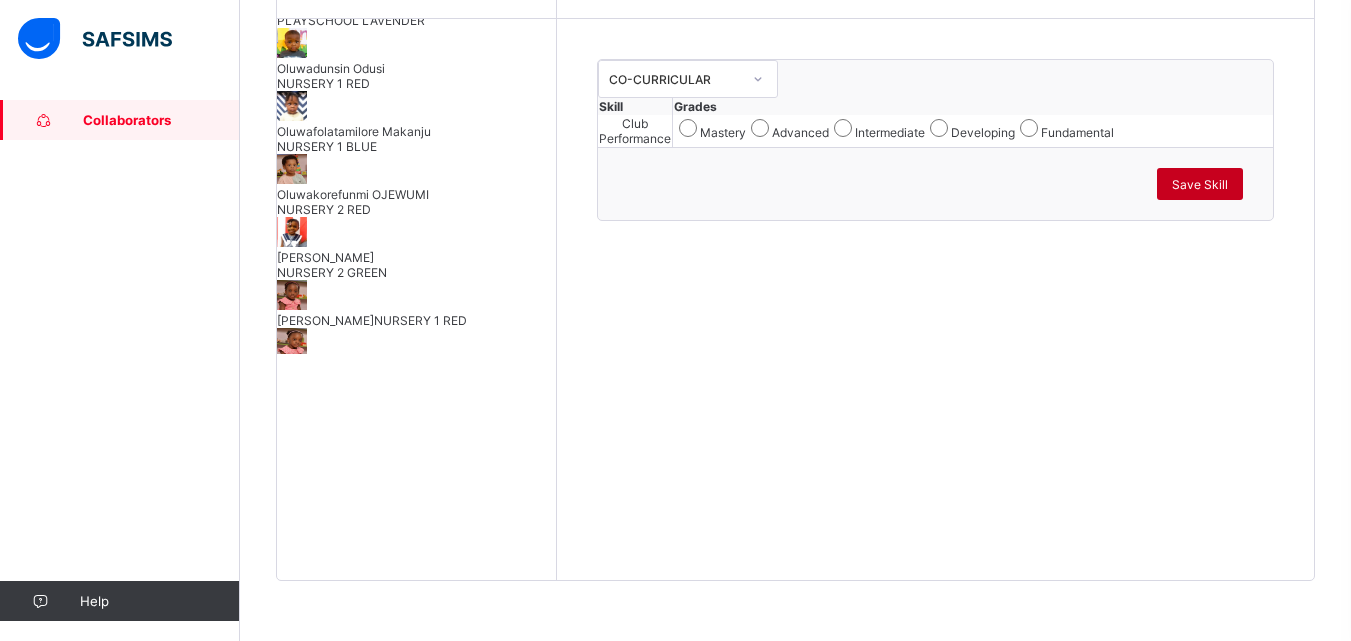 click on "Save Skill" at bounding box center [1200, 184] 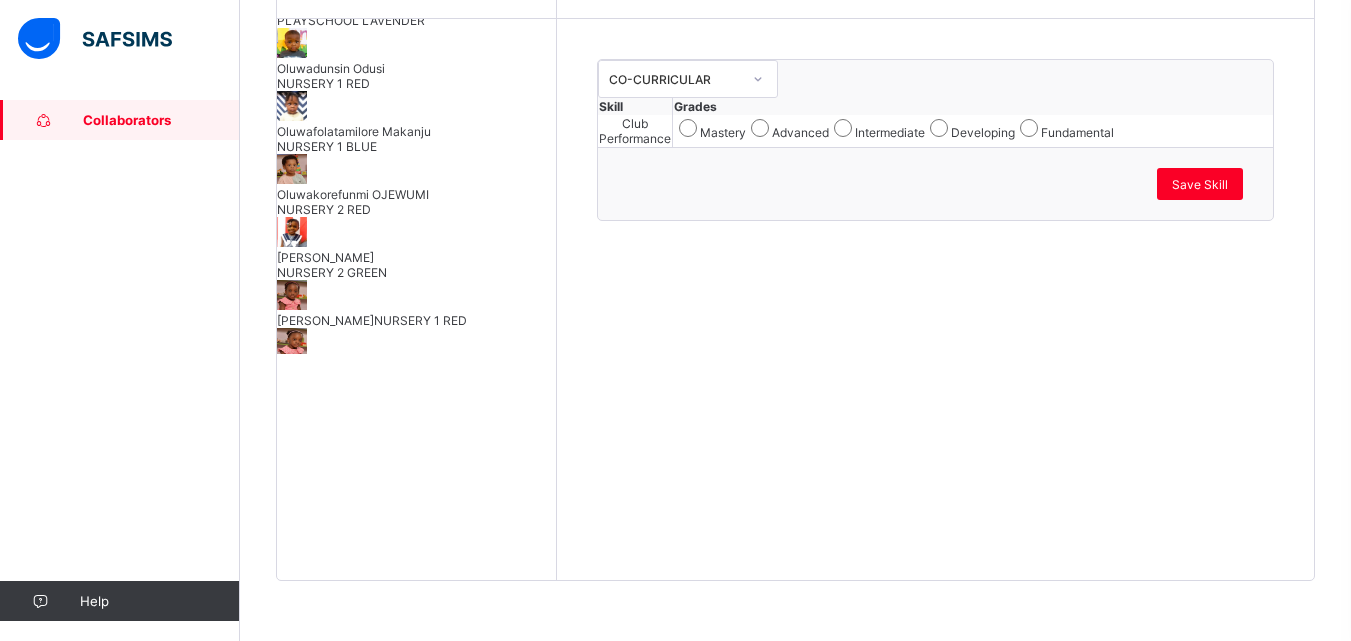 click on "[PERSON_NAME]" at bounding box center (416, 368) 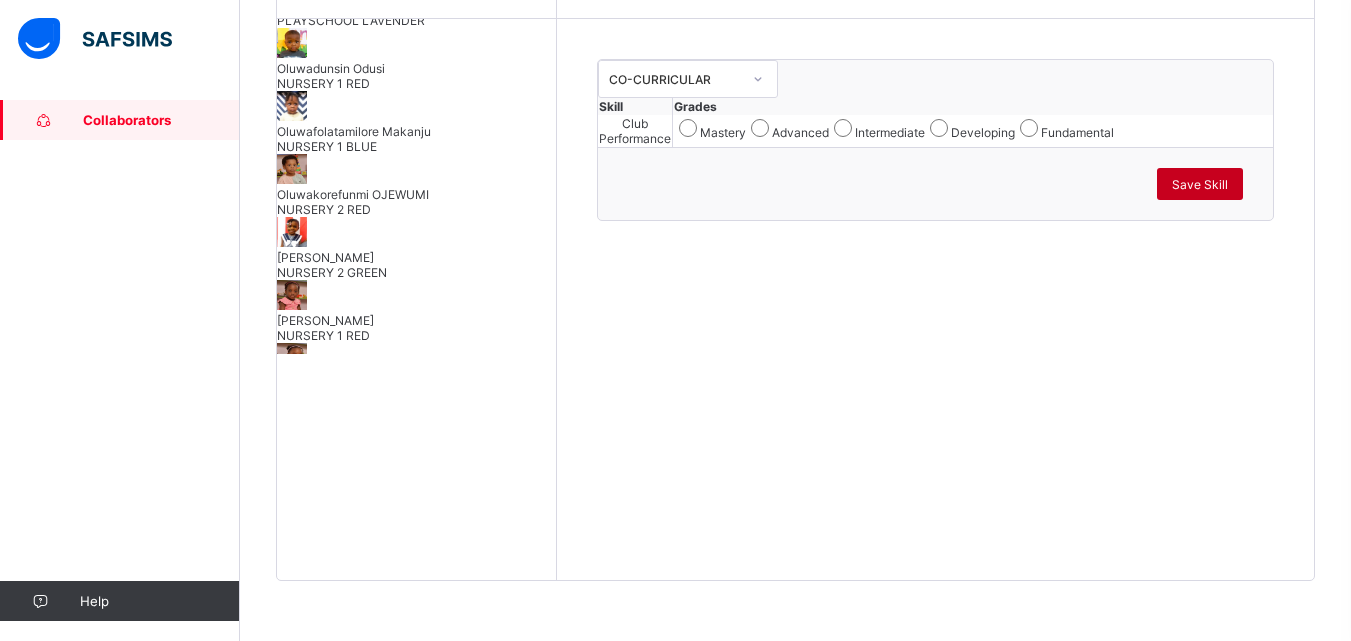 click on "Save Skill" at bounding box center [1200, 184] 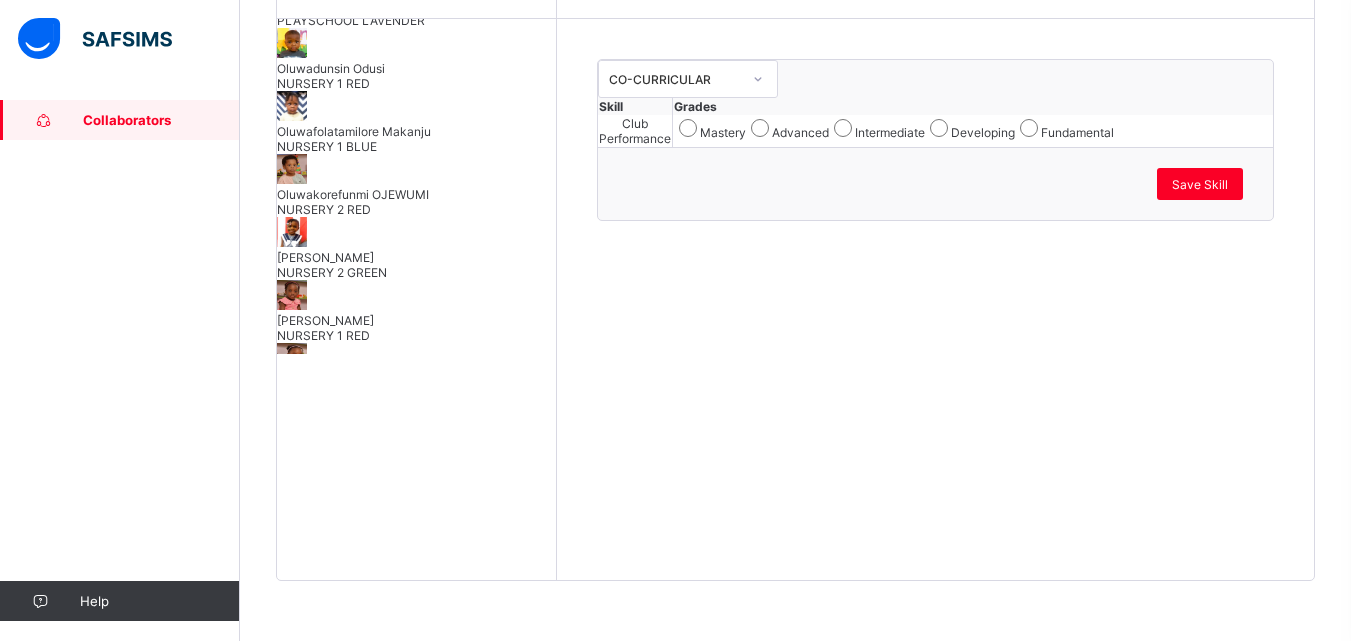 click on "[PERSON_NAME]" at bounding box center [416, 431] 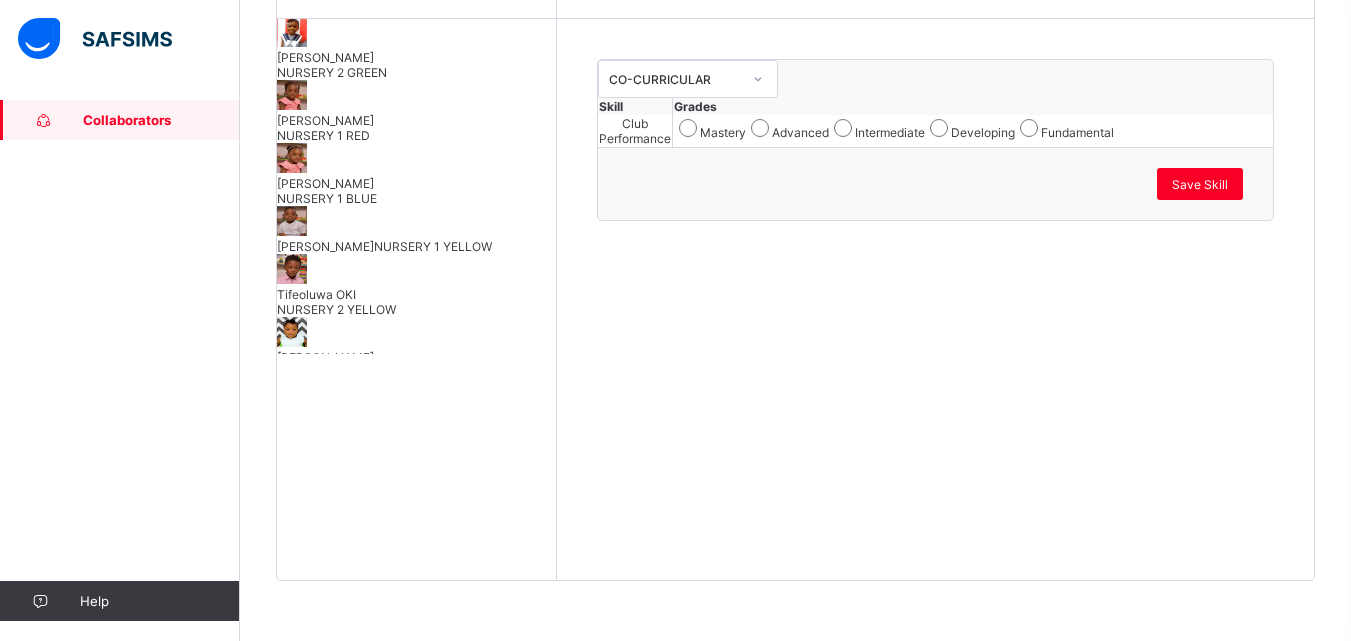 scroll, scrollTop: 1645, scrollLeft: 0, axis: vertical 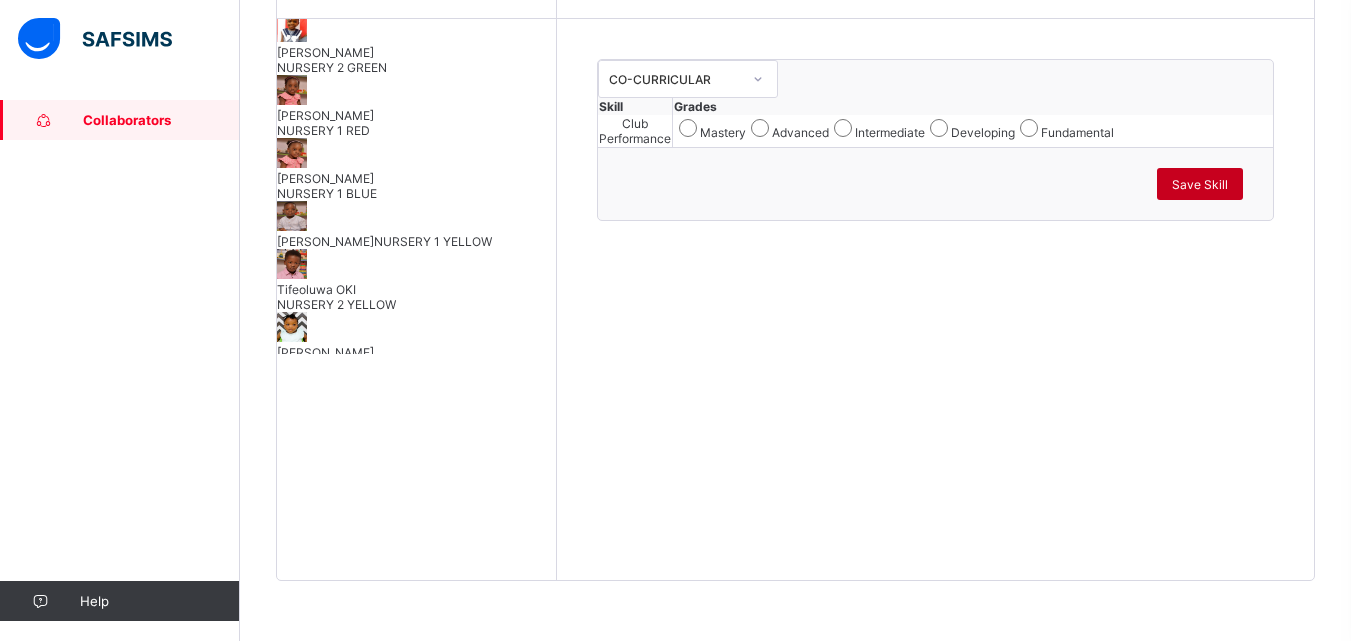 click on "Save Skill" at bounding box center (1200, 184) 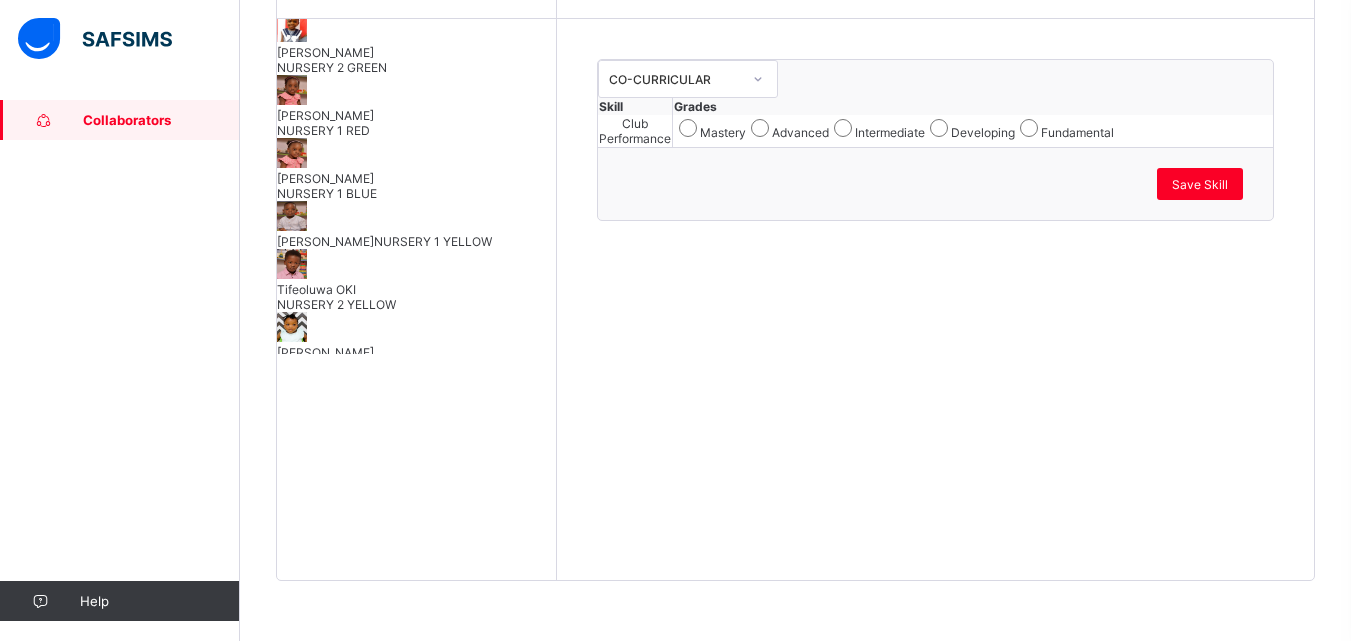 click on "Tifeoluwa   OKI NURSERY 2 YELLOW" at bounding box center (416, 280) 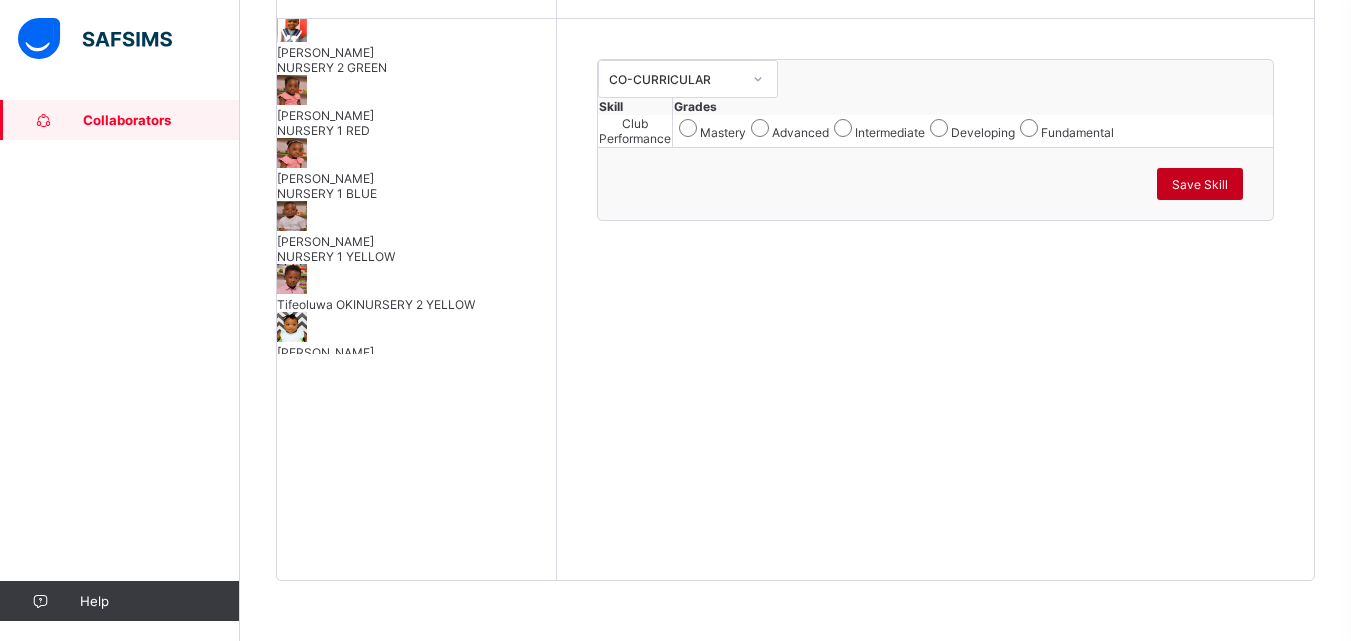 click on "Save Skill" at bounding box center [1200, 184] 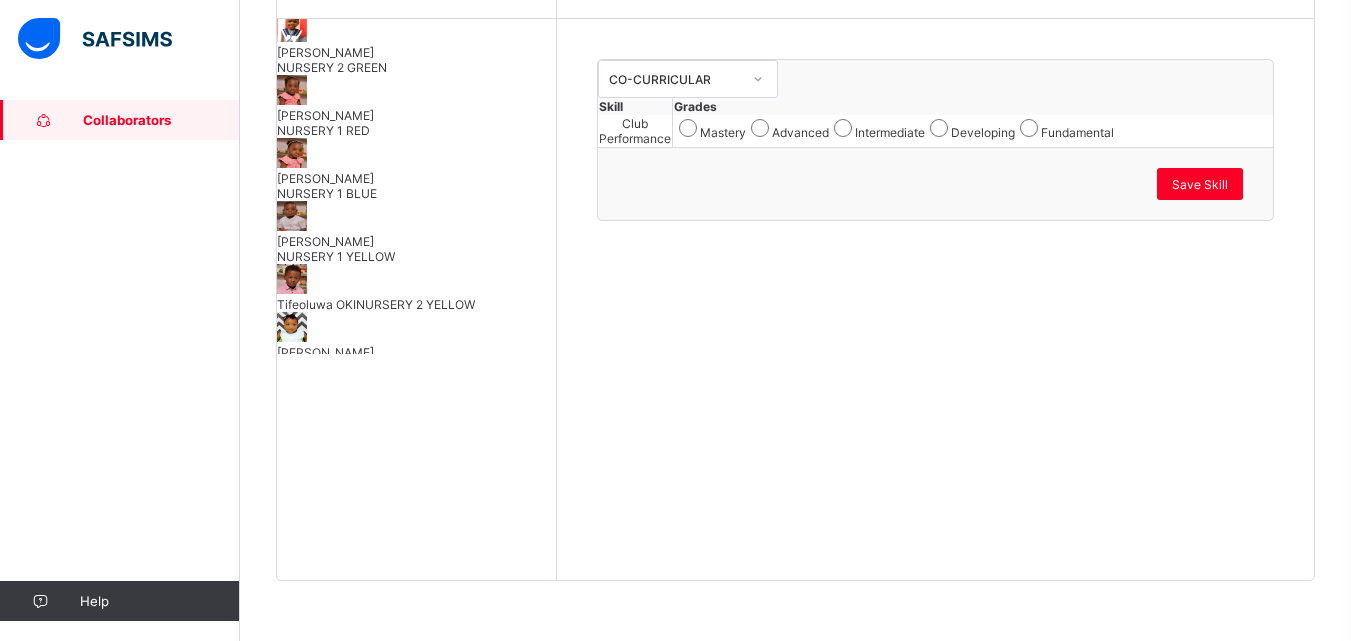 click on "[PERSON_NAME]  NURSERY 1 BLUE" at bounding box center [416, 360] 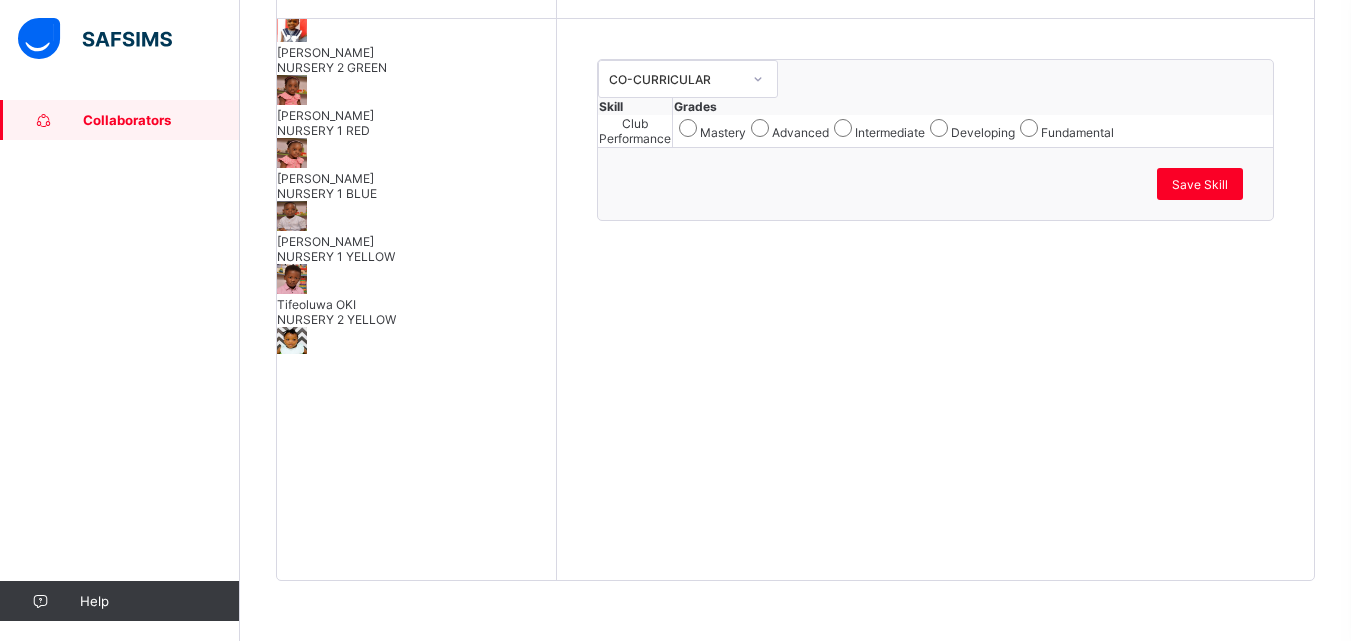 click on "Save Skill" at bounding box center [935, 183] 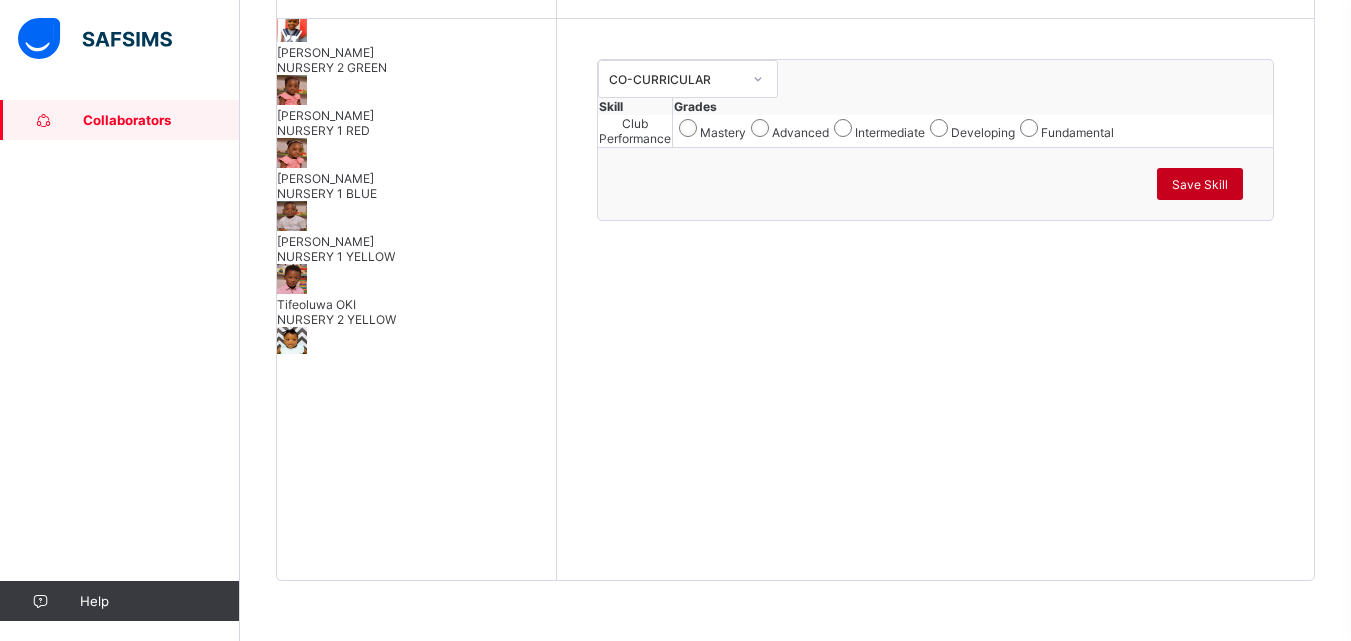 click on "Save Skill" at bounding box center (1200, 184) 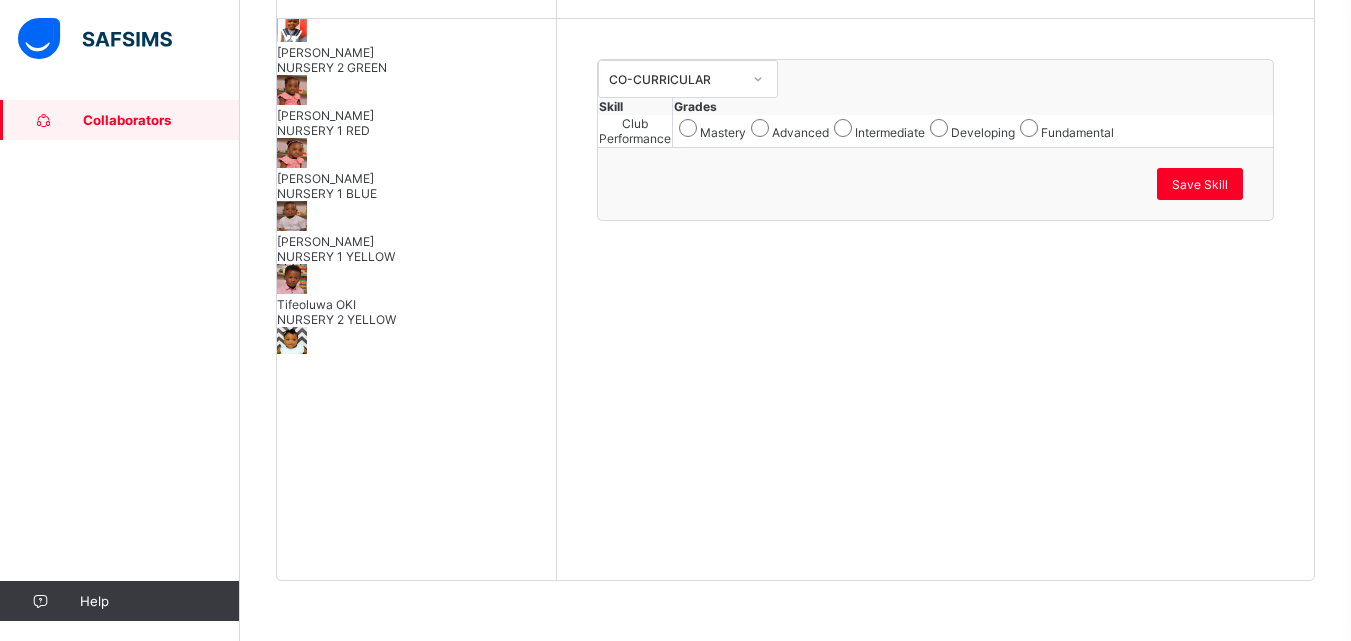 click on "[PERSON_NAME]" at bounding box center (416, 415) 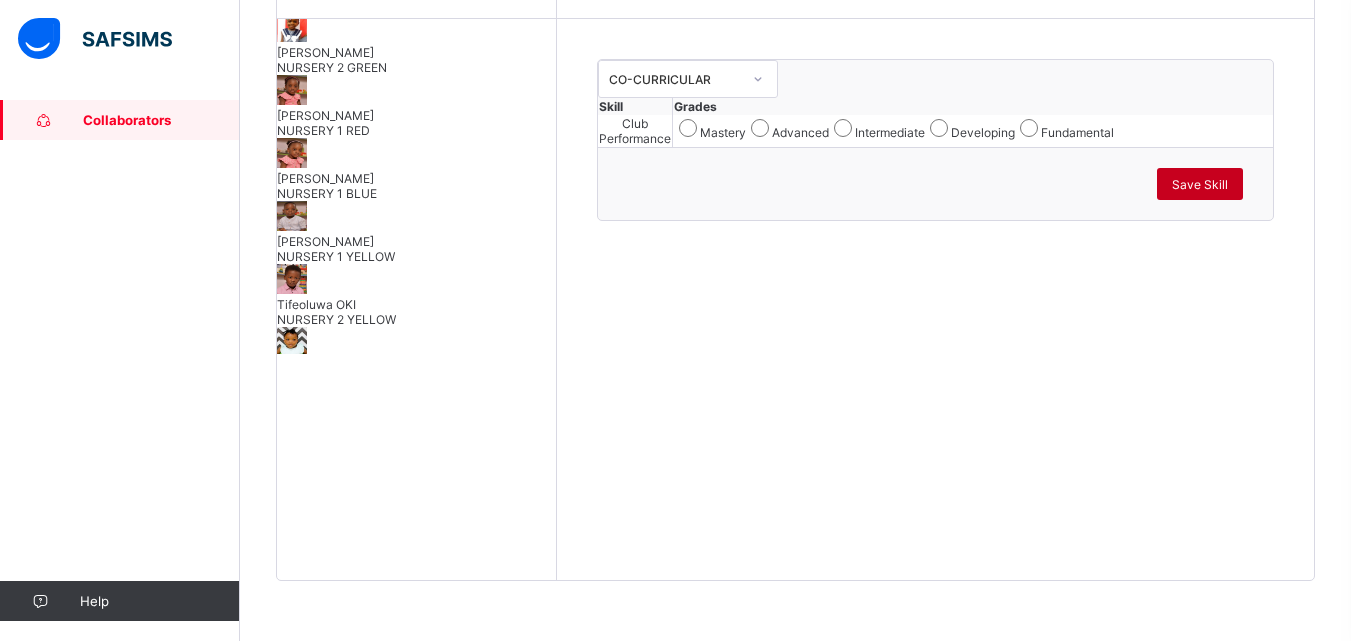 click on "Save Skill" at bounding box center (1200, 184) 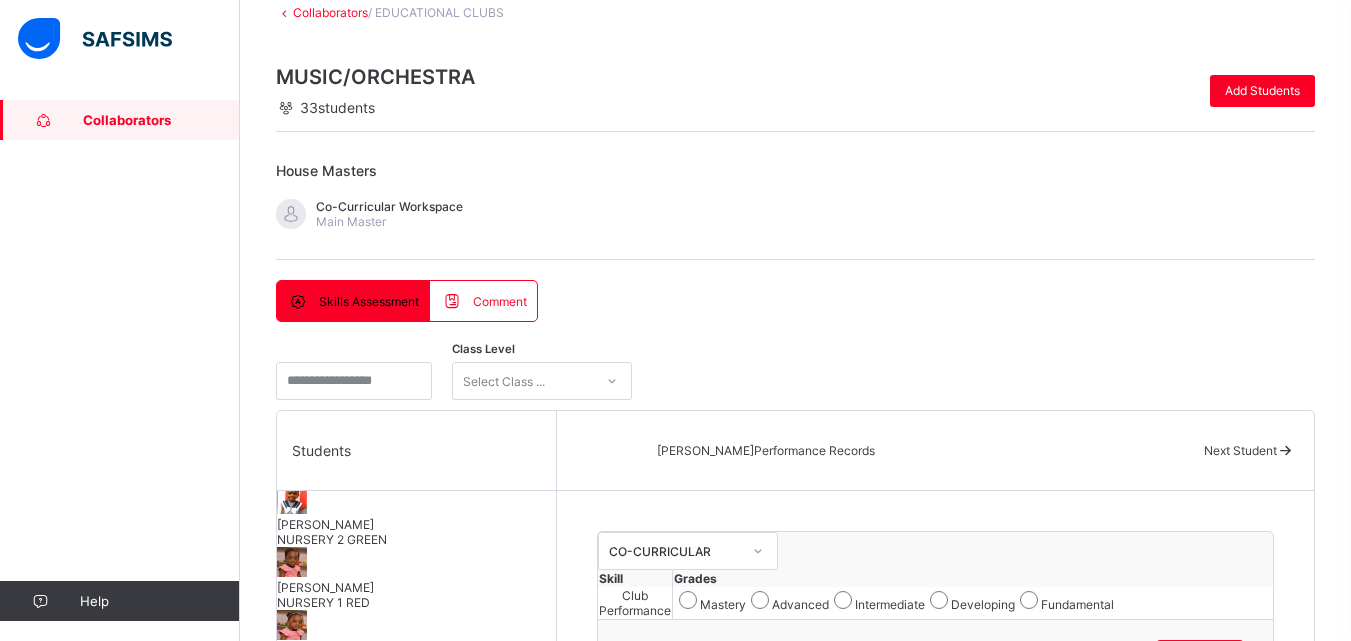 scroll, scrollTop: 0, scrollLeft: 0, axis: both 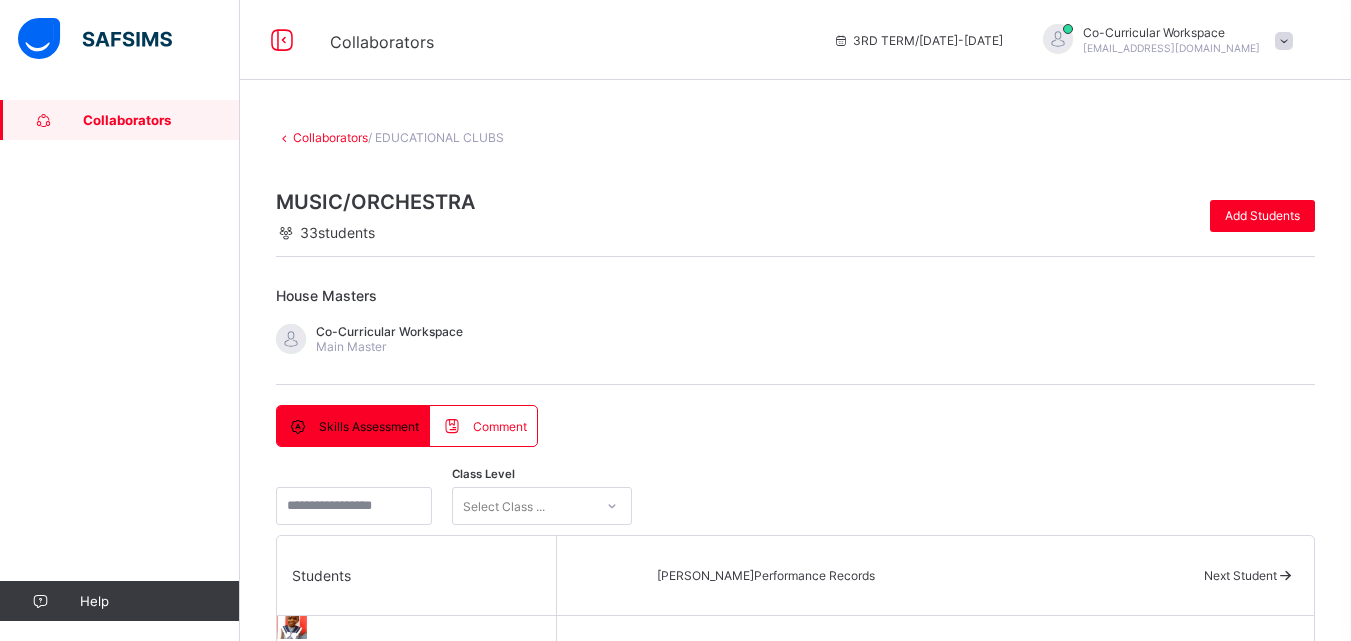 click at bounding box center (1284, 41) 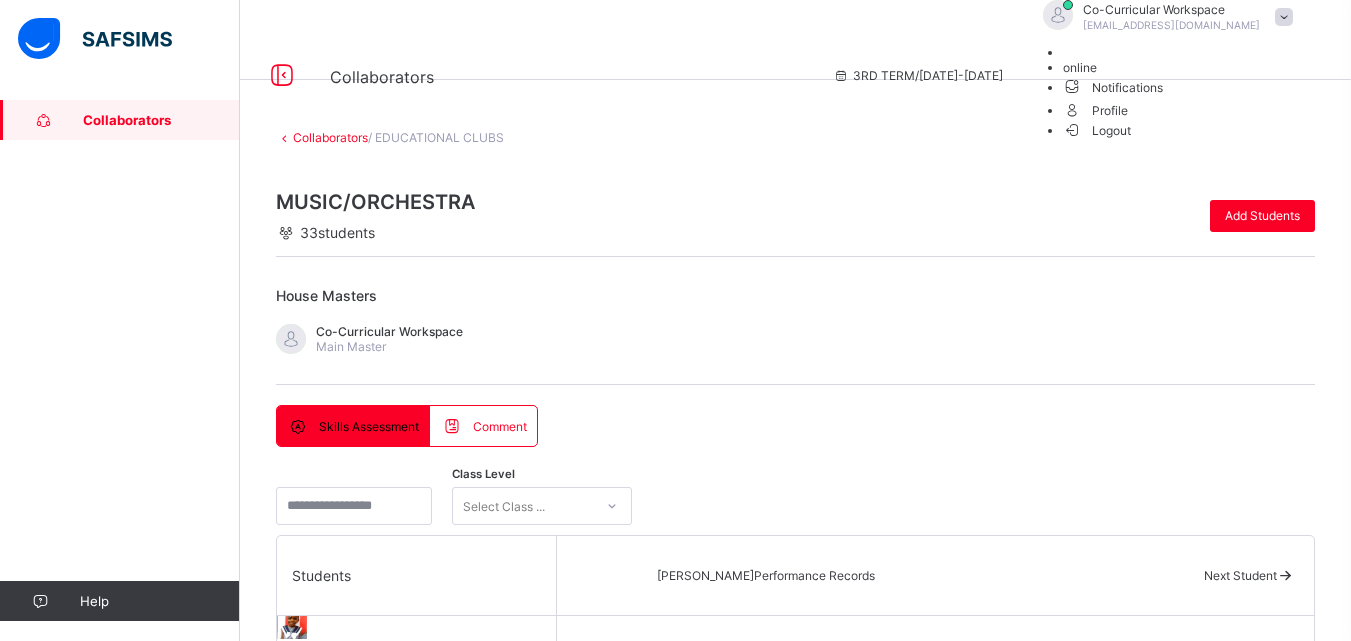 click on "Logout" at bounding box center [1097, 130] 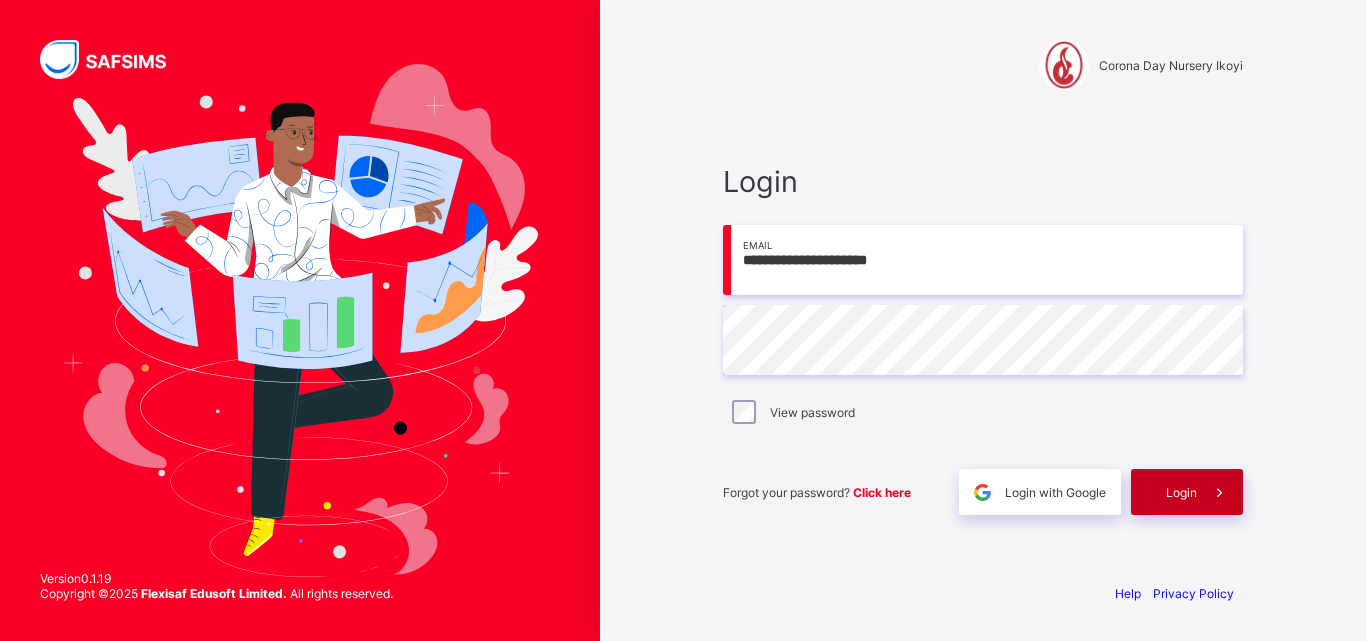 click on "Login" at bounding box center (1187, 492) 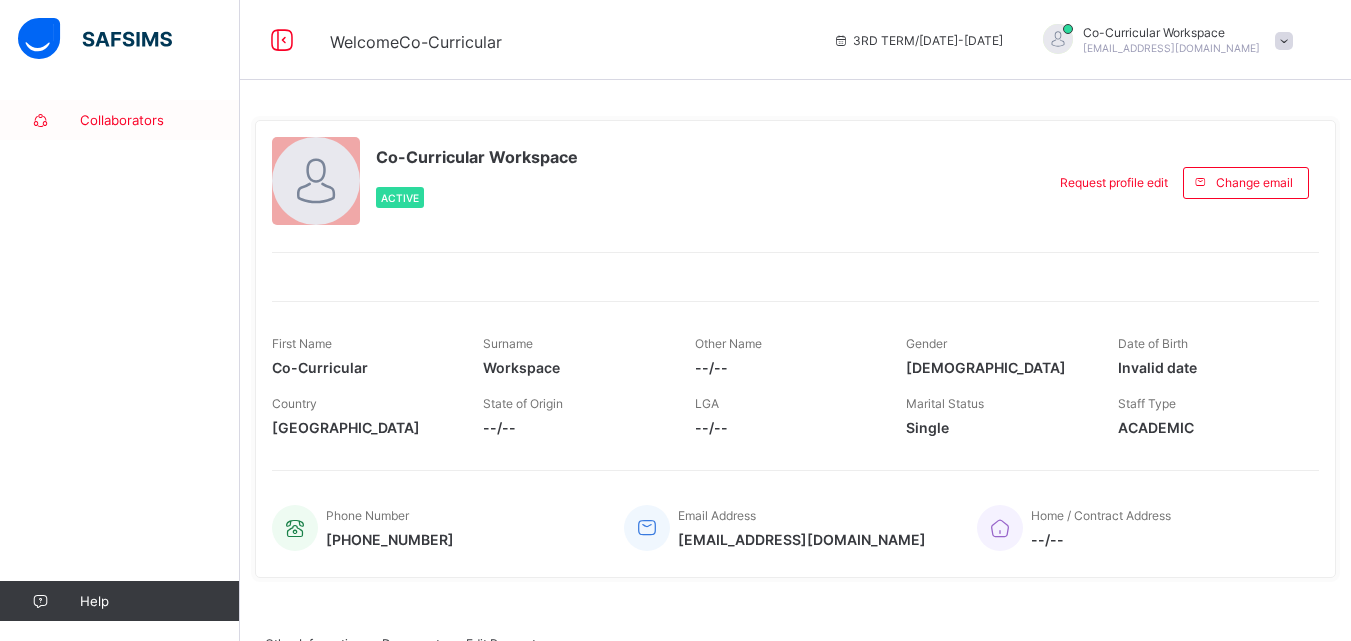 click on "Collaborators" at bounding box center [160, 120] 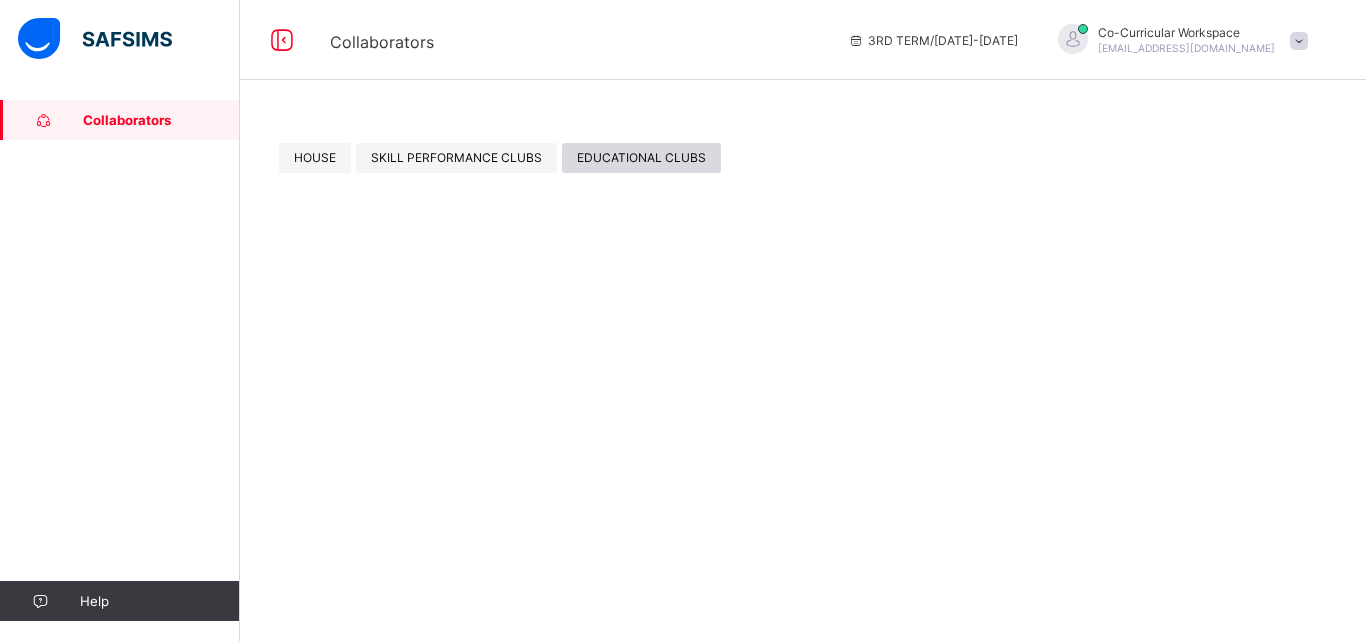 click on "EDUCATIONAL CLUBS" at bounding box center (641, 158) 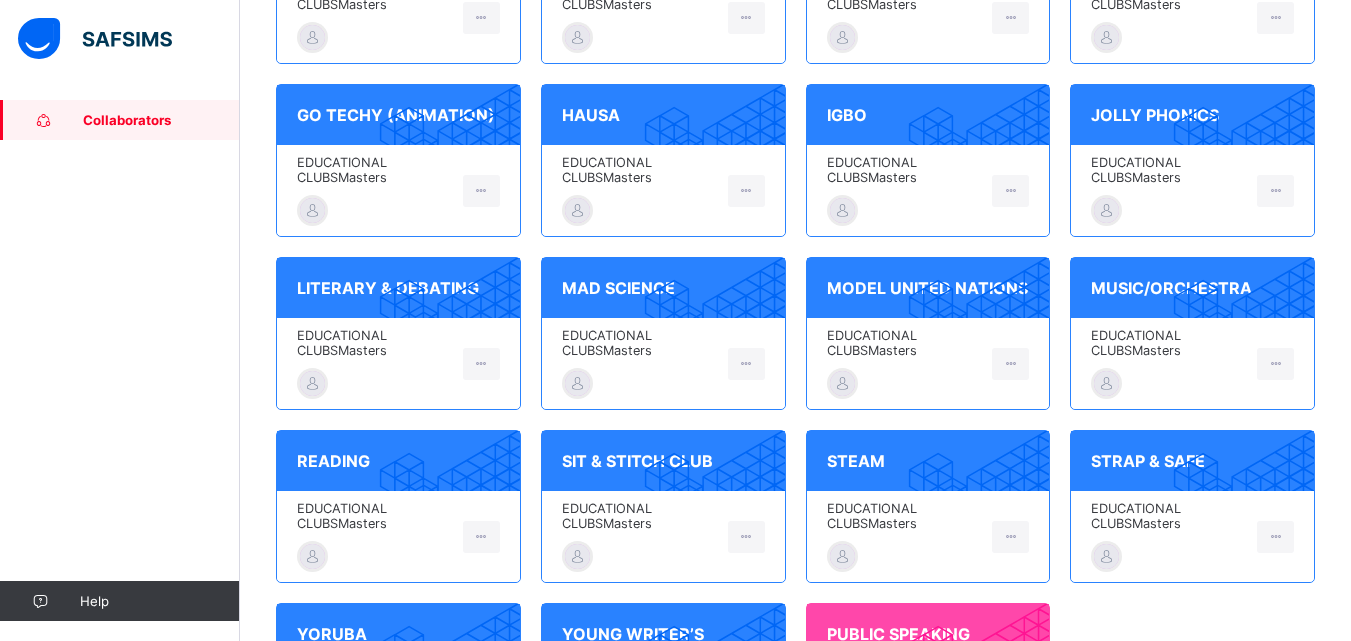 scroll, scrollTop: 571, scrollLeft: 0, axis: vertical 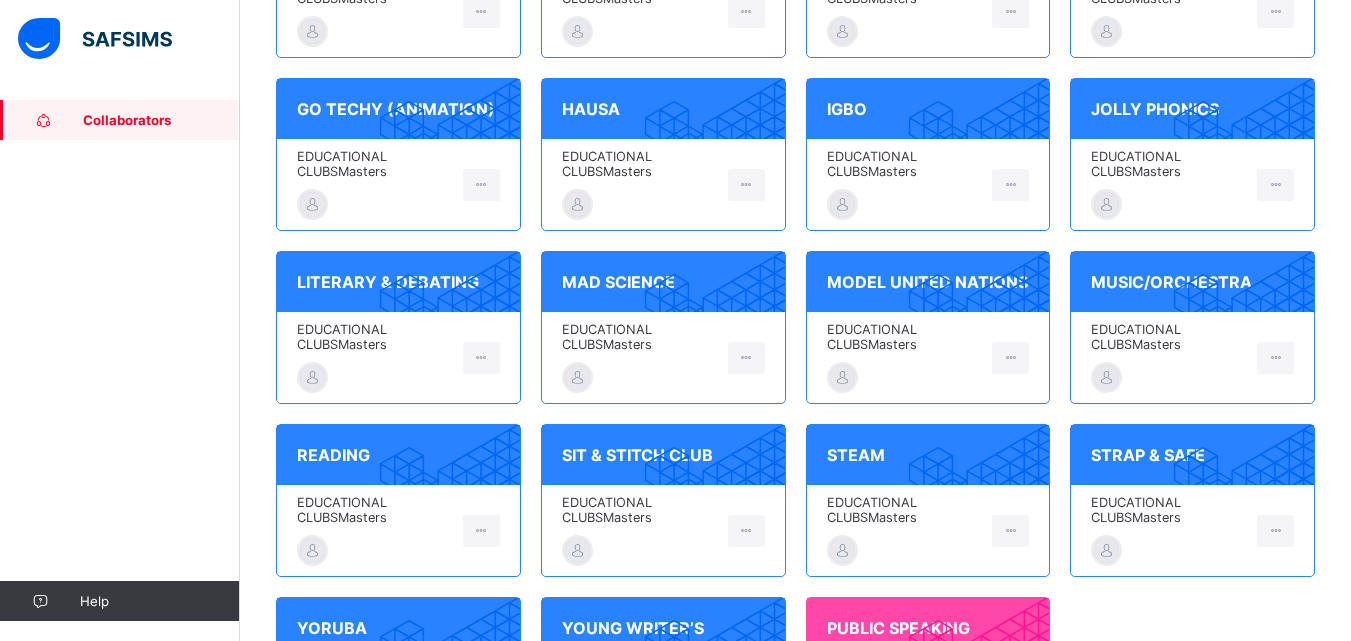 click on "MUSIC/ORCHESTRA" at bounding box center [1192, 282] 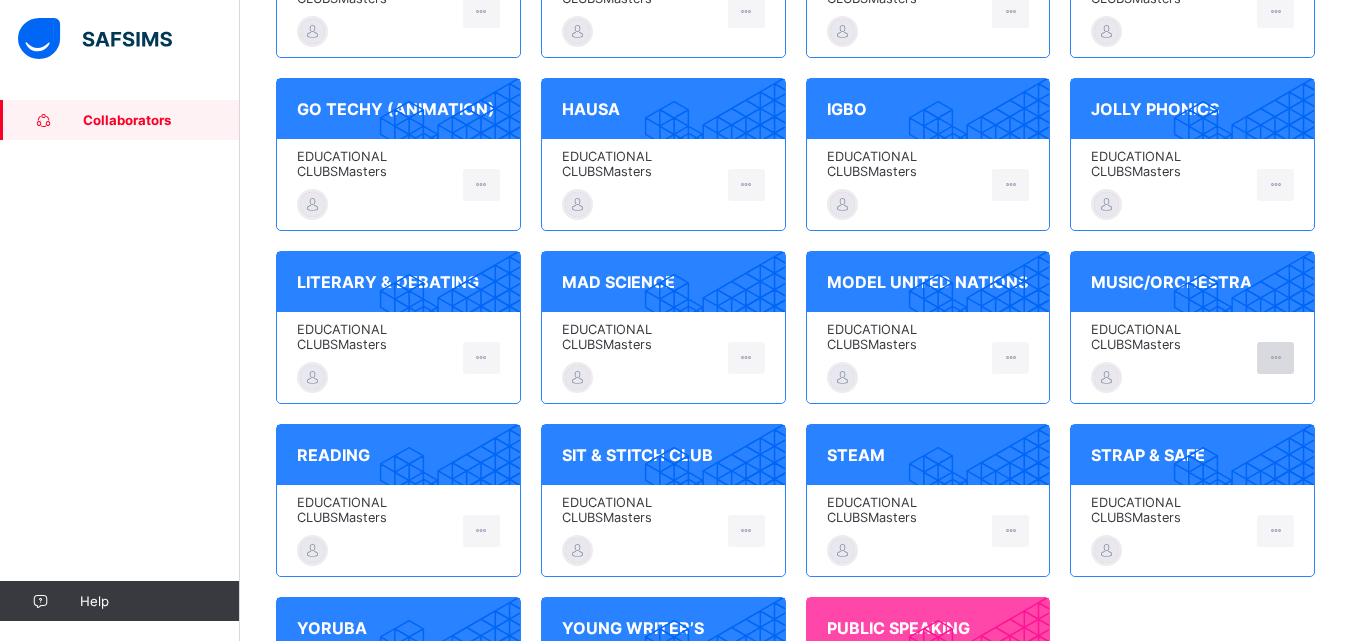 click at bounding box center (1275, 358) 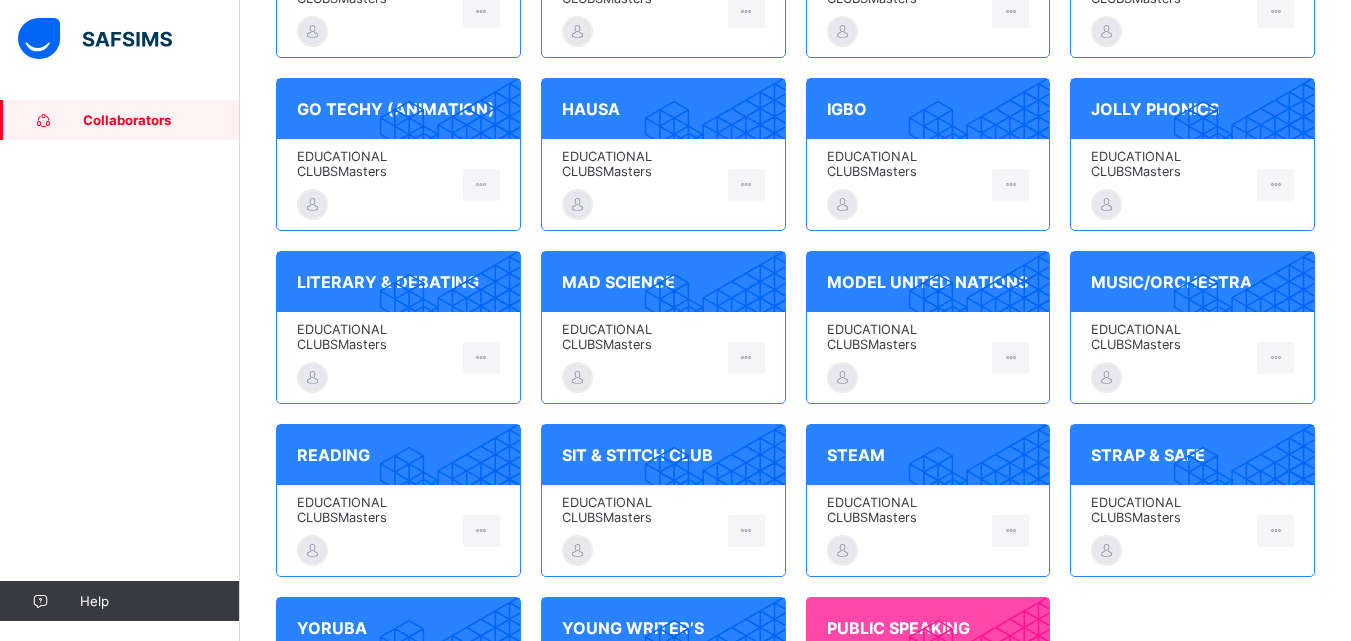 click on "MUSIC/ORCHESTRA" at bounding box center [1192, 282] 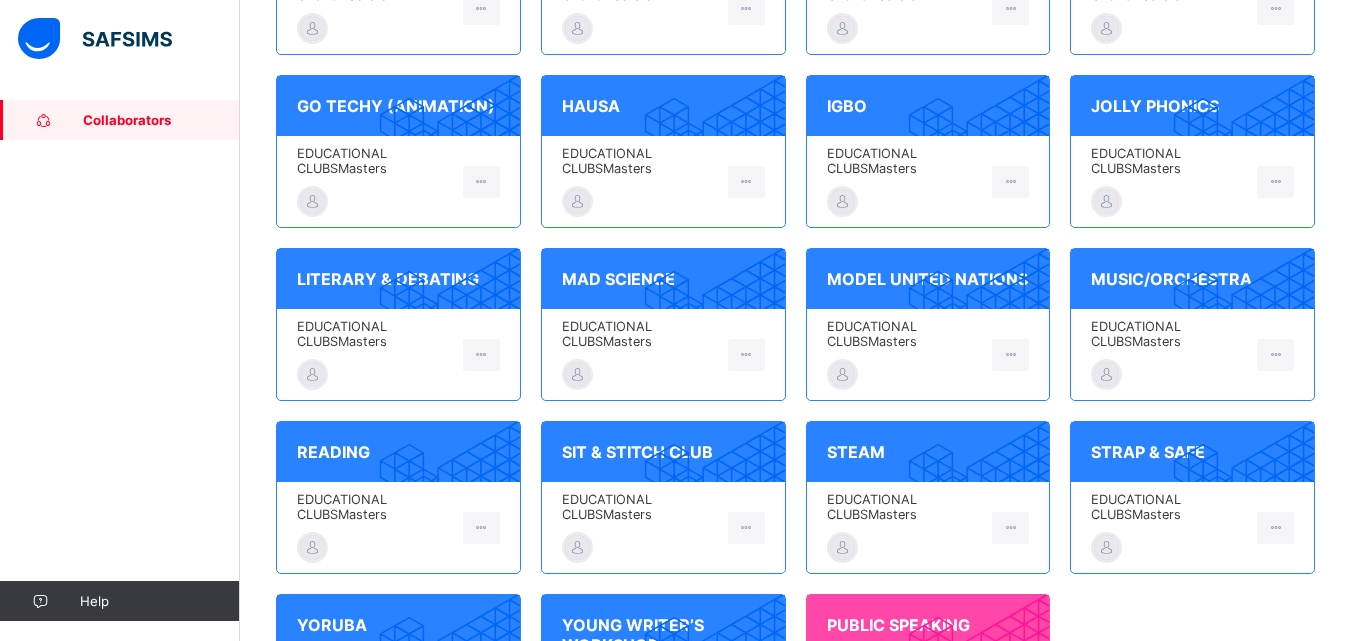 scroll, scrollTop: 570, scrollLeft: 0, axis: vertical 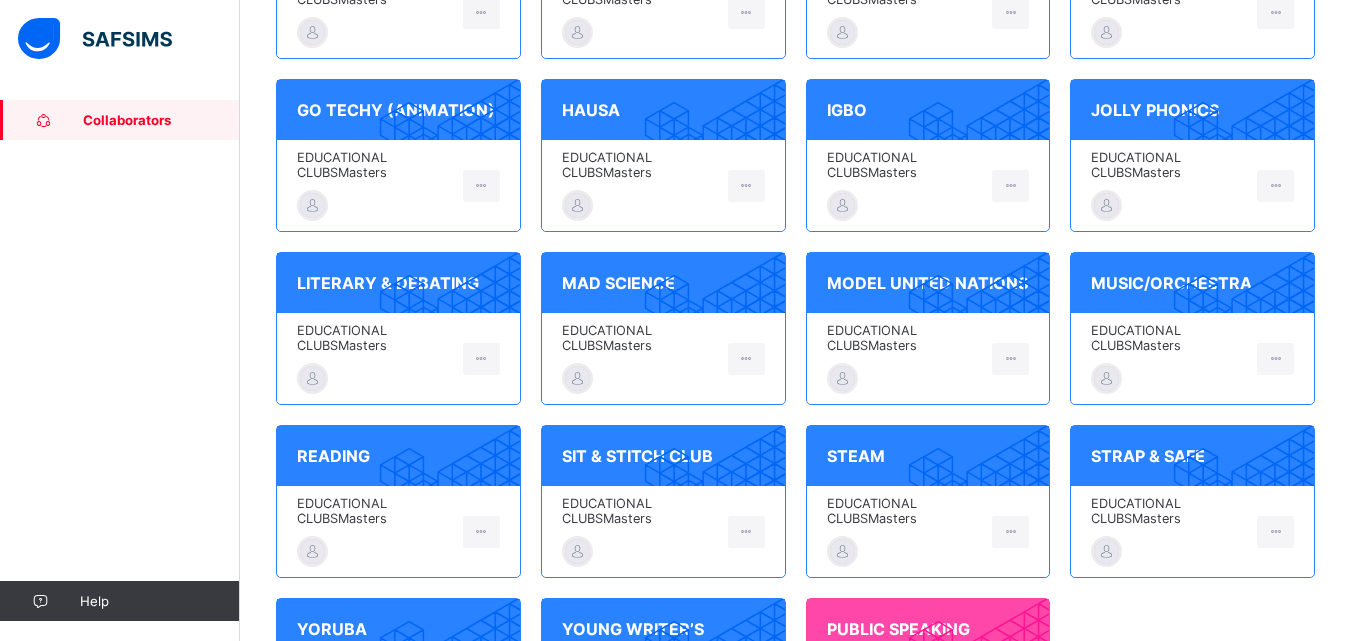 click on "MUSIC/ORCHESTRA" at bounding box center (1192, 283) 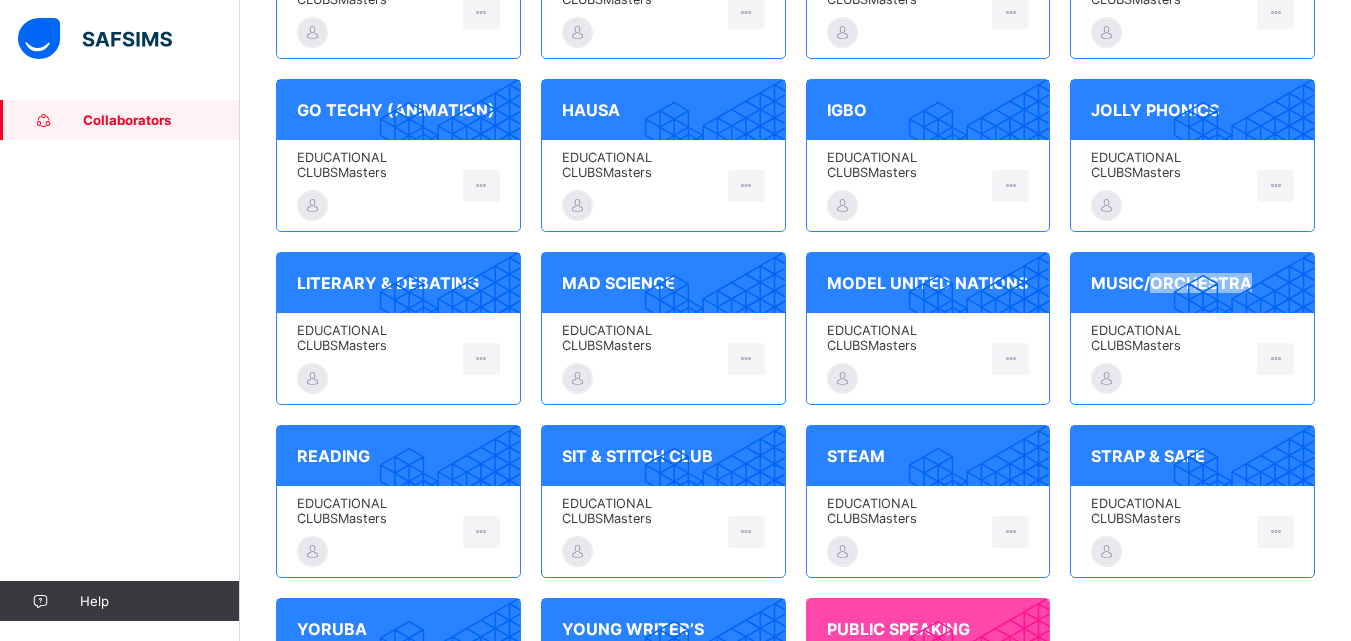 click on "MUSIC/ORCHESTRA" at bounding box center [1192, 283] 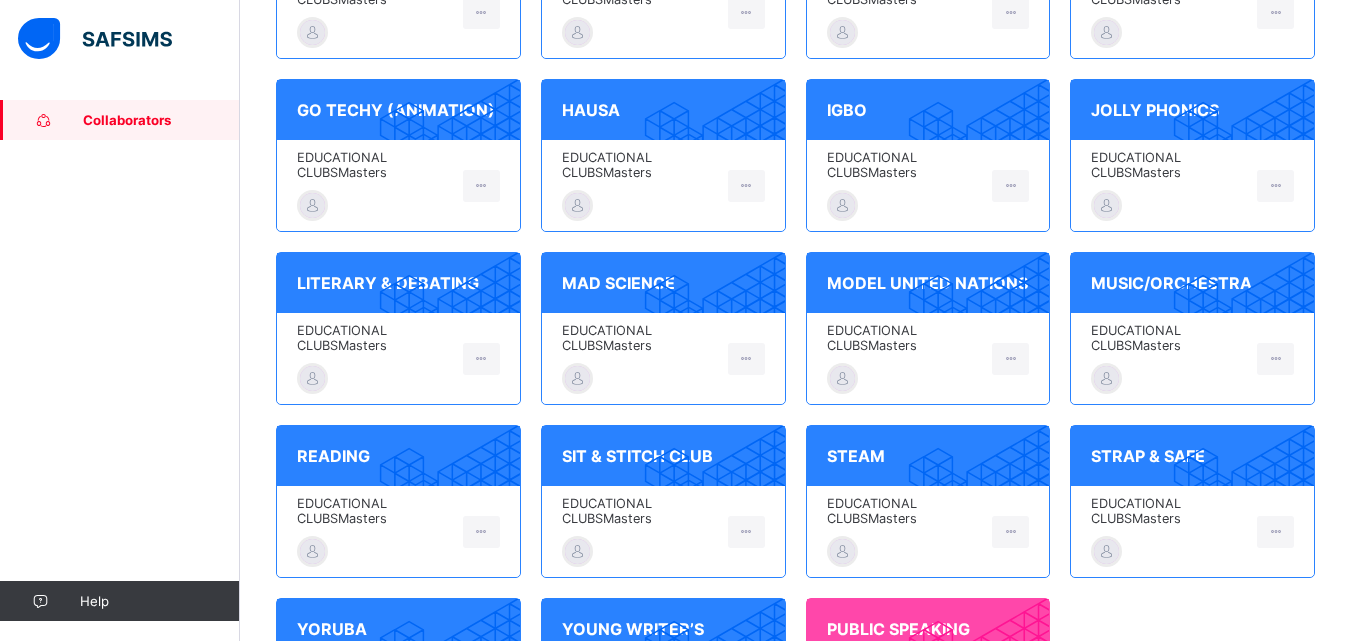 click on "MUSIC/ORCHESTRA" at bounding box center [1192, 283] 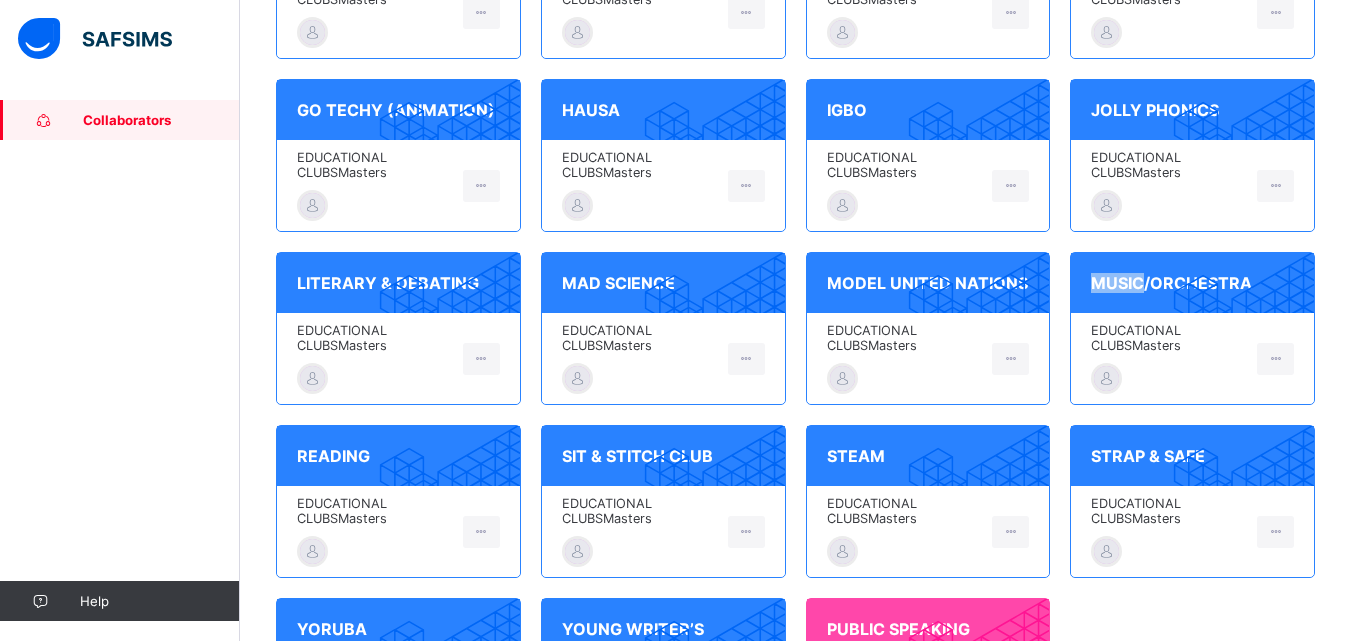 click on "MUSIC/ORCHESTRA" at bounding box center (1192, 283) 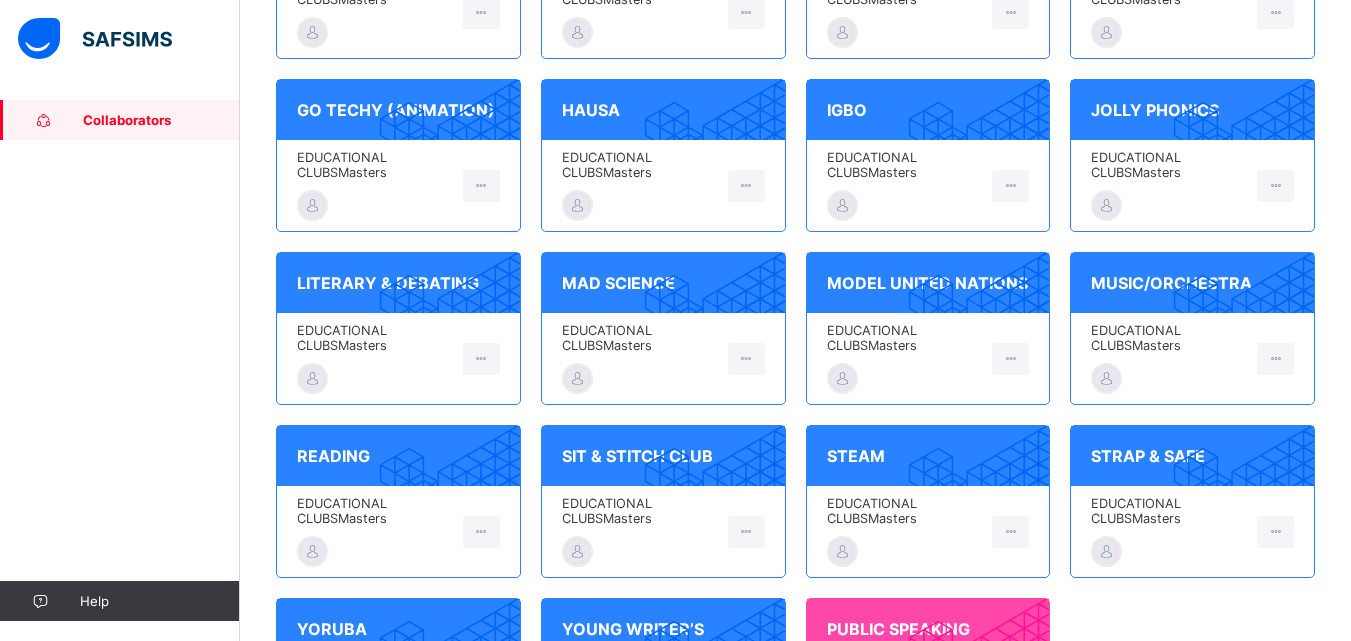 click on "EDUCATIONAL CLUBS  Masters" at bounding box center (1169, 338) 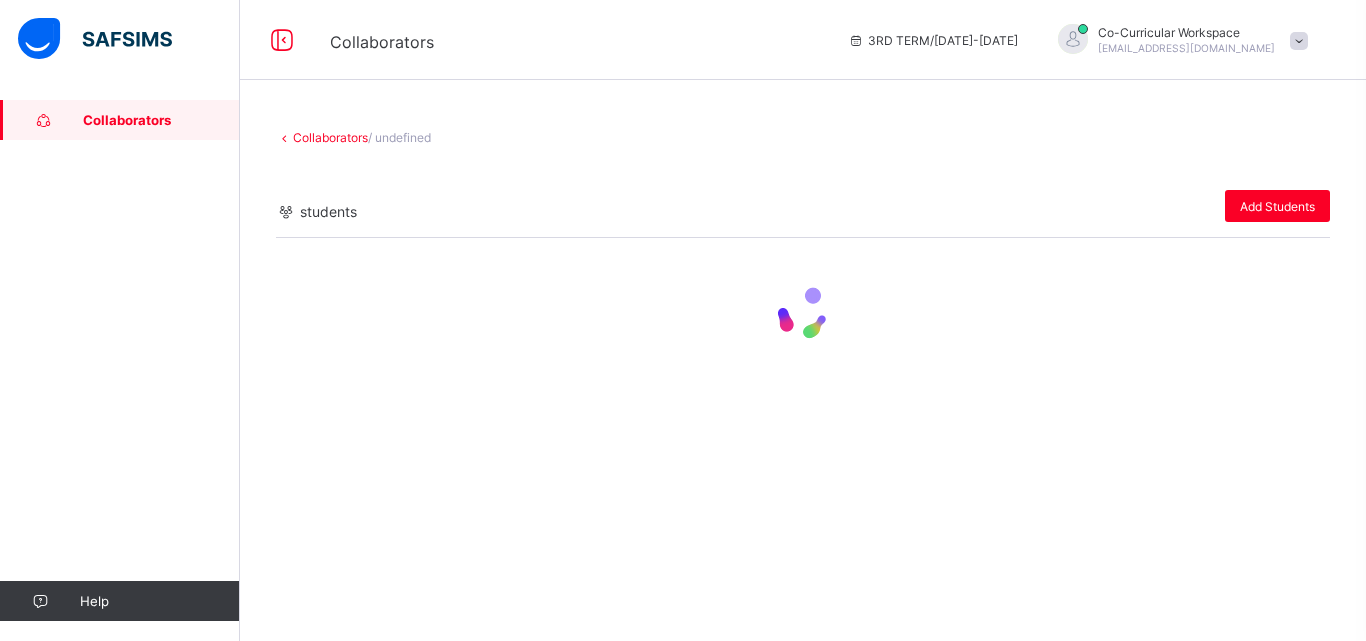 click at bounding box center (803, 314) 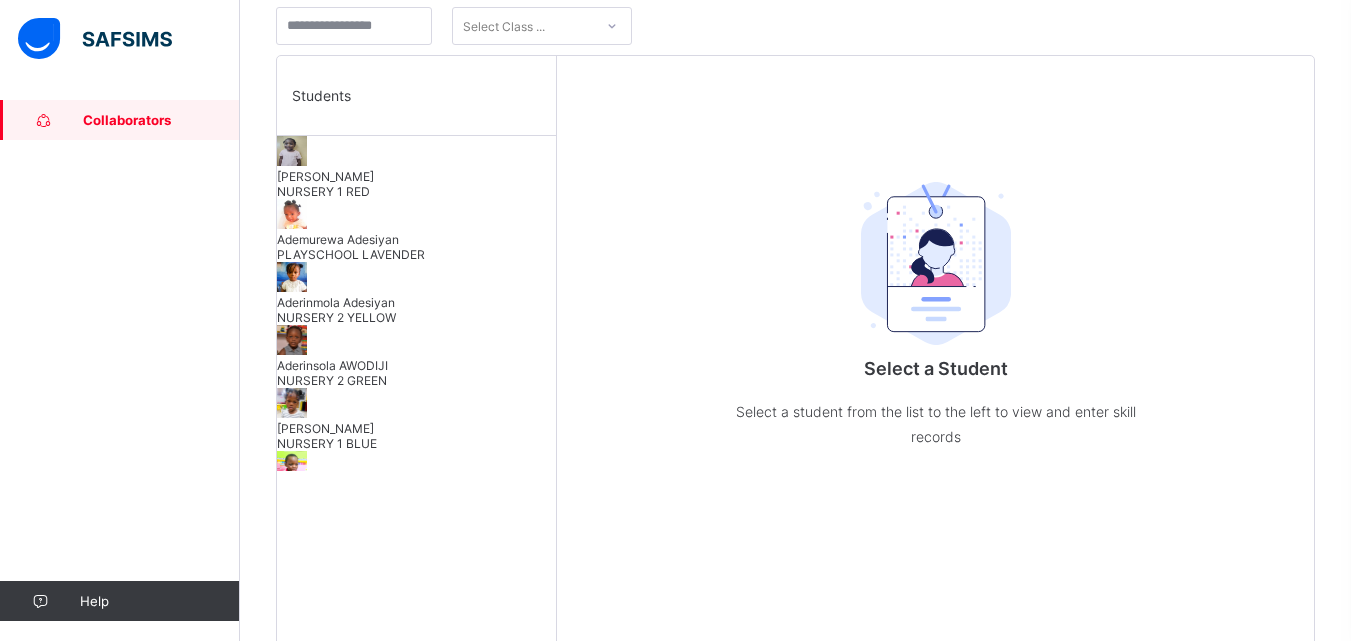 scroll, scrollTop: 483, scrollLeft: 0, axis: vertical 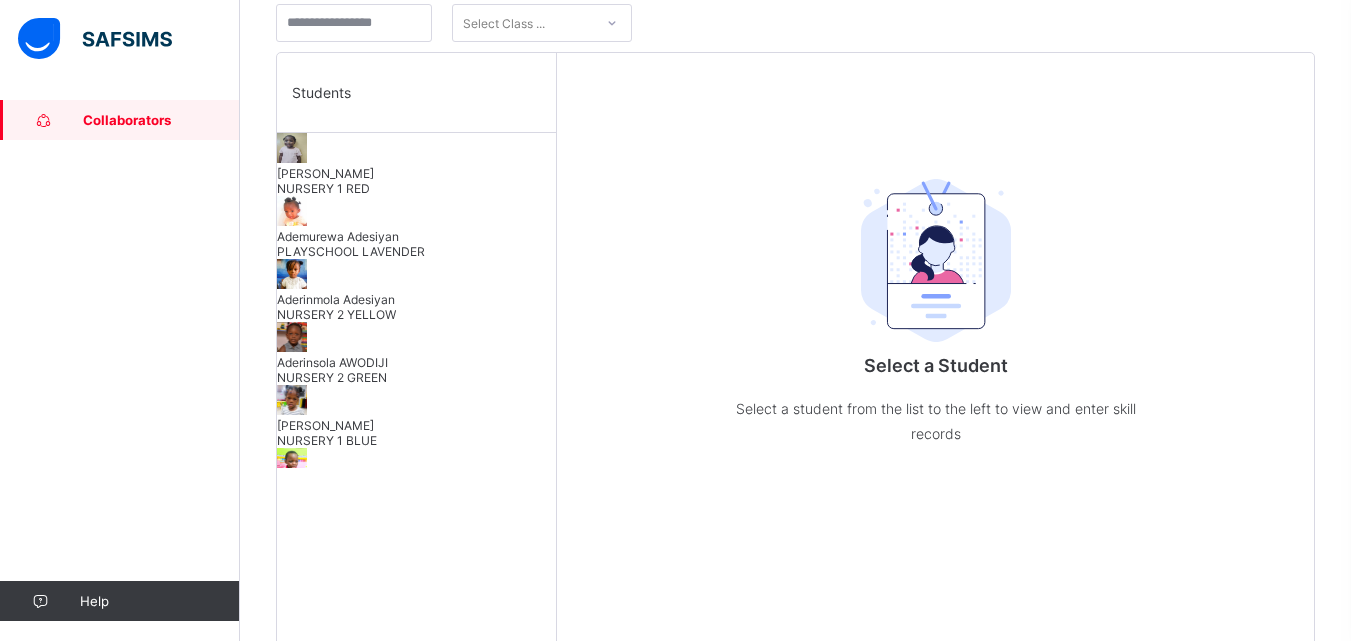 click on "[PERSON_NAME]  NURSERY 1 RED" at bounding box center [416, 181] 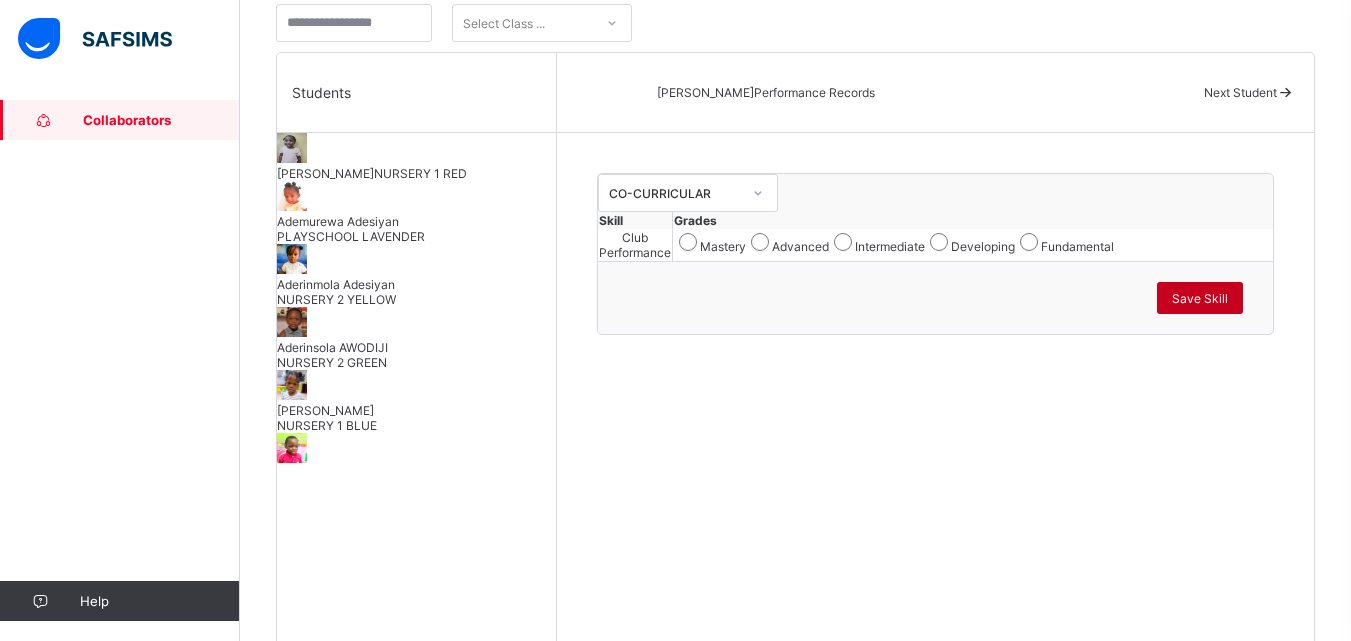 click on "Save Skill" at bounding box center [1200, 298] 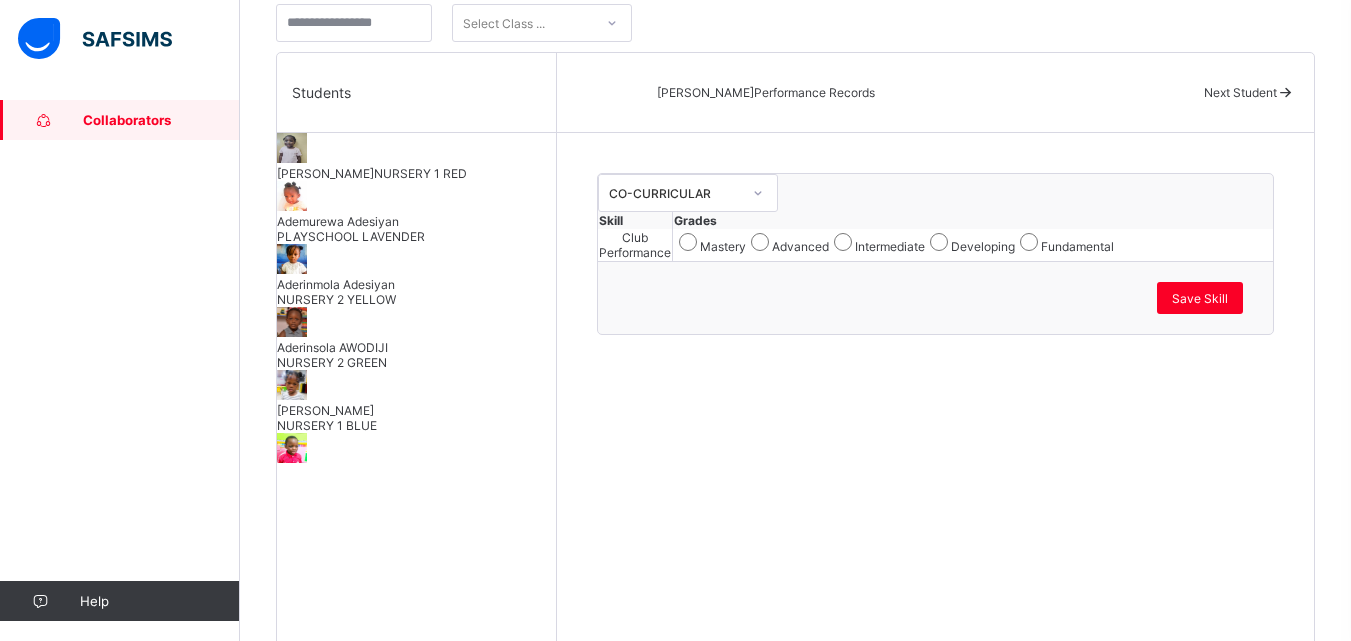 click on "Ademurewa  [PERSON_NAME] PLAYSCHOOL LAVENDER" at bounding box center [416, 212] 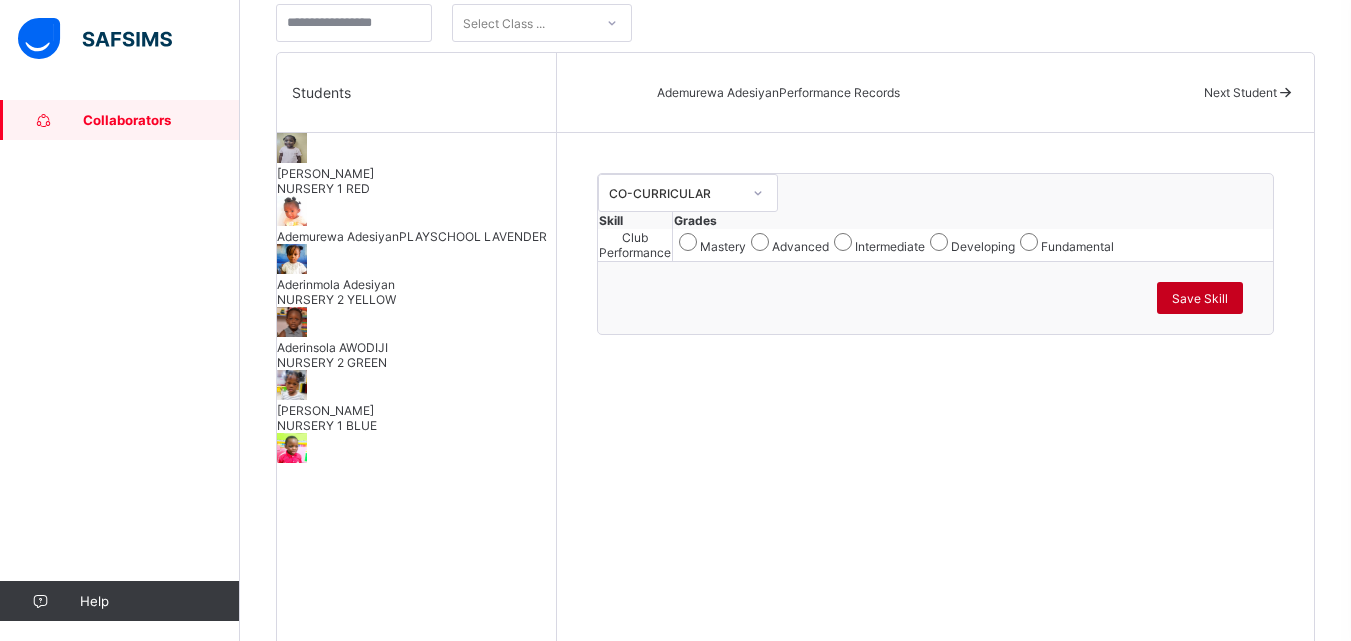 click on "Save Skill" at bounding box center [1200, 298] 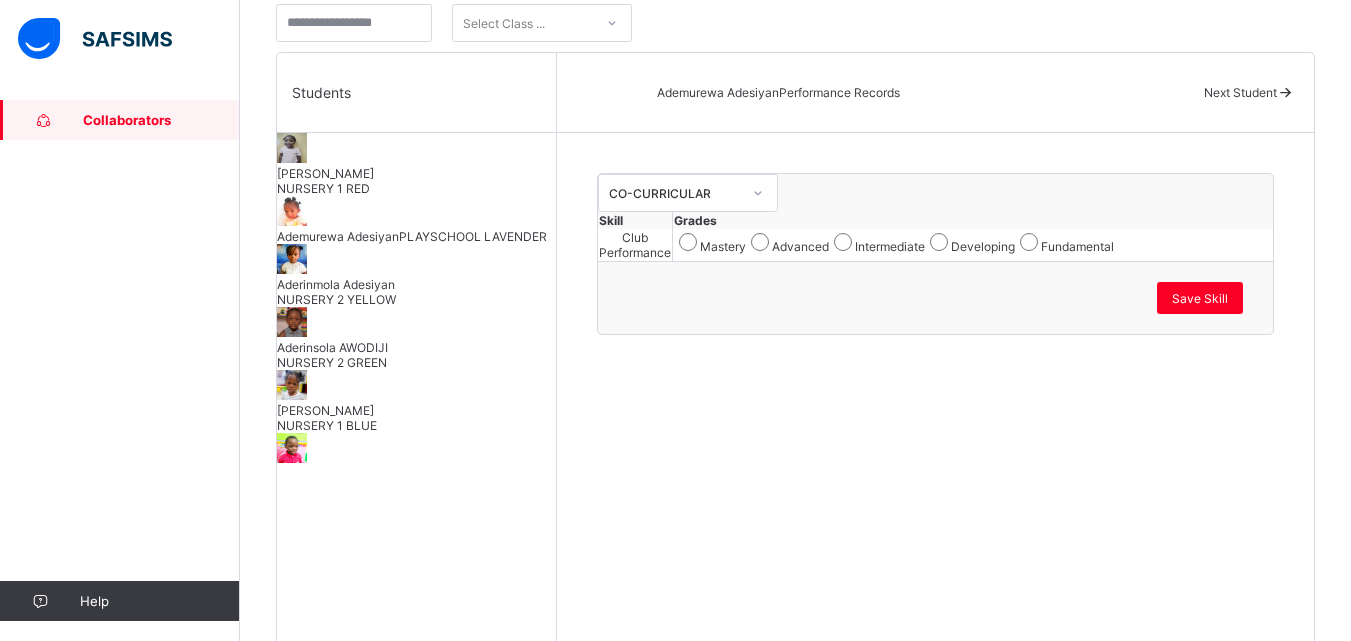 click on "Aderinmola  Adesiyan" at bounding box center (416, 284) 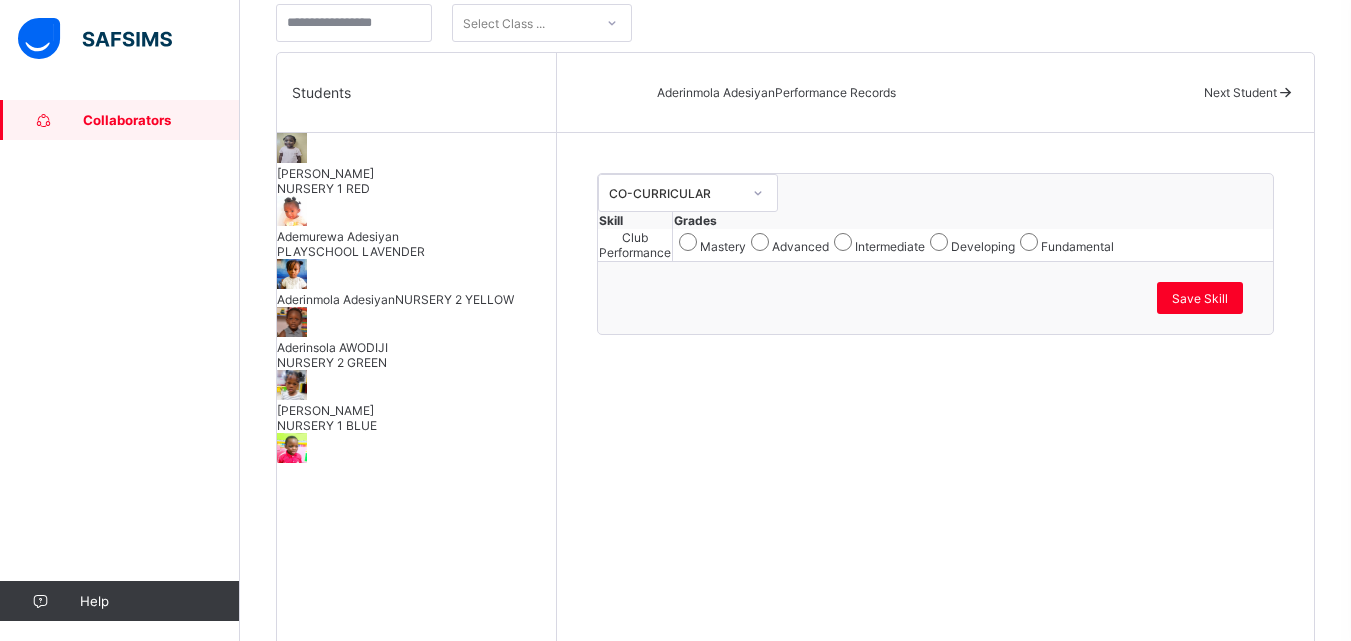 click on "Aderinsola   AWODIJI NURSERY 2 GREEN" at bounding box center (416, 338) 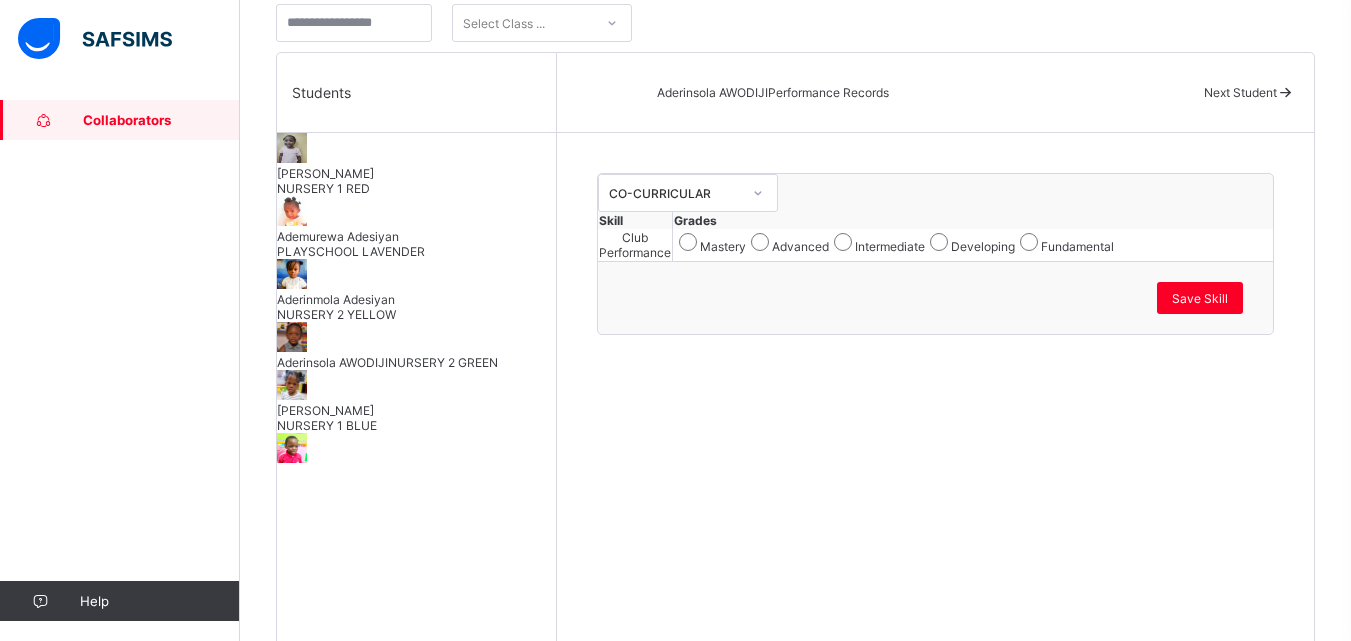 click on "[PERSON_NAME]  NURSERY 1 BLUE" at bounding box center [416, 401] 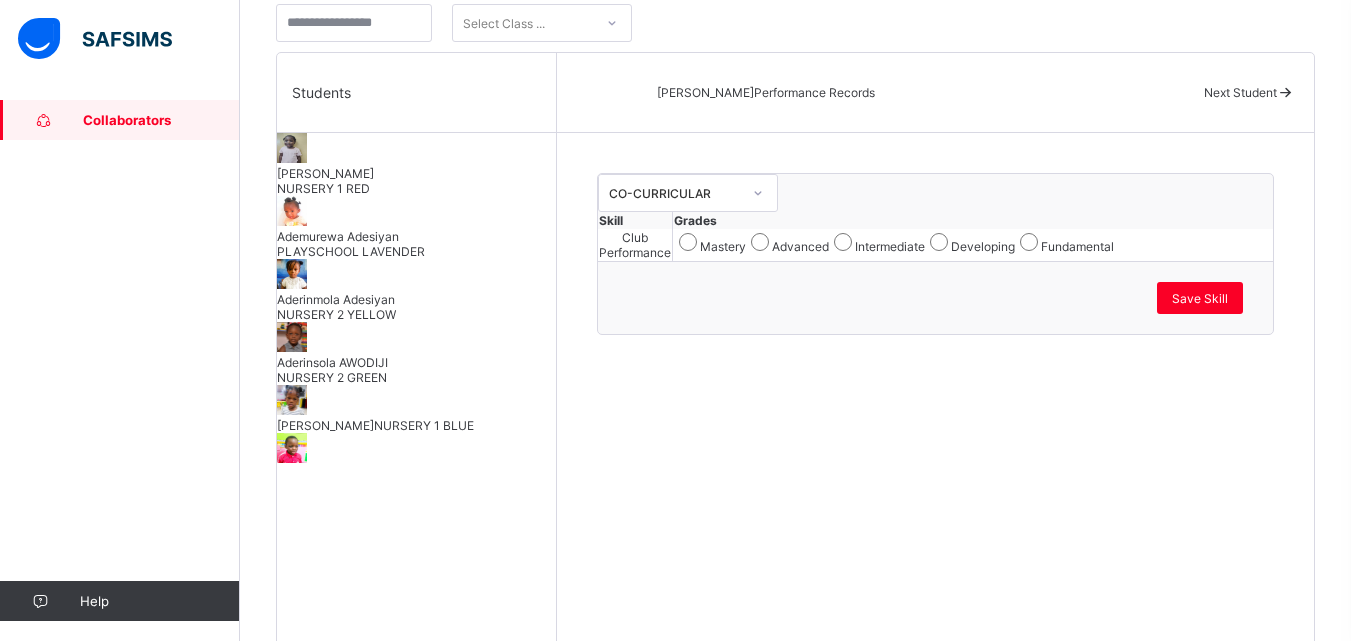 click on "Akaolisa  EGBUCHE  NURSERY 1 YELLOW" at bounding box center (416, 464) 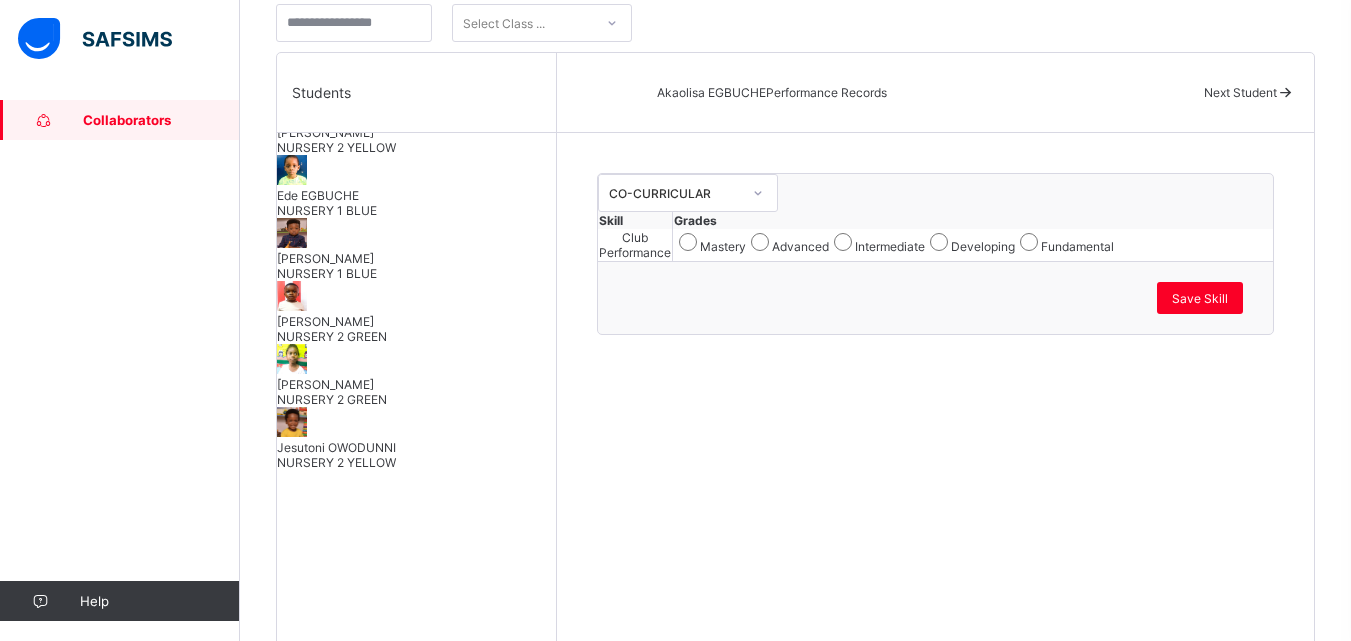 scroll, scrollTop: 480, scrollLeft: 0, axis: vertical 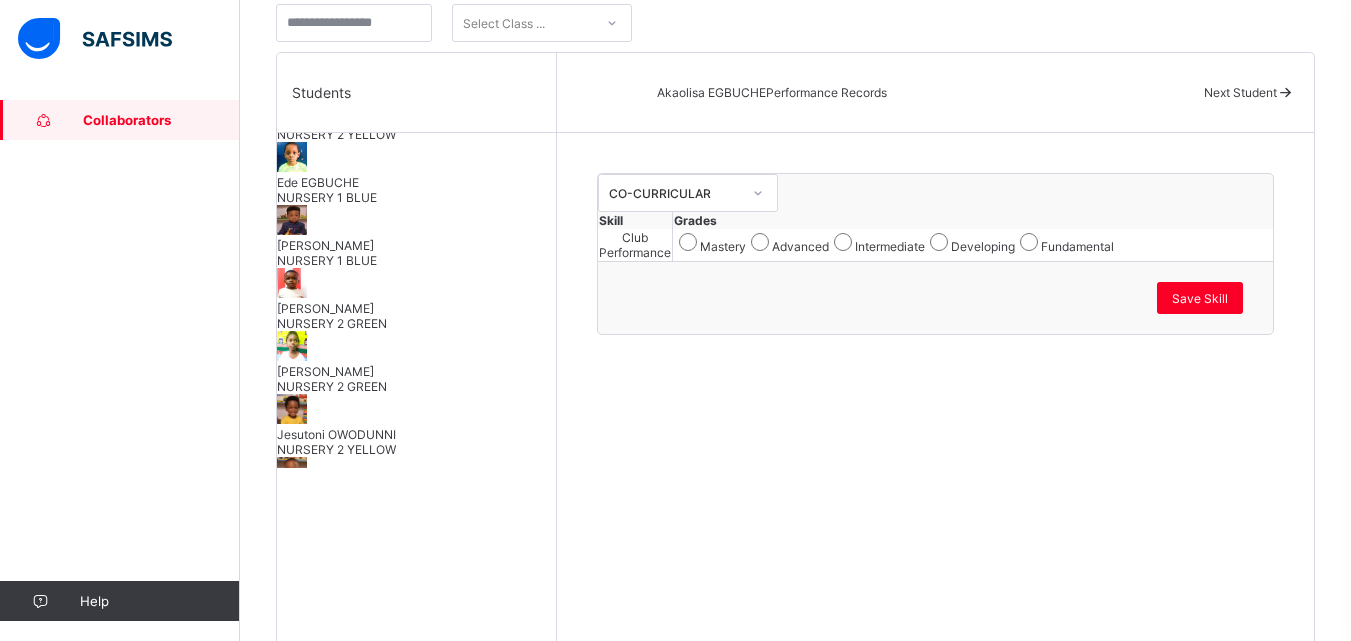 click on "[PERSON_NAME] NURSERY 2 GREEN" at bounding box center (416, 379) 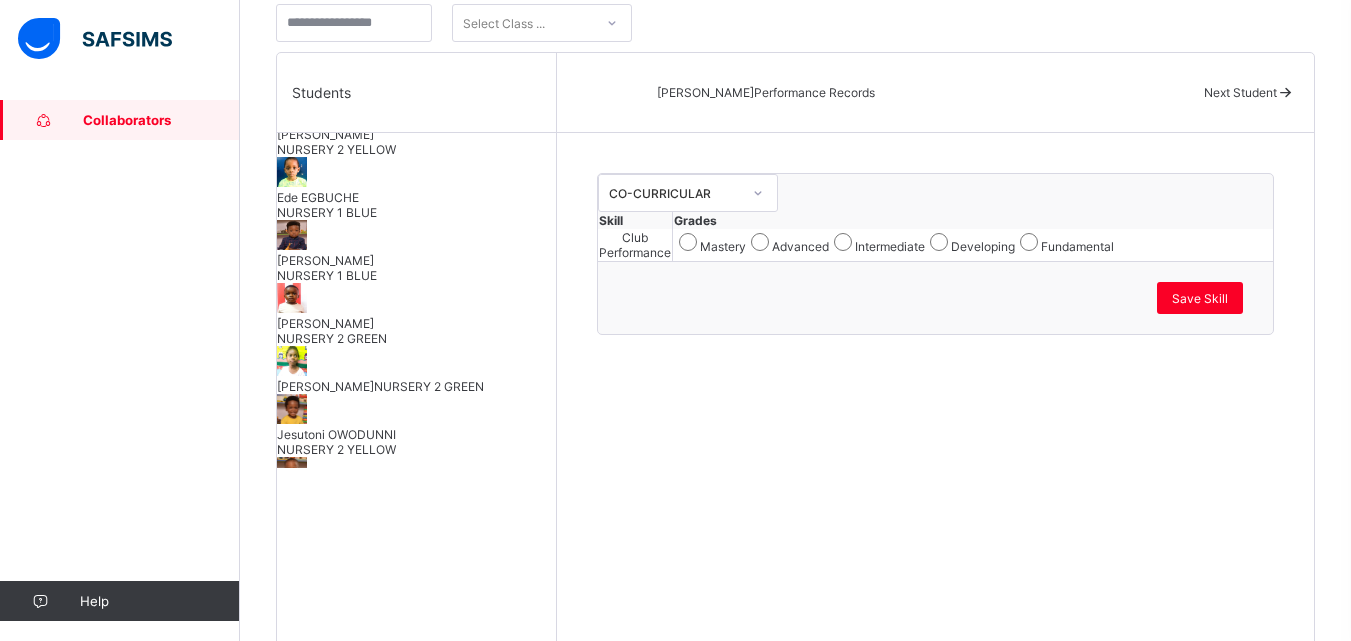 scroll, scrollTop: 0, scrollLeft: 0, axis: both 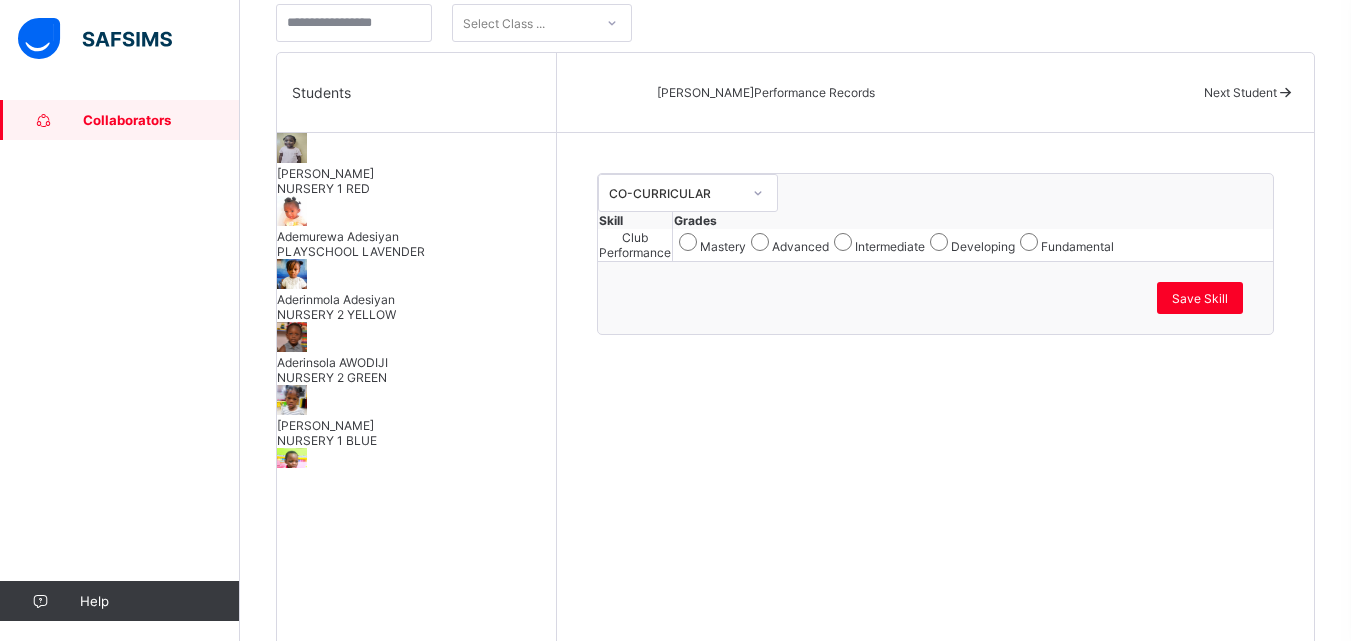 click on "NURSERY 1 RED" at bounding box center (323, 188) 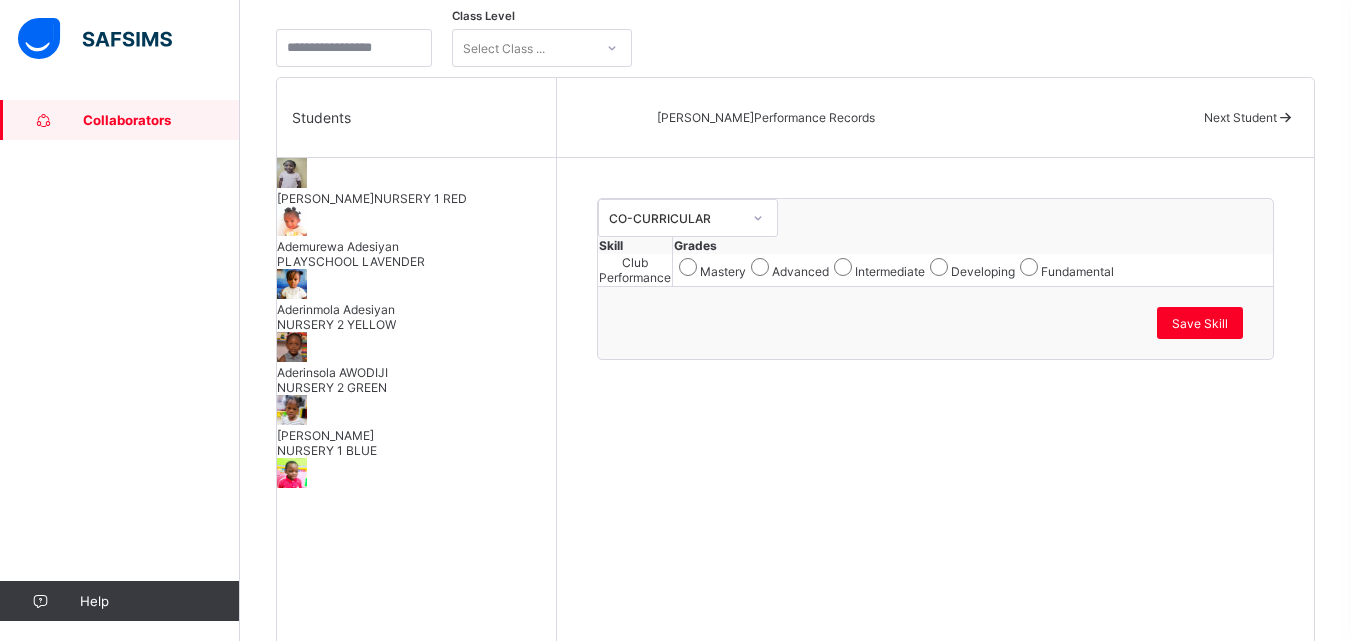 scroll, scrollTop: 470, scrollLeft: 0, axis: vertical 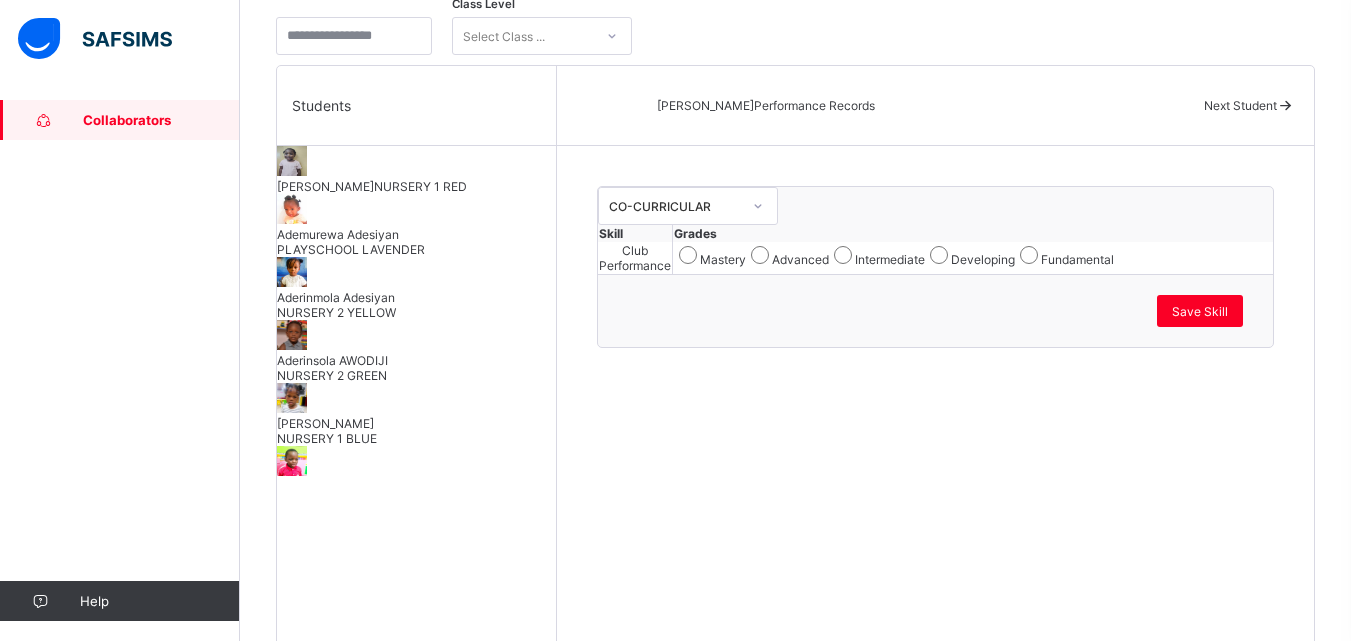 click on "Ademurewa  Adesiyan" at bounding box center [416, 234] 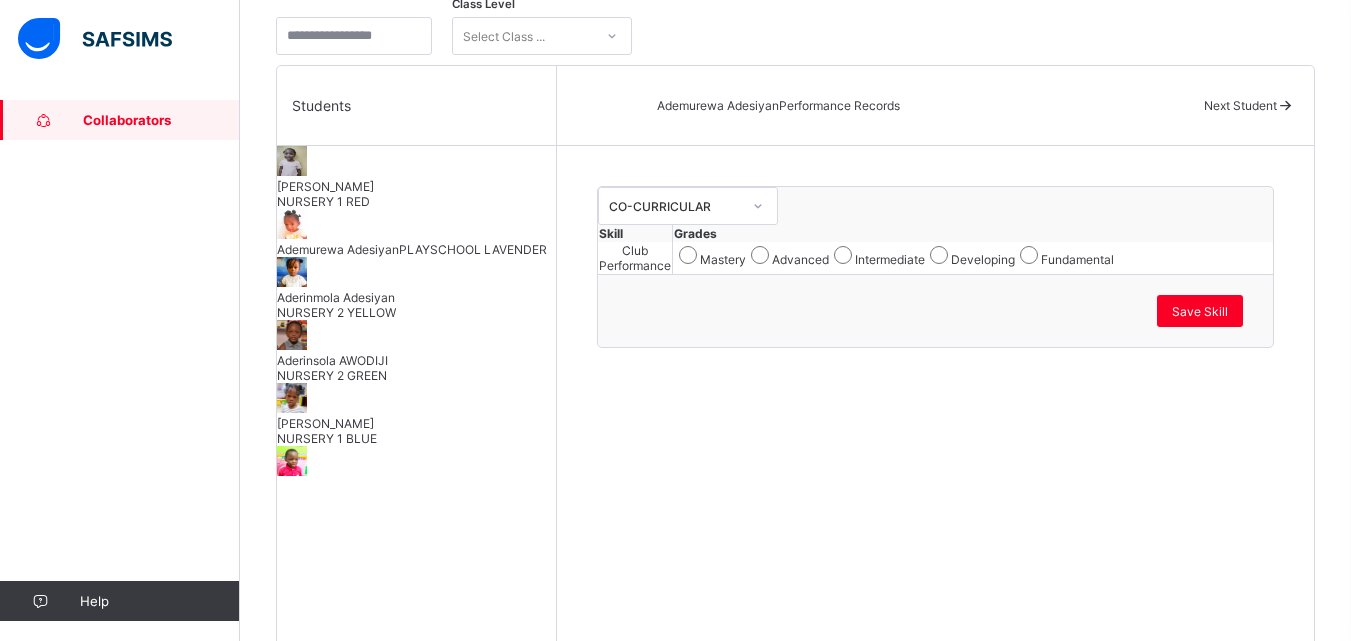 click on "Aderinmola  Adesiyan" at bounding box center (416, 297) 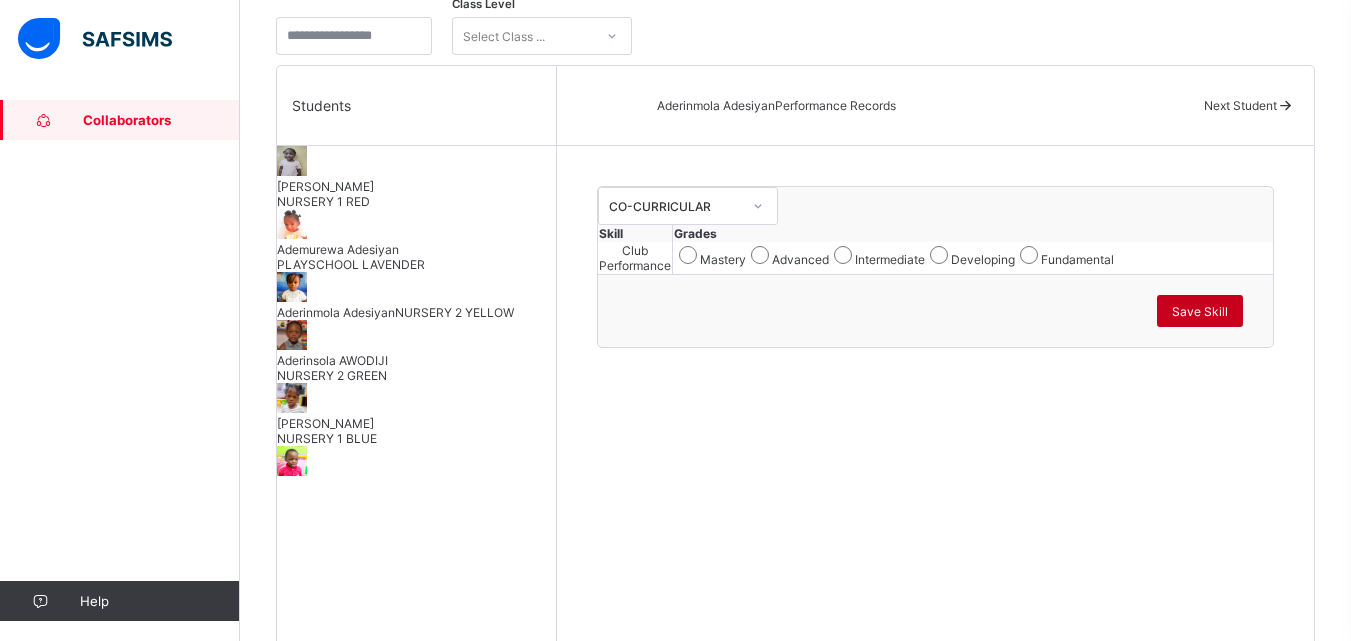click on "Save Skill" at bounding box center (1200, 311) 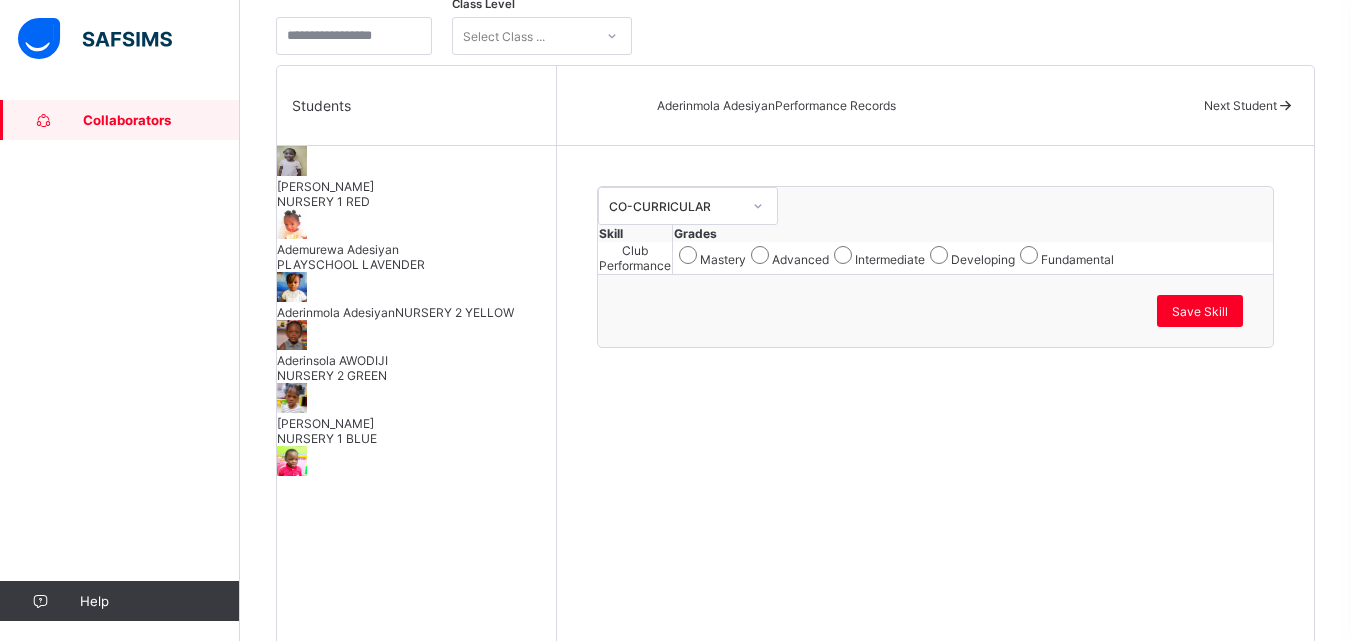click on "Aderinsola   AWODIJI" at bounding box center [416, 360] 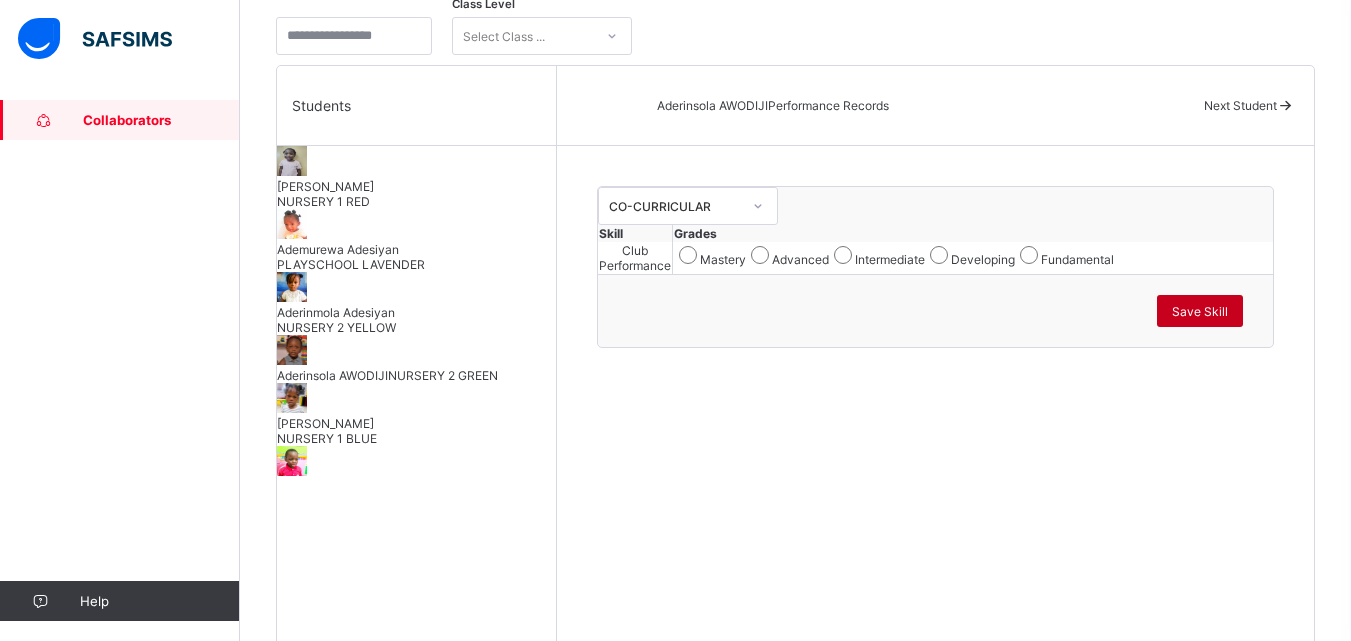 click on "Save Skill" at bounding box center [1200, 311] 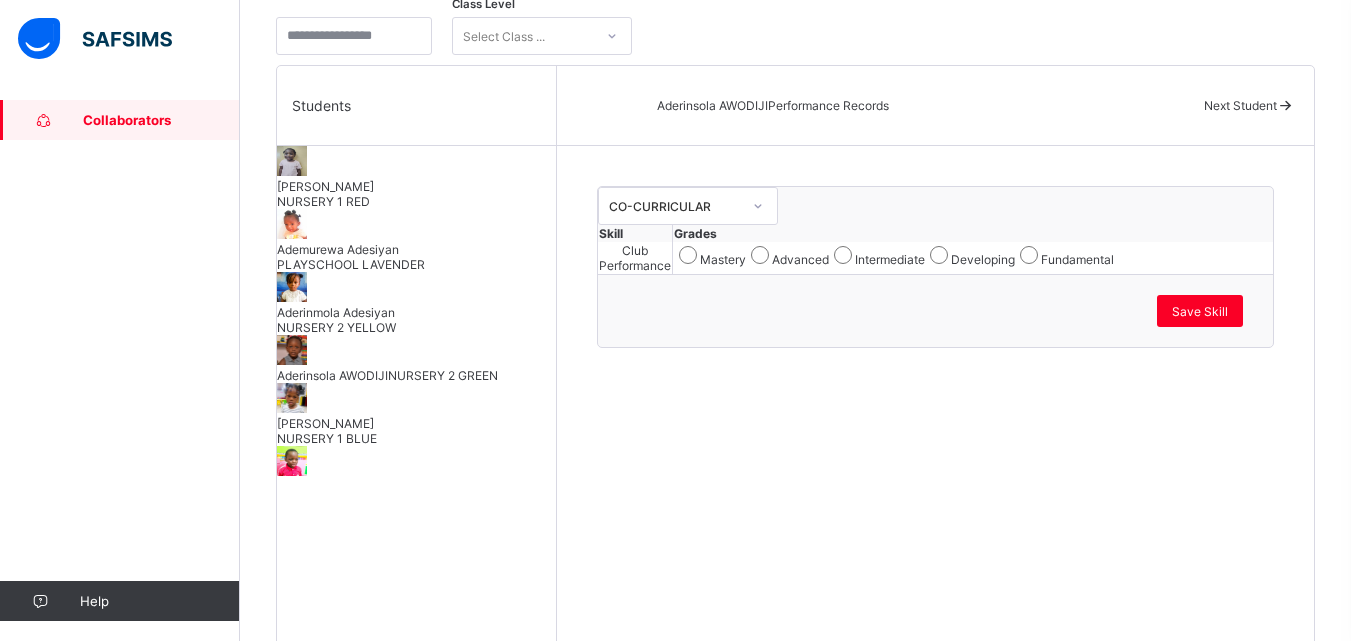 click on "[PERSON_NAME]  NURSERY 1 BLUE" at bounding box center (416, 414) 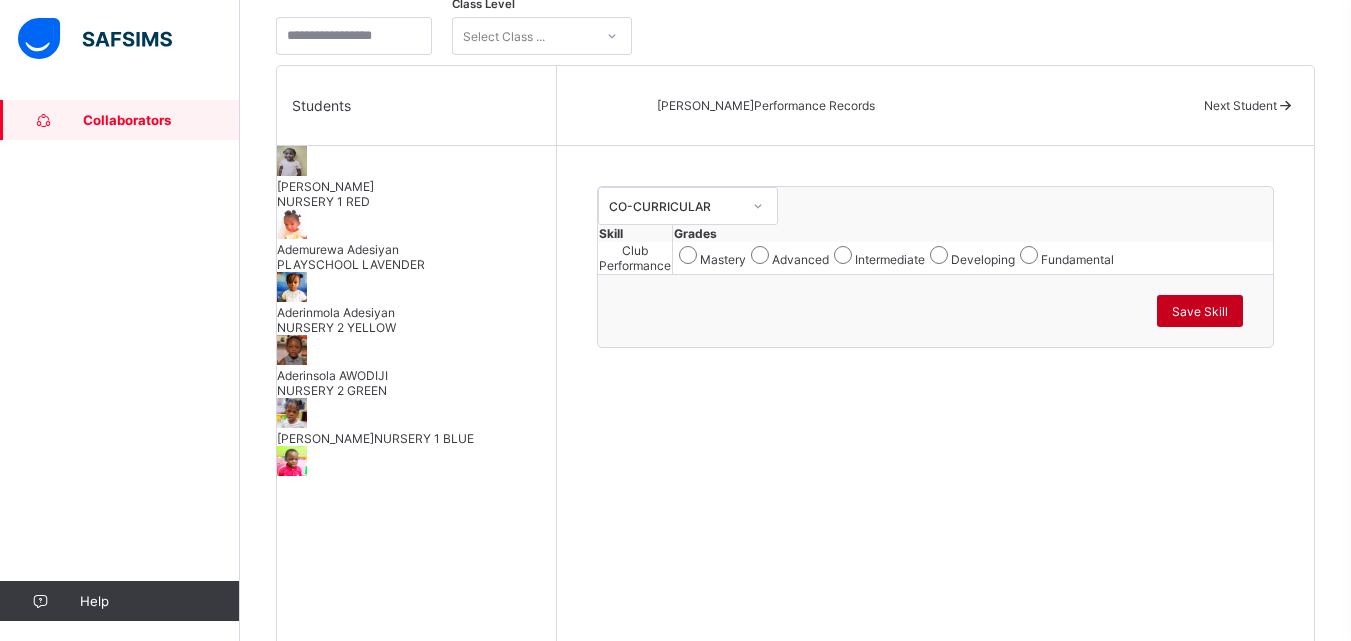 click on "Save Skill" at bounding box center [1200, 311] 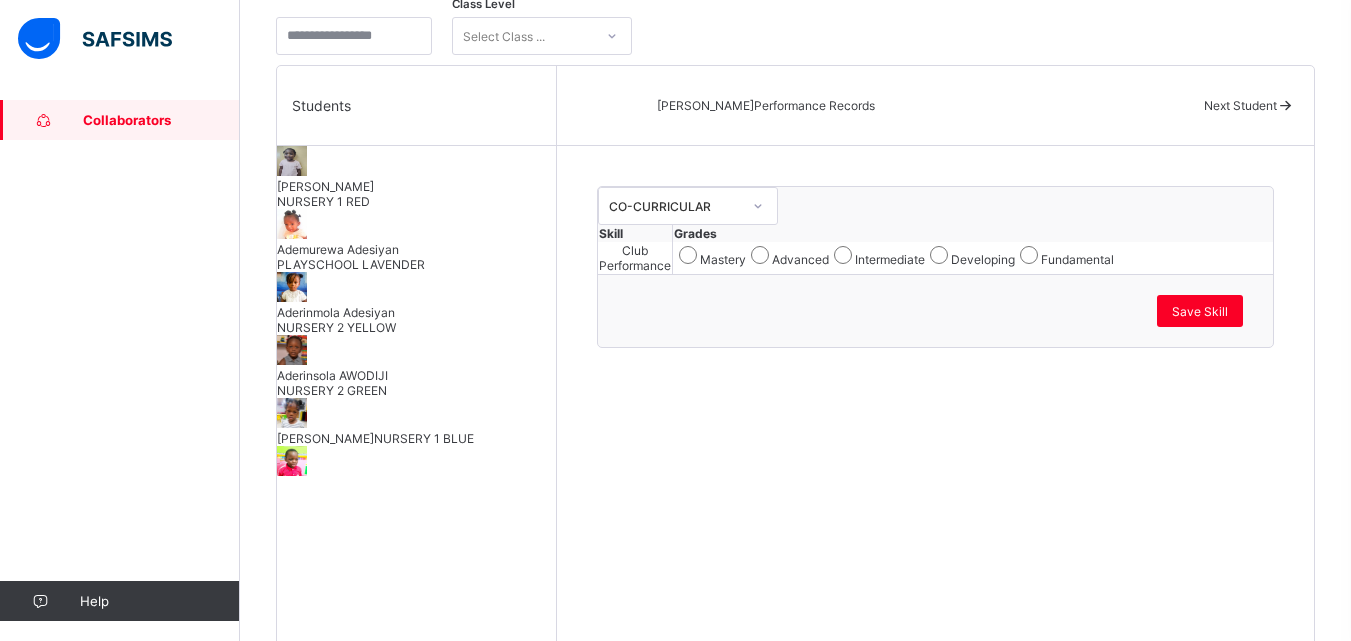 click on "Akaolisa  EGBUCHE  NURSERY 1 YELLOW" at bounding box center (416, 477) 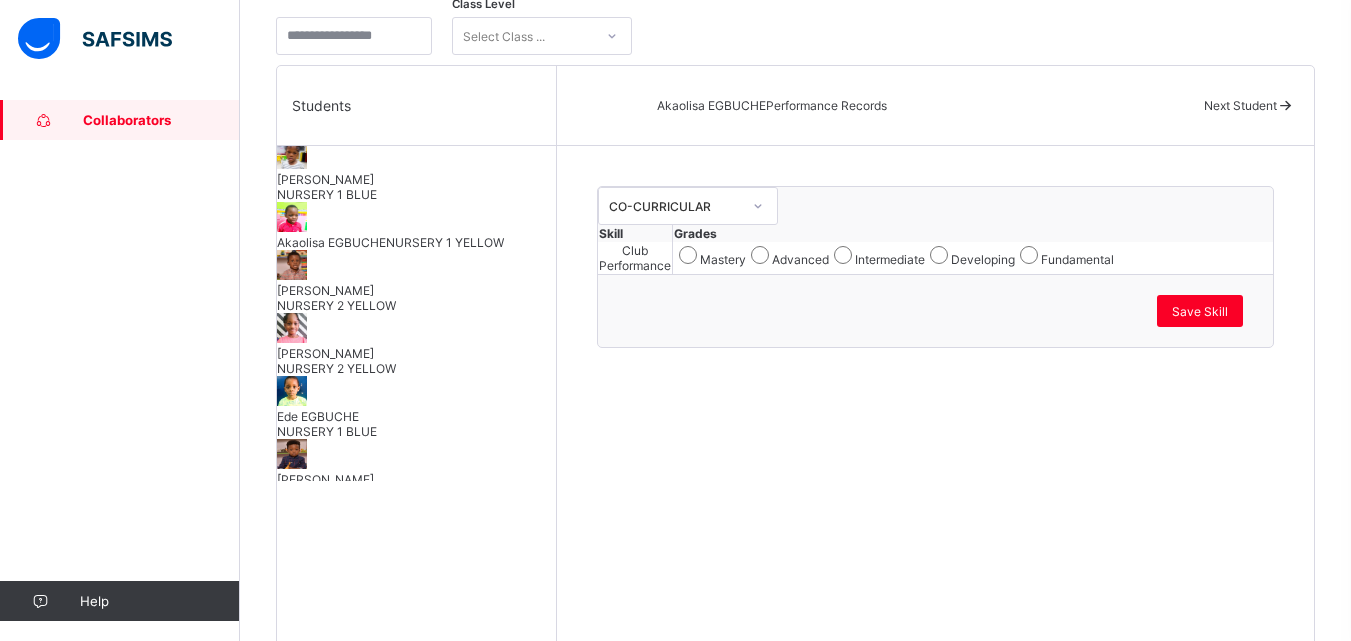 scroll, scrollTop: 280, scrollLeft: 0, axis: vertical 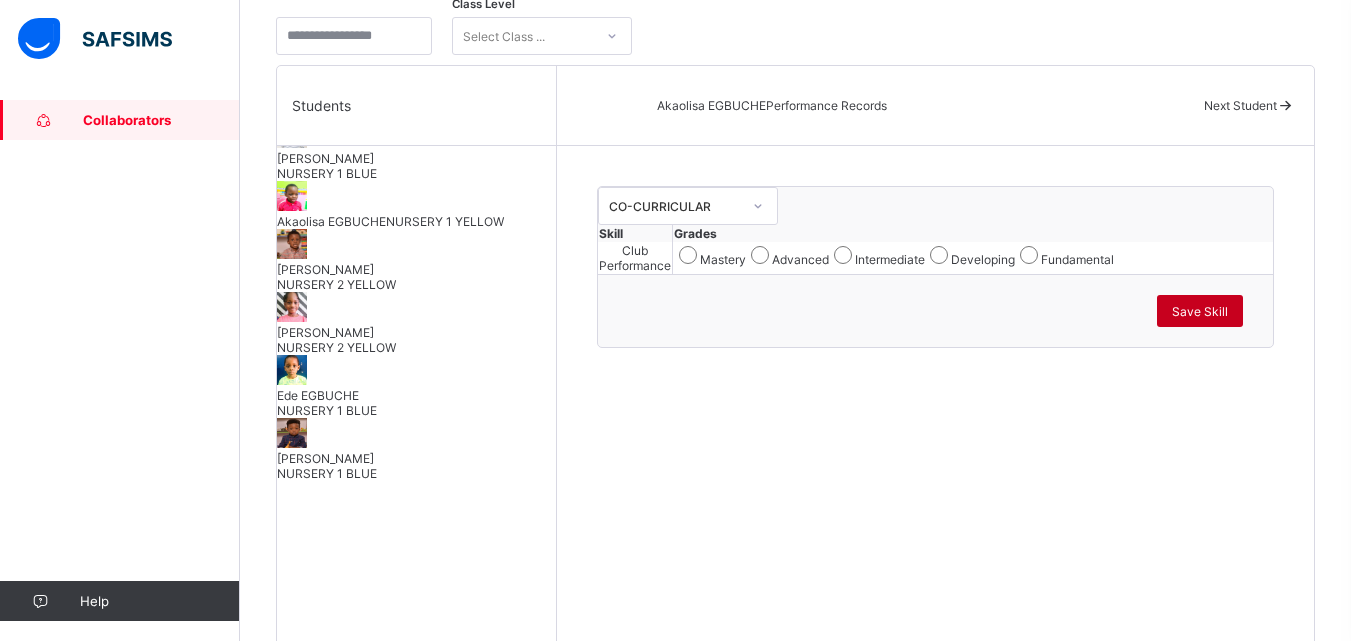 click on "Save Skill" at bounding box center (1200, 311) 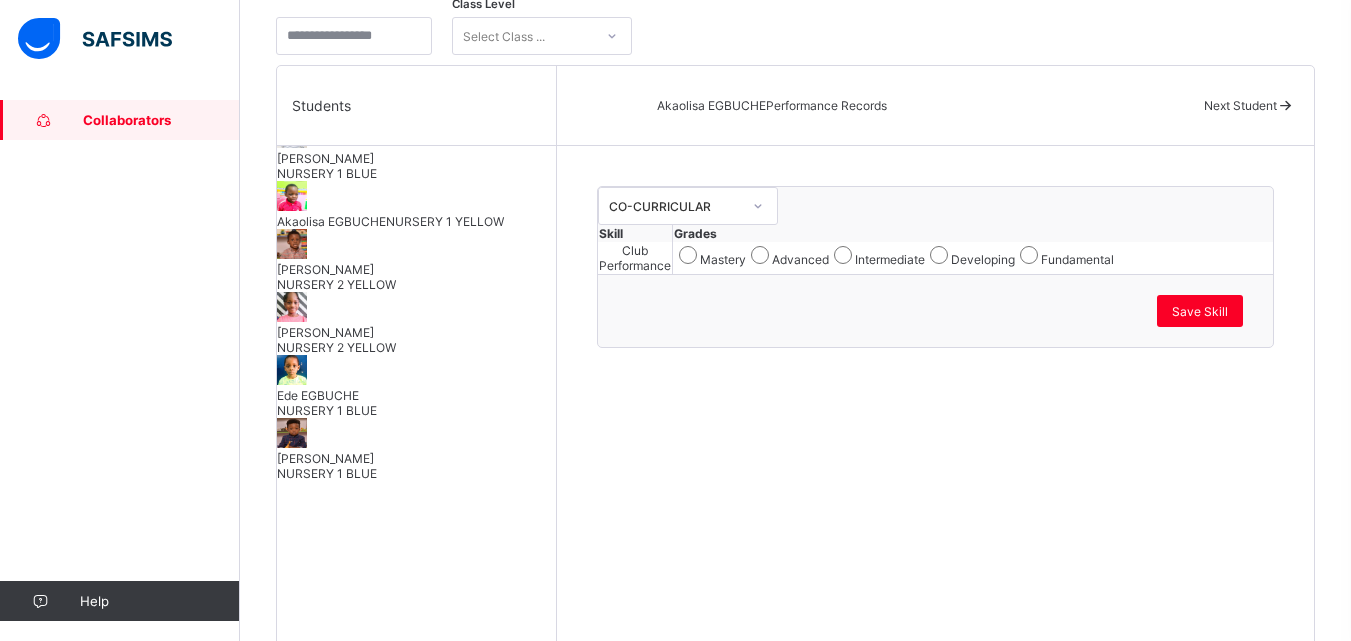 click on "[PERSON_NAME] NURSERY 2 YELLOW" at bounding box center [416, 277] 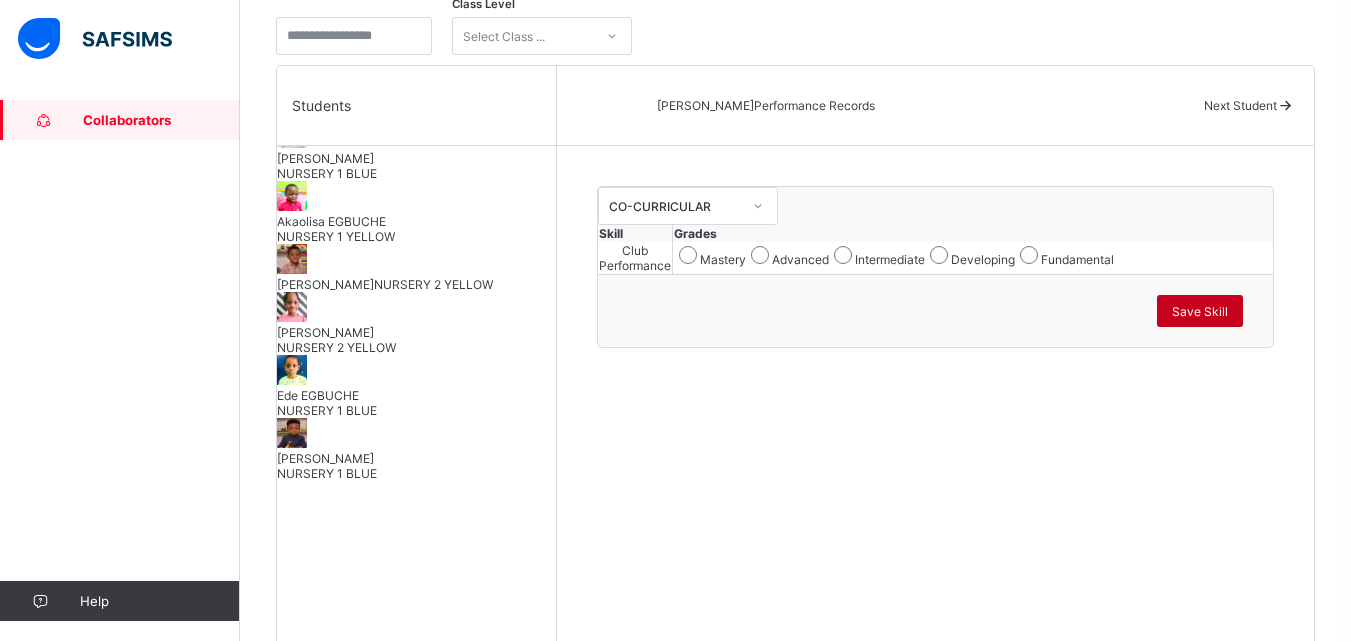 click on "Save Skill" at bounding box center [1200, 311] 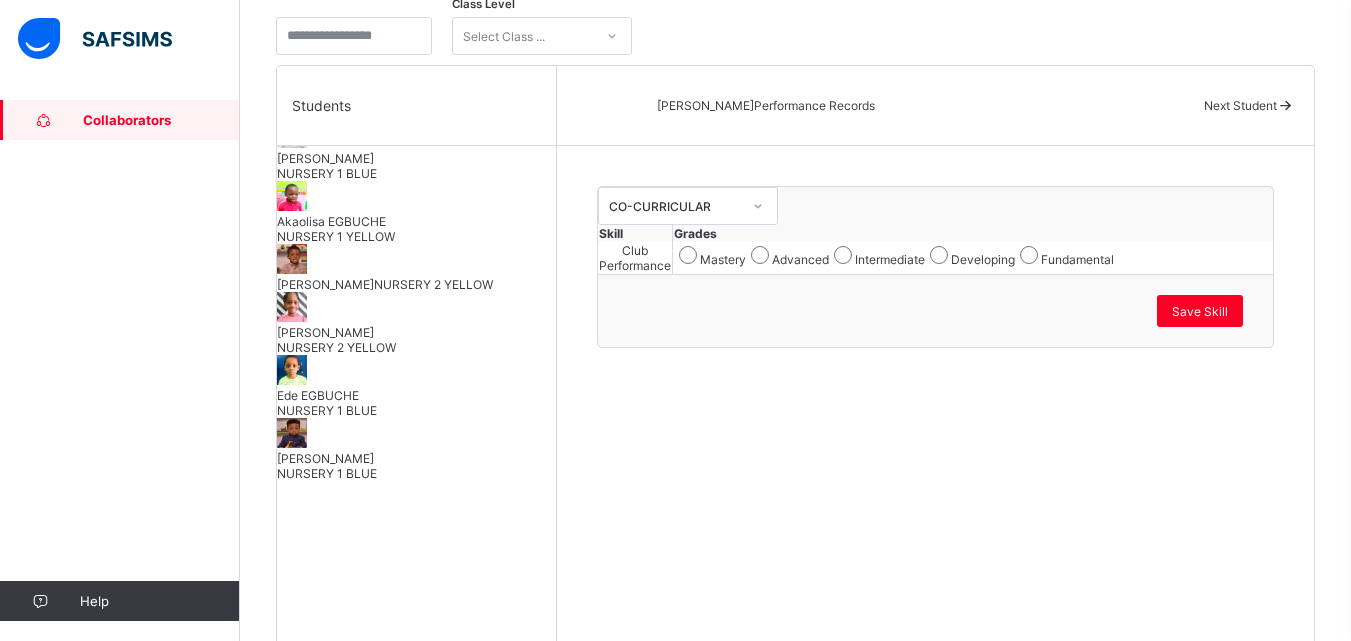click on "[PERSON_NAME]" at bounding box center (416, 332) 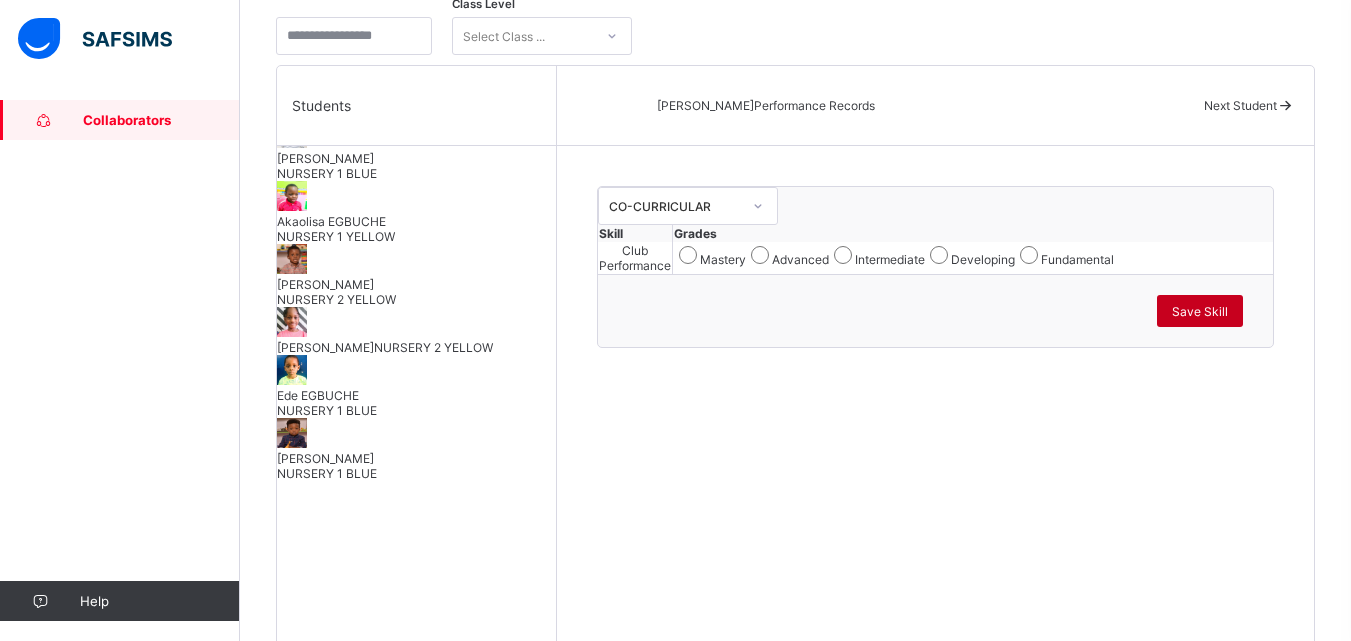 click on "Save Skill" at bounding box center [1200, 311] 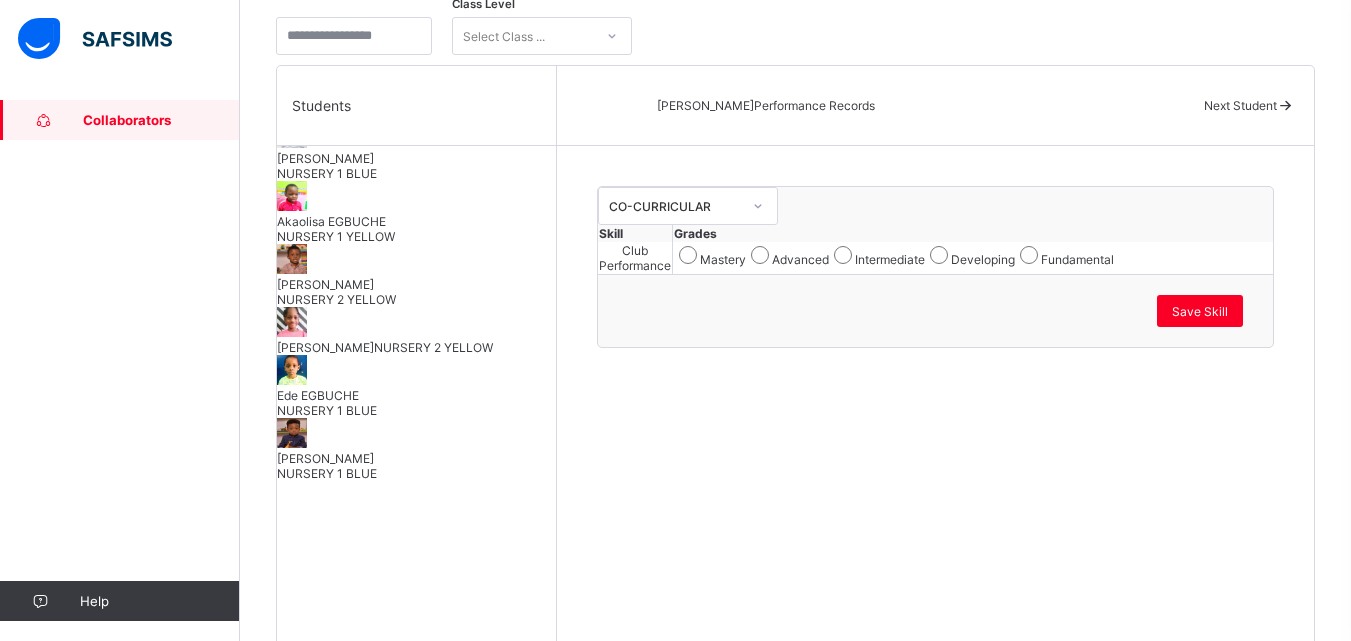 click on "Ede      EGBUCHE" at bounding box center [416, 395] 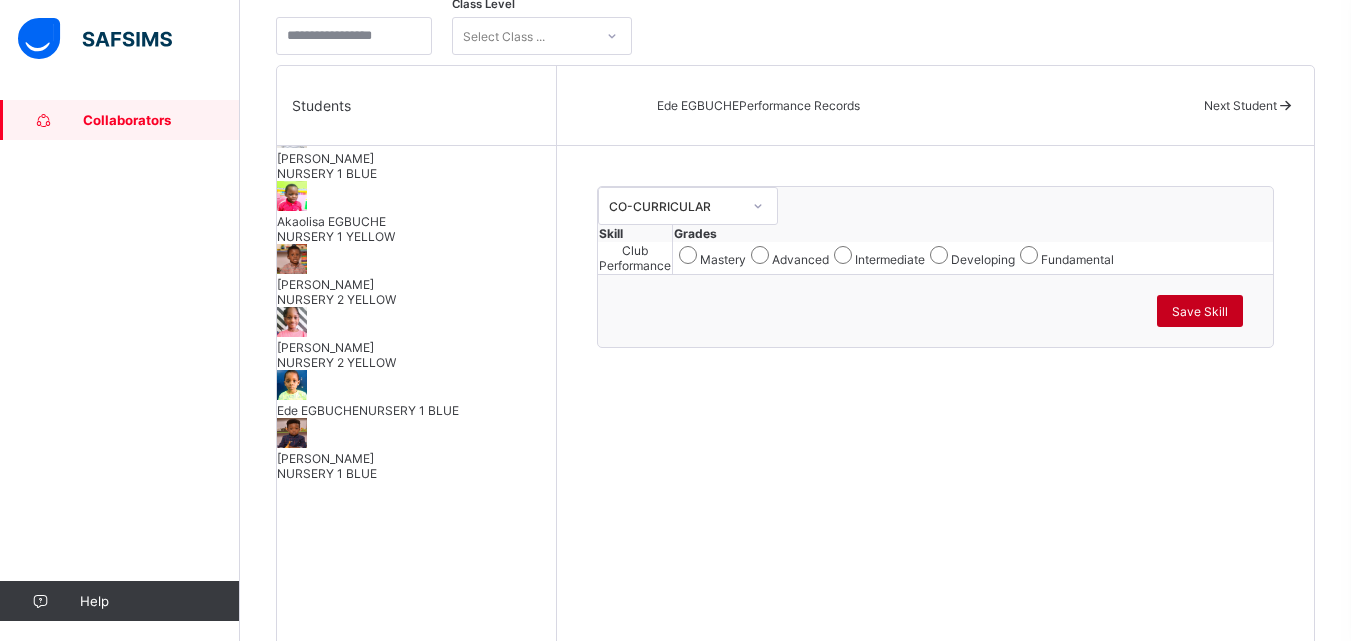 click on "Save Skill" at bounding box center [1200, 311] 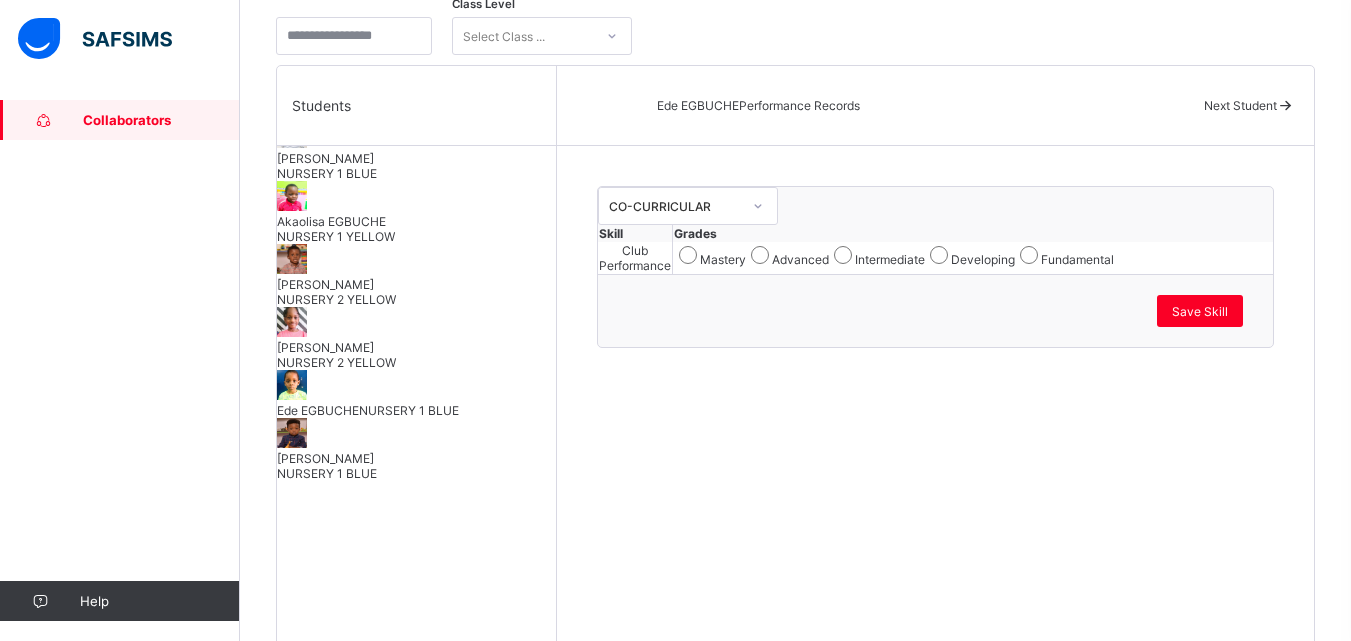 click on "[PERSON_NAME]" at bounding box center (416, 458) 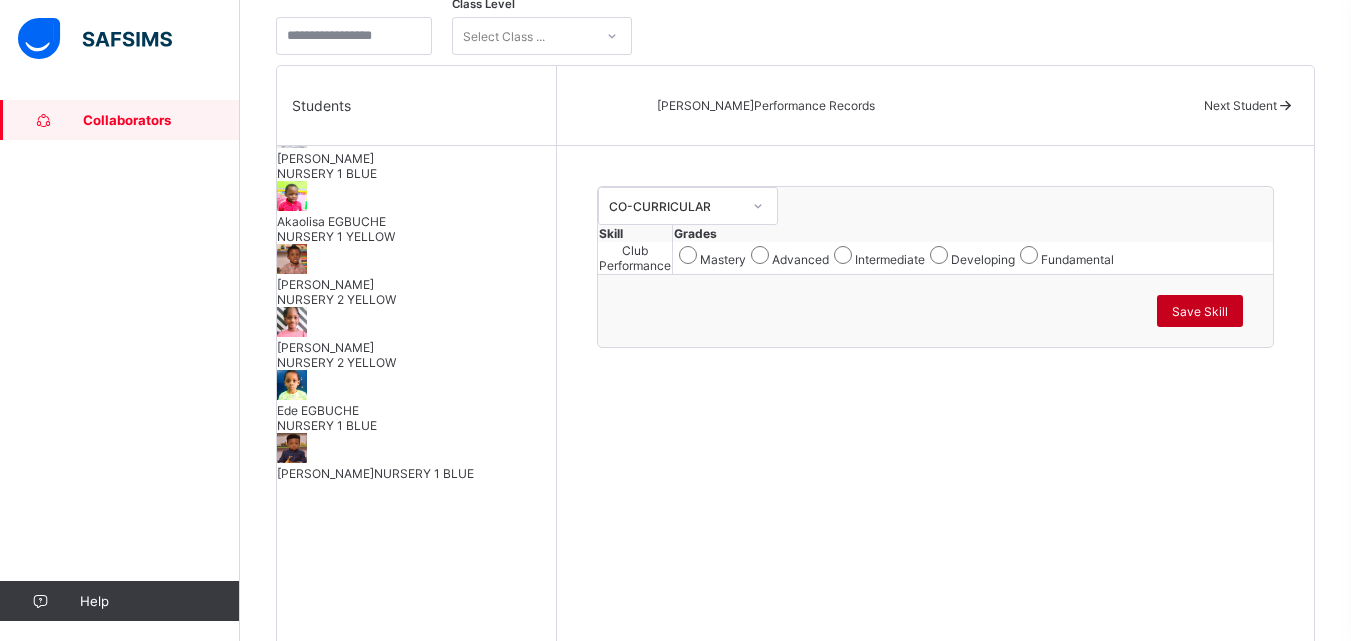 click on "Save Skill" at bounding box center (1200, 311) 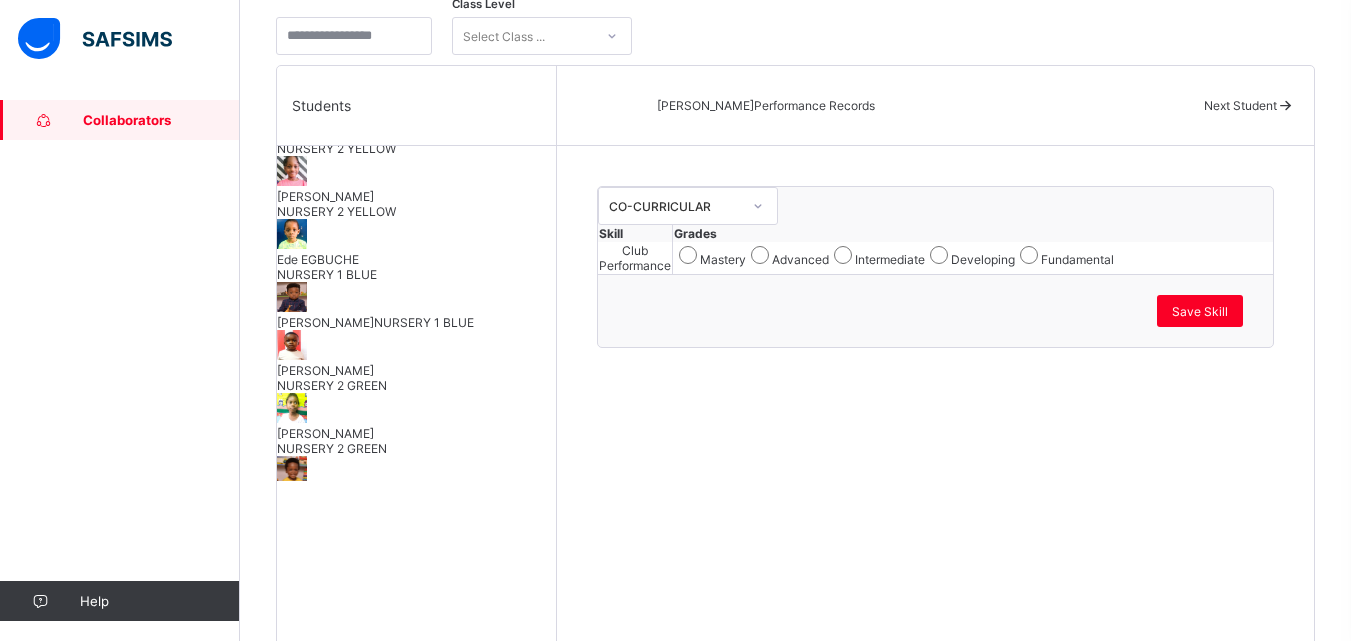 scroll, scrollTop: 440, scrollLeft: 0, axis: vertical 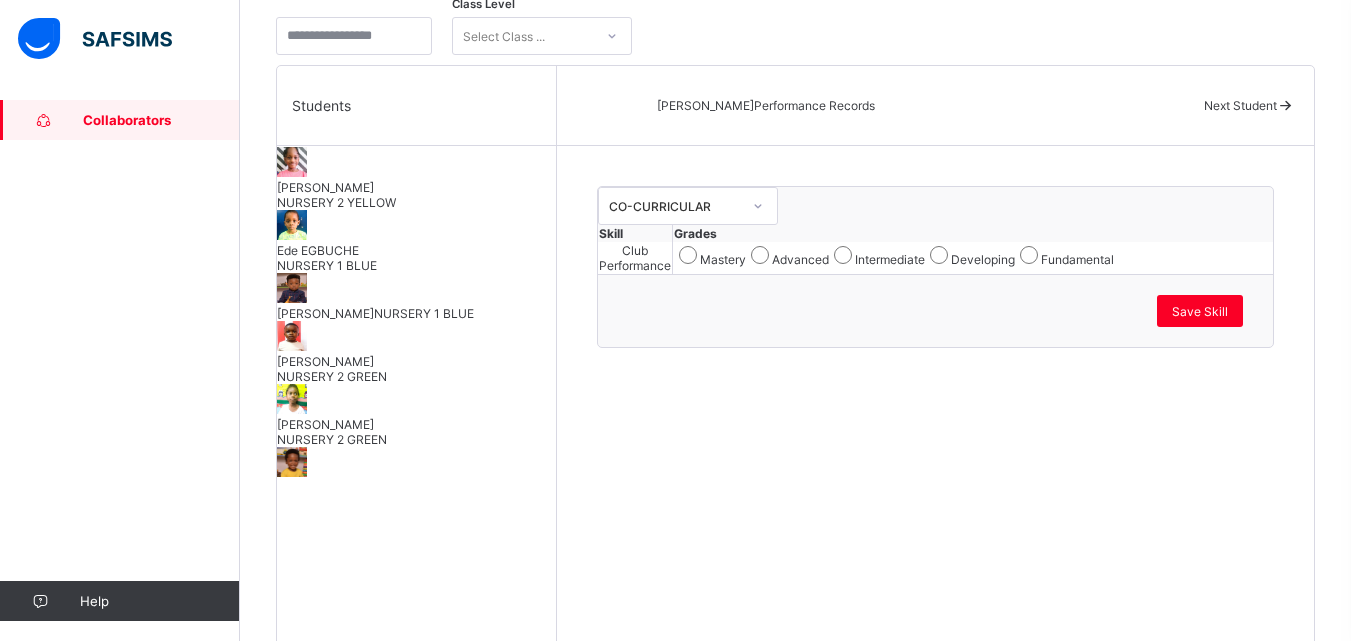 click on "[PERSON_NAME]" at bounding box center (416, 361) 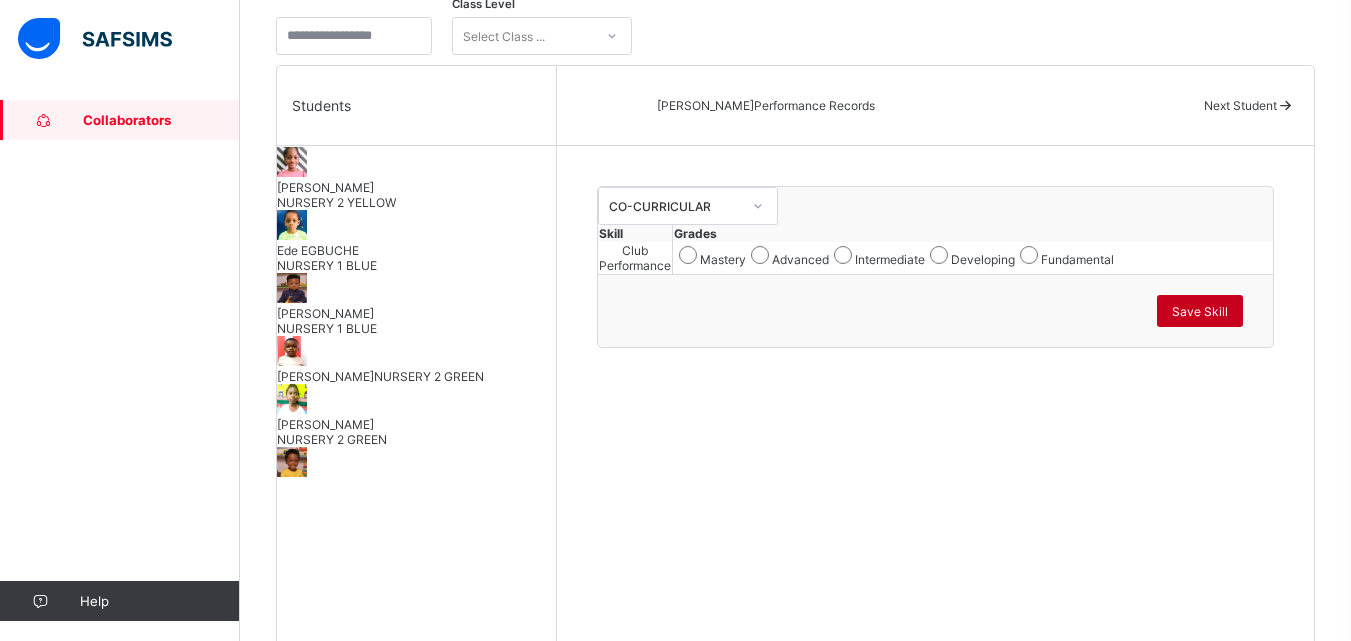 click on "Save Skill" at bounding box center [1200, 311] 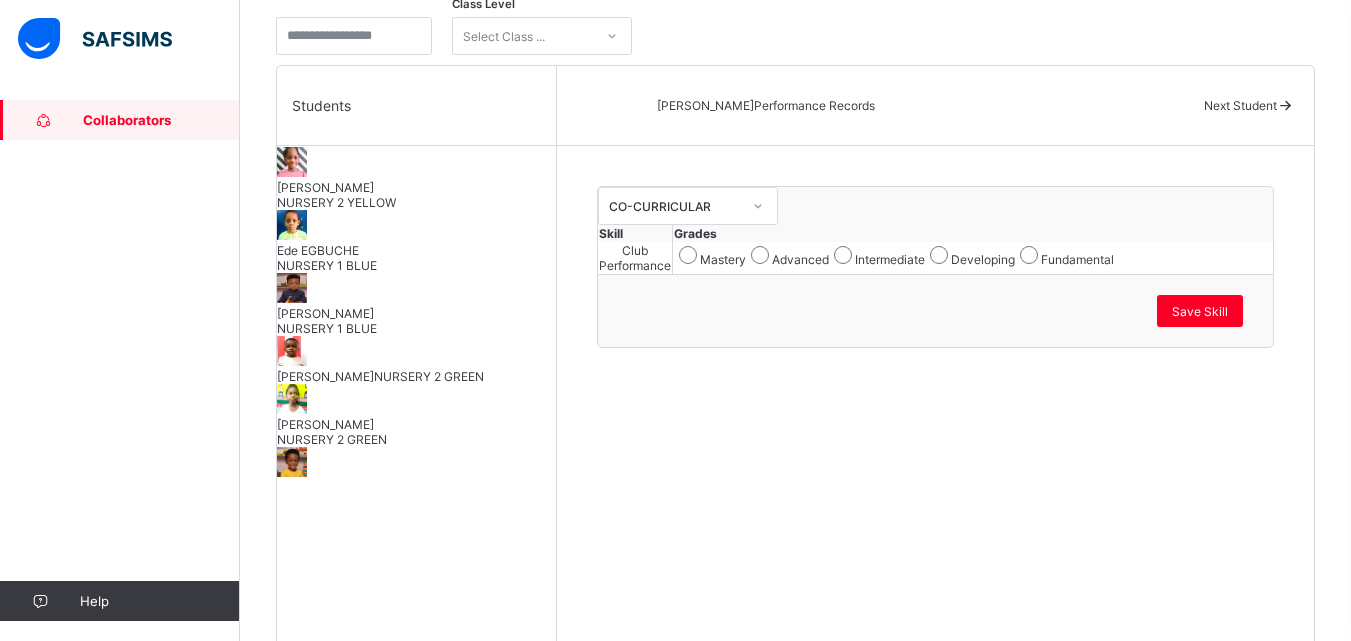 click on "NURSERY 2 GREEN" at bounding box center [332, 439] 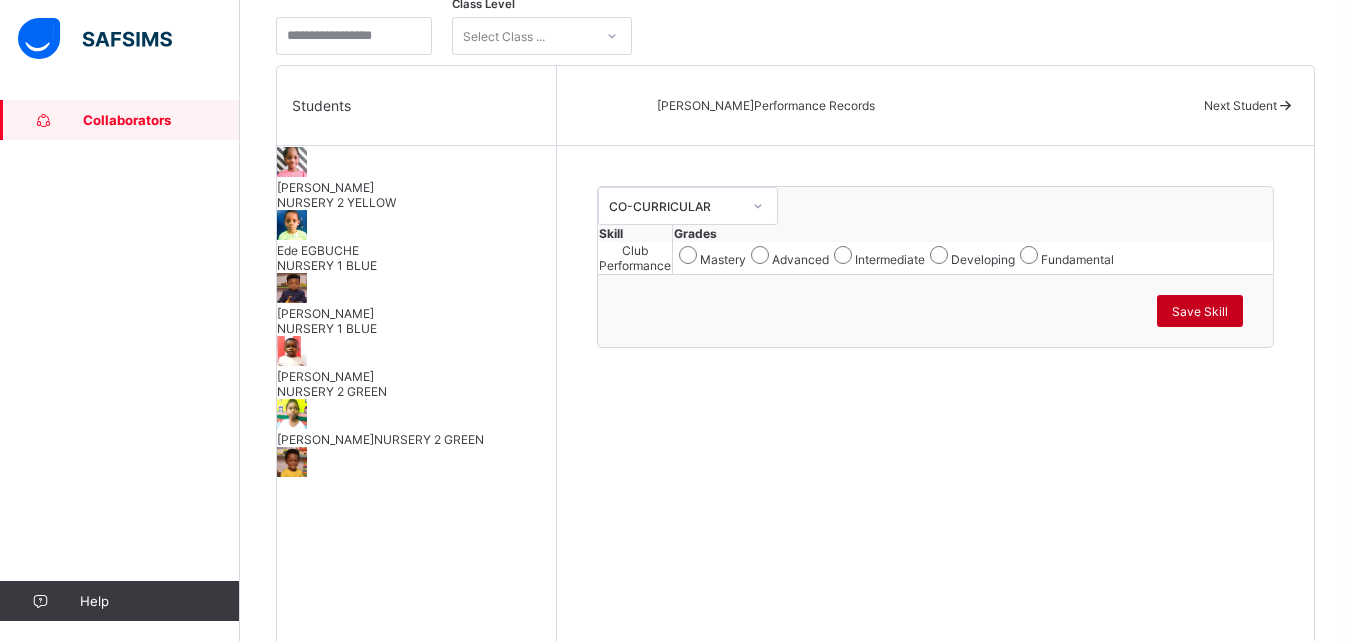 click on "Save Skill" at bounding box center [1200, 311] 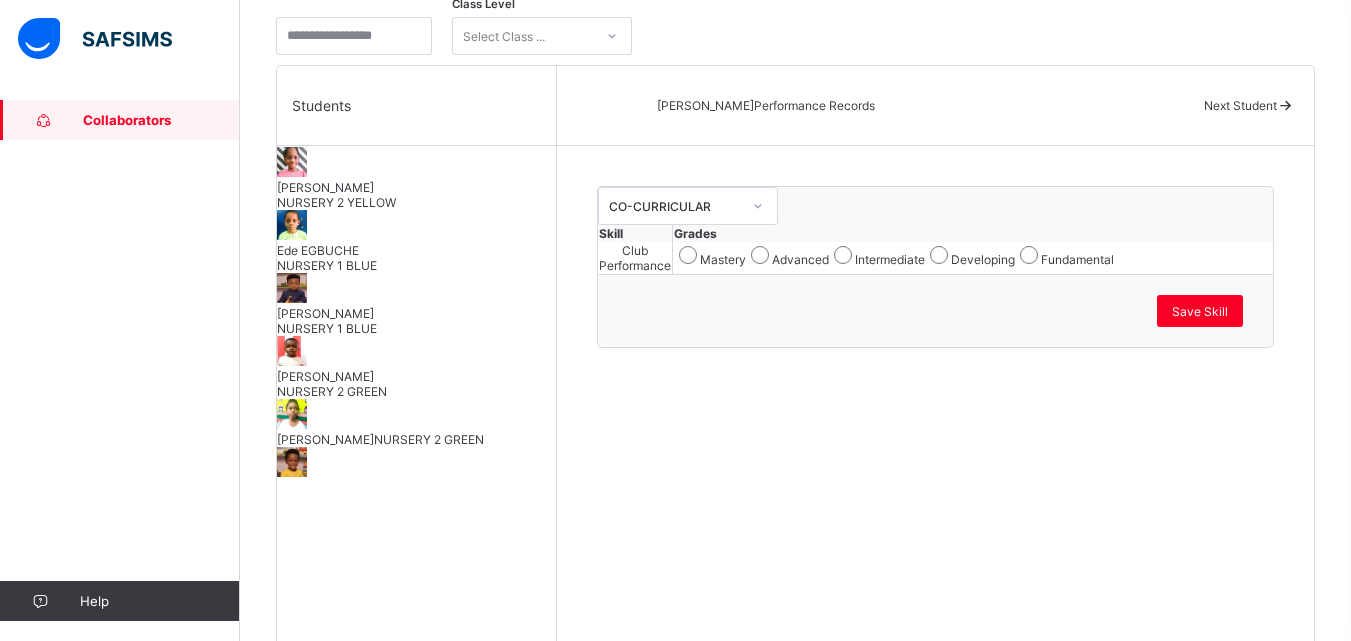 click on "Jesutoni   OWODUNNI NURSERY 2 YELLOW" at bounding box center [416, 478] 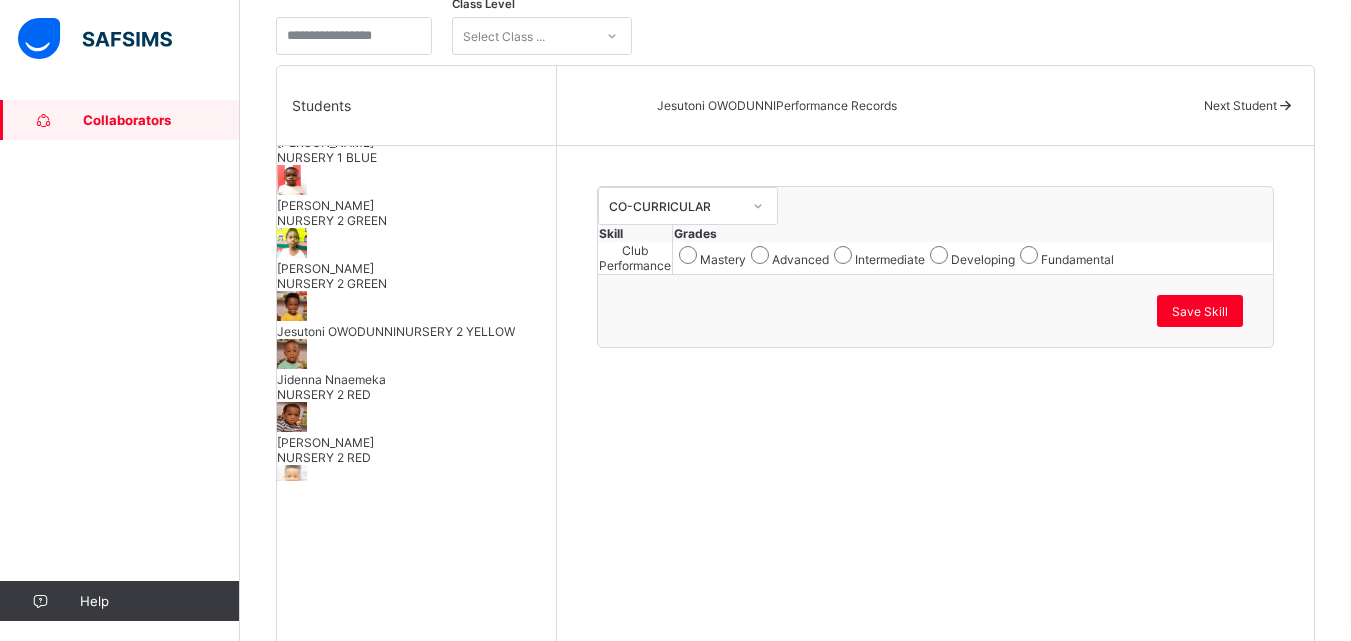 scroll, scrollTop: 640, scrollLeft: 0, axis: vertical 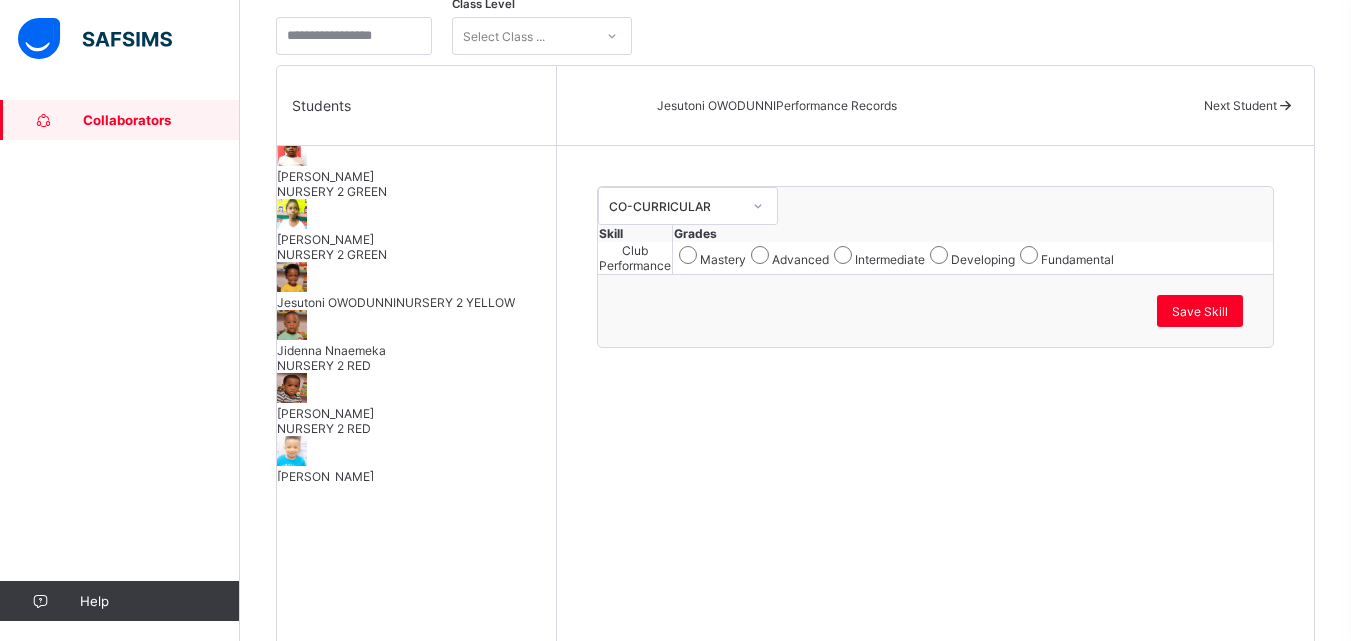 click on "Jidenna  Nnaemeka" at bounding box center (416, 350) 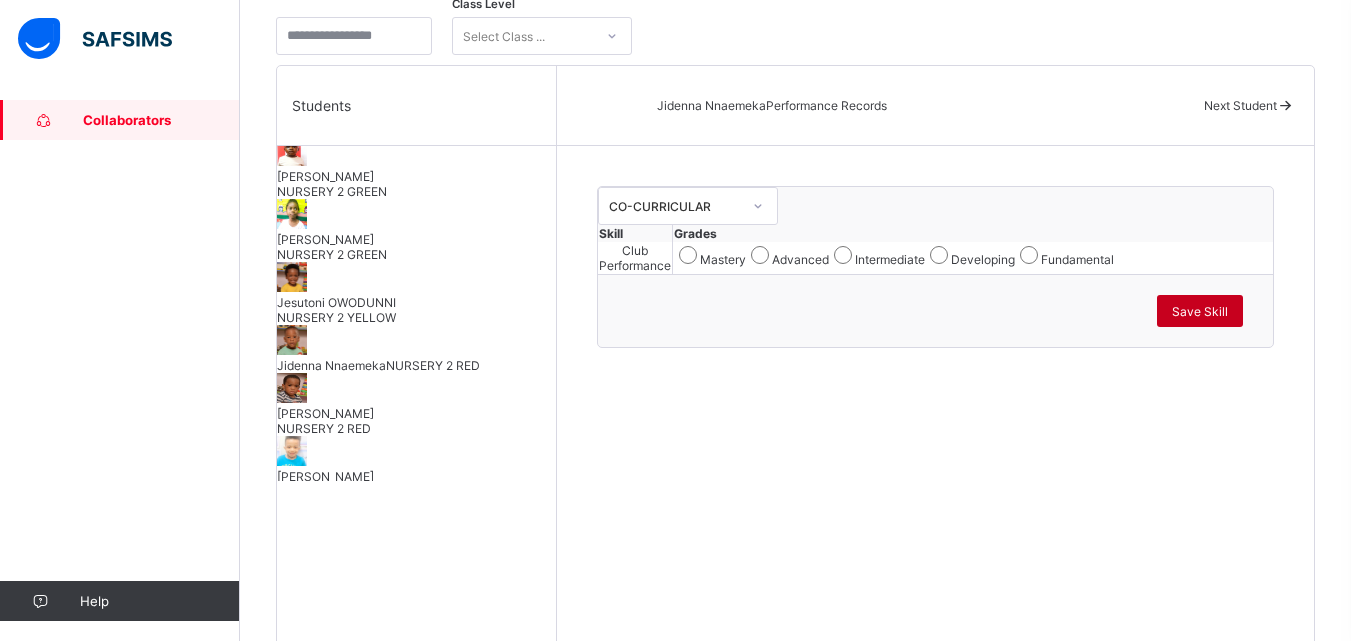 click on "Save Skill" at bounding box center [1200, 311] 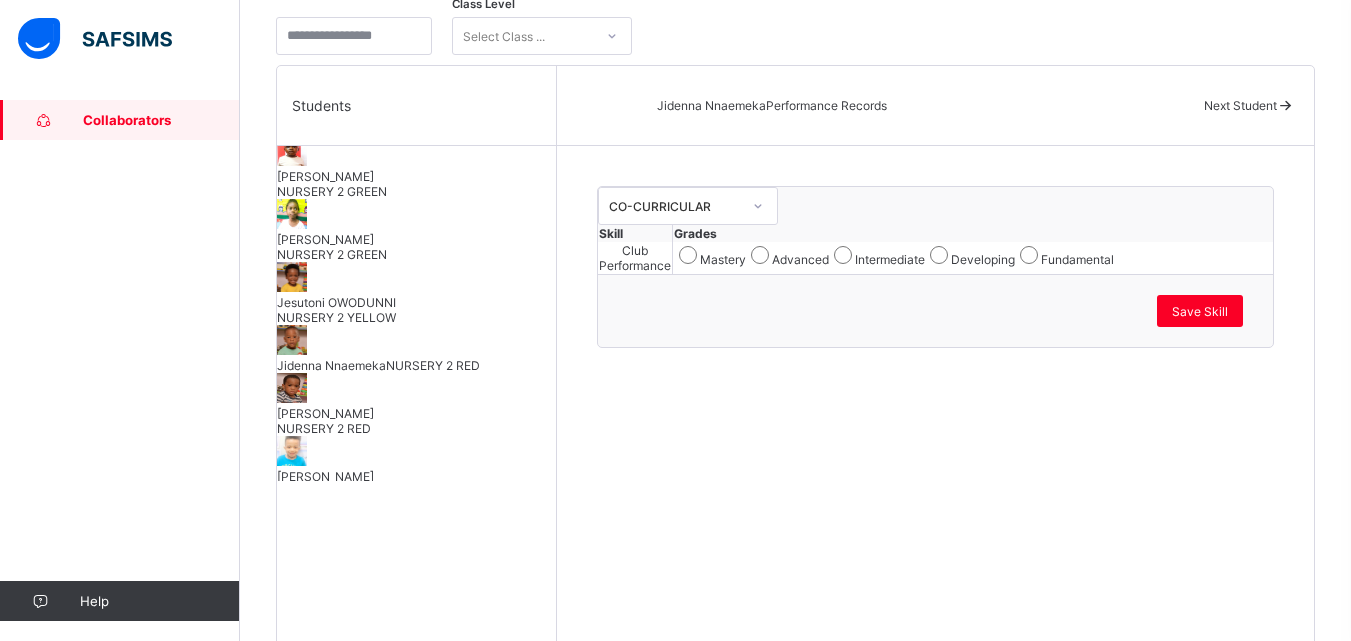 click on "[PERSON_NAME]" at bounding box center [416, 413] 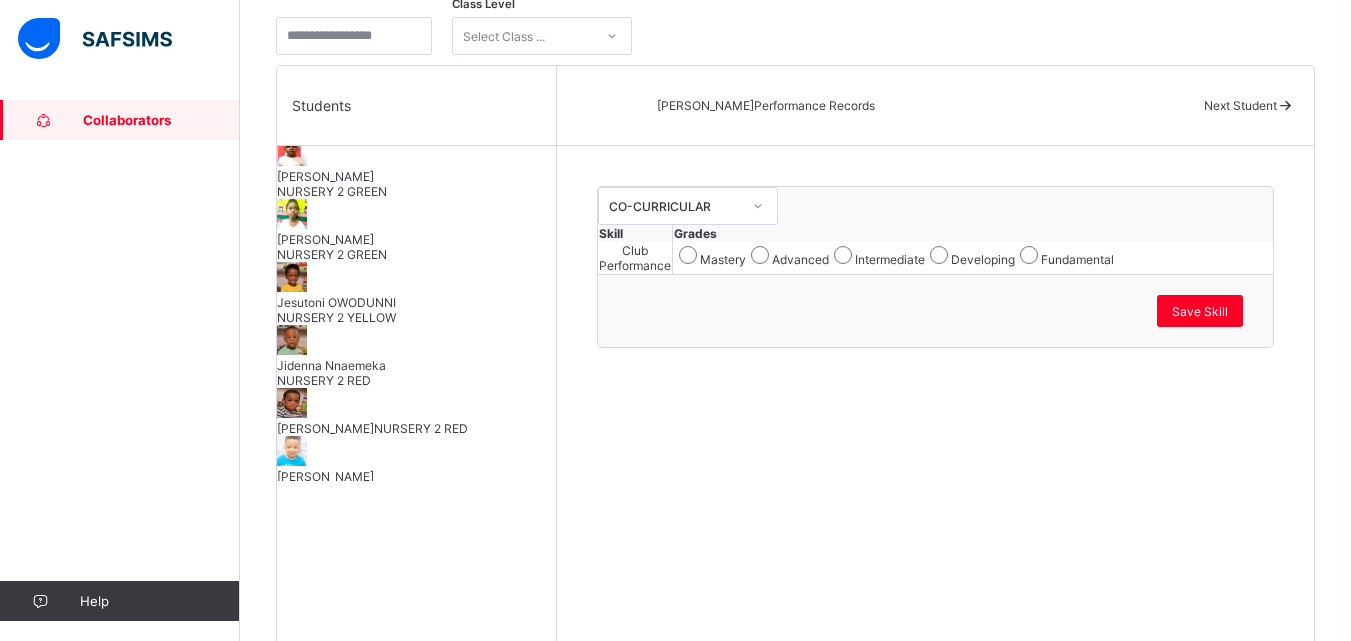 click on "[PERSON_NAME]" at bounding box center [416, 476] 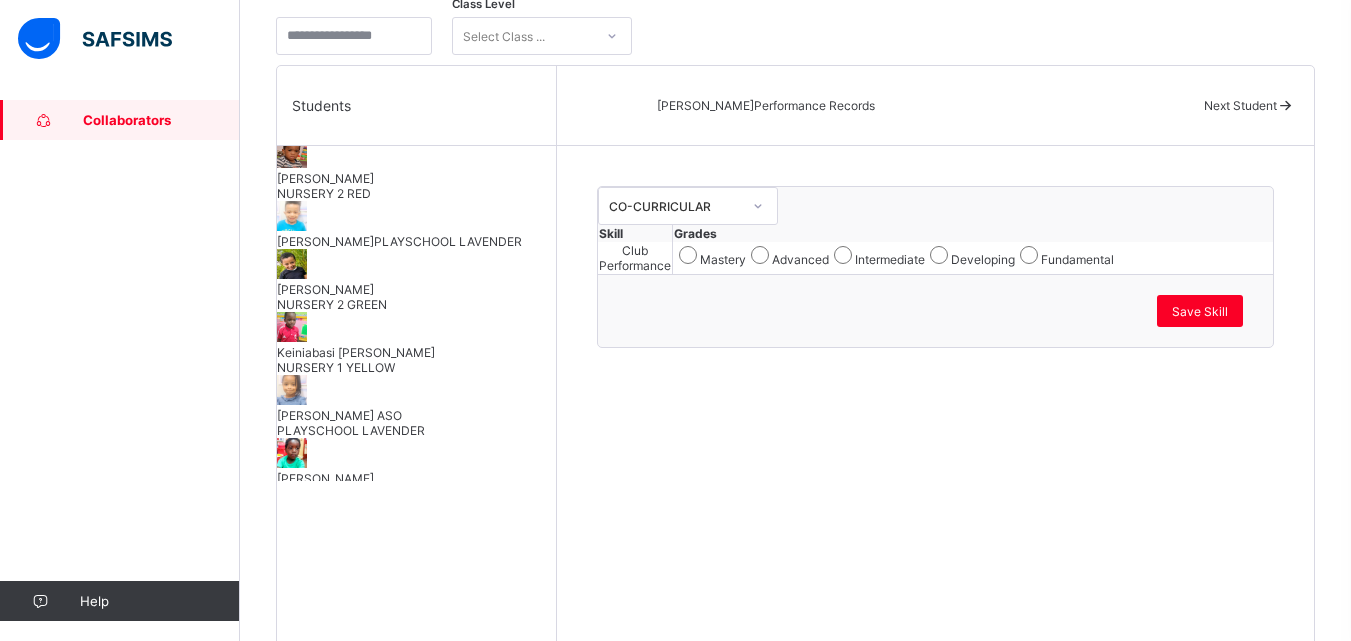 scroll, scrollTop: 880, scrollLeft: 0, axis: vertical 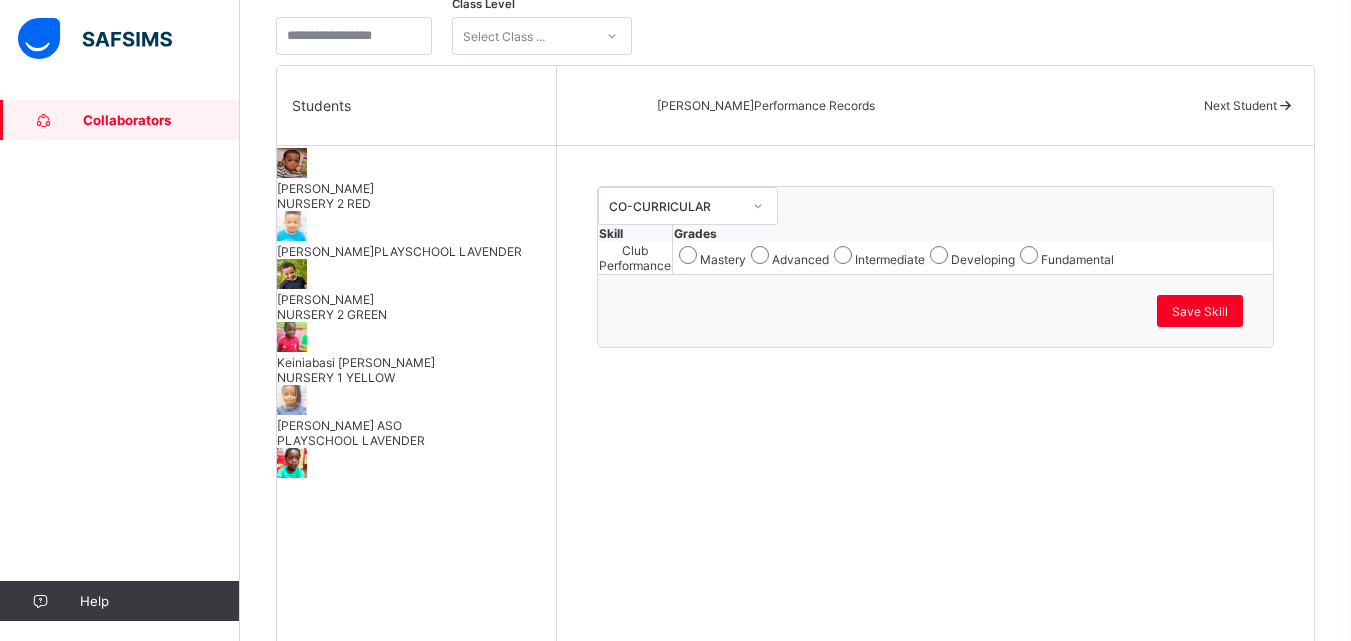 click on "[PERSON_NAME]" at bounding box center [416, 299] 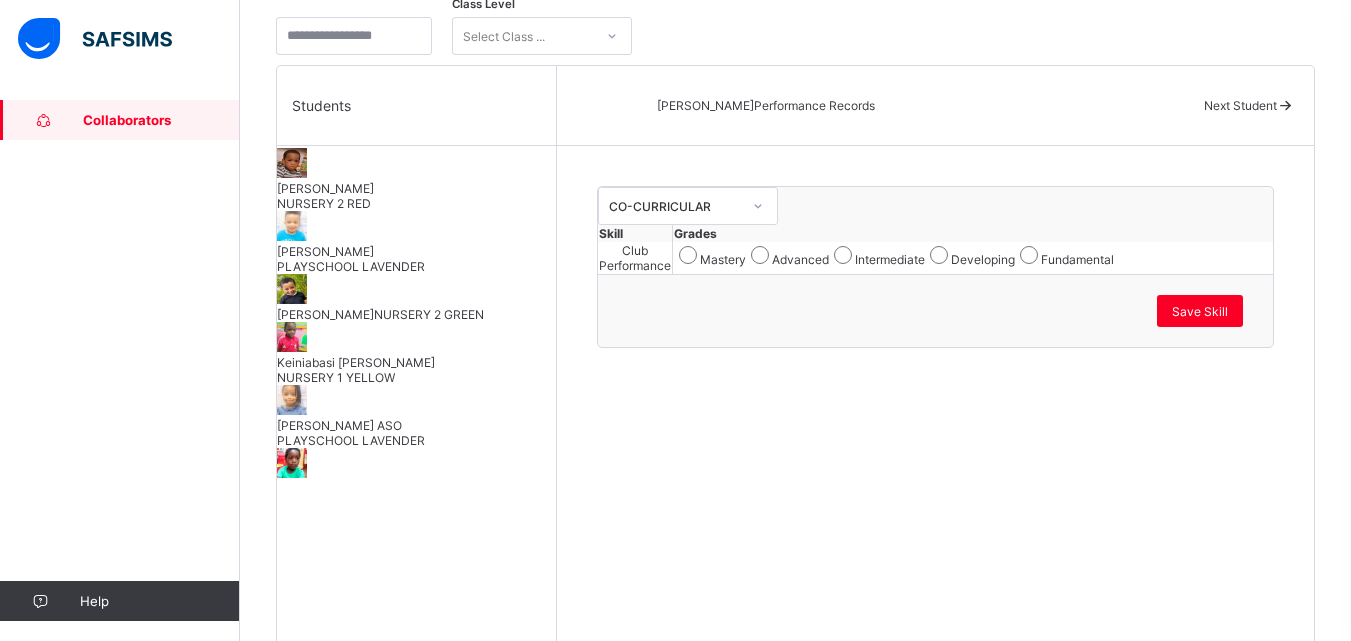 click on "Keiniabasi  [PERSON_NAME]  NURSERY 1 YELLOW" at bounding box center (416, 353) 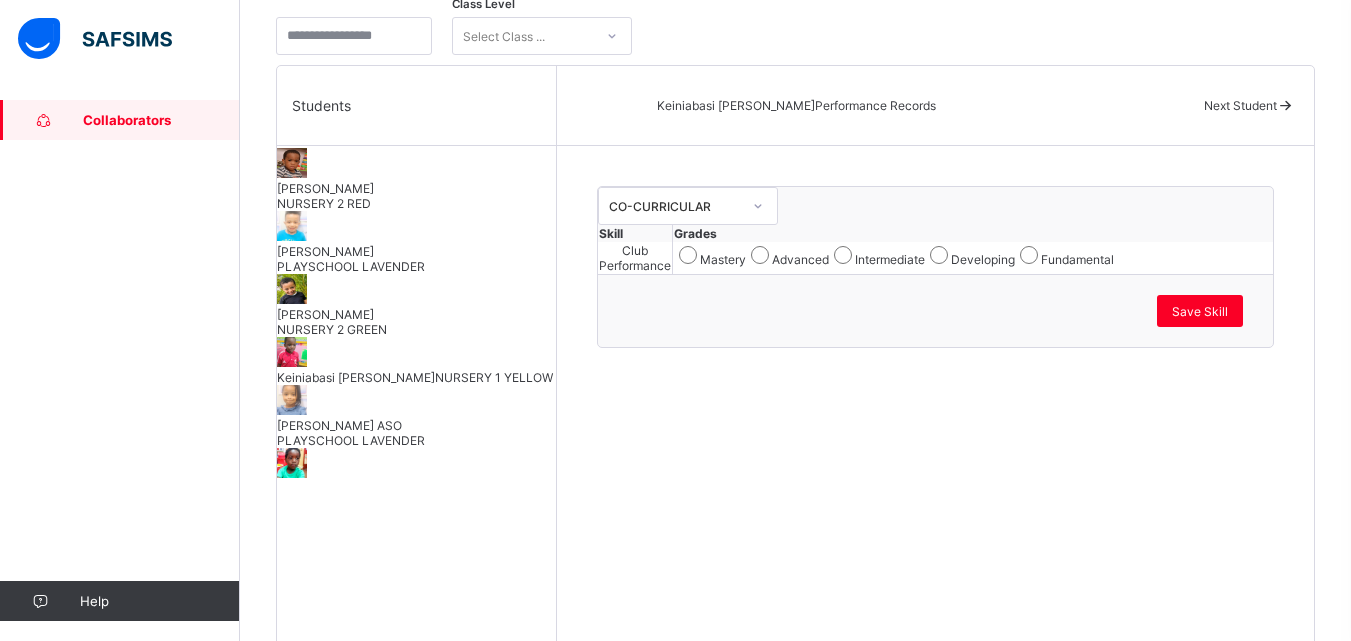 click on "[PERSON_NAME]  ASO" at bounding box center [416, 425] 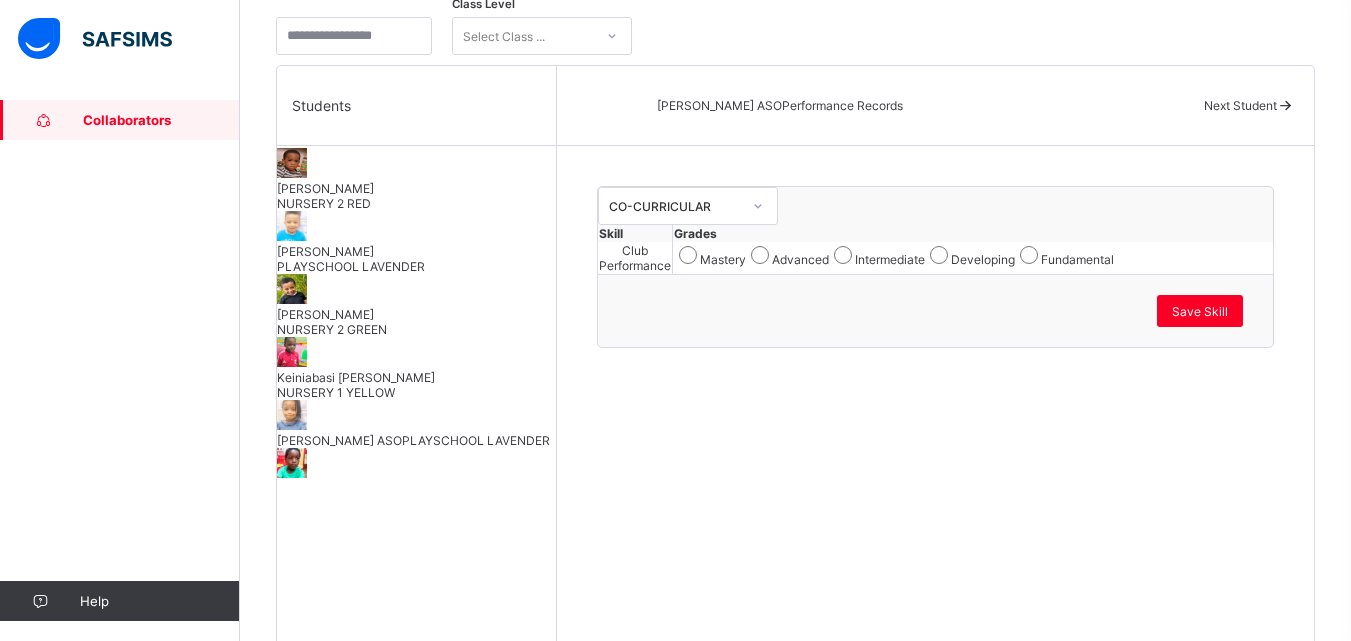click on "[PERSON_NAME]  NURSERY 1 RED" at bounding box center (416, 479) 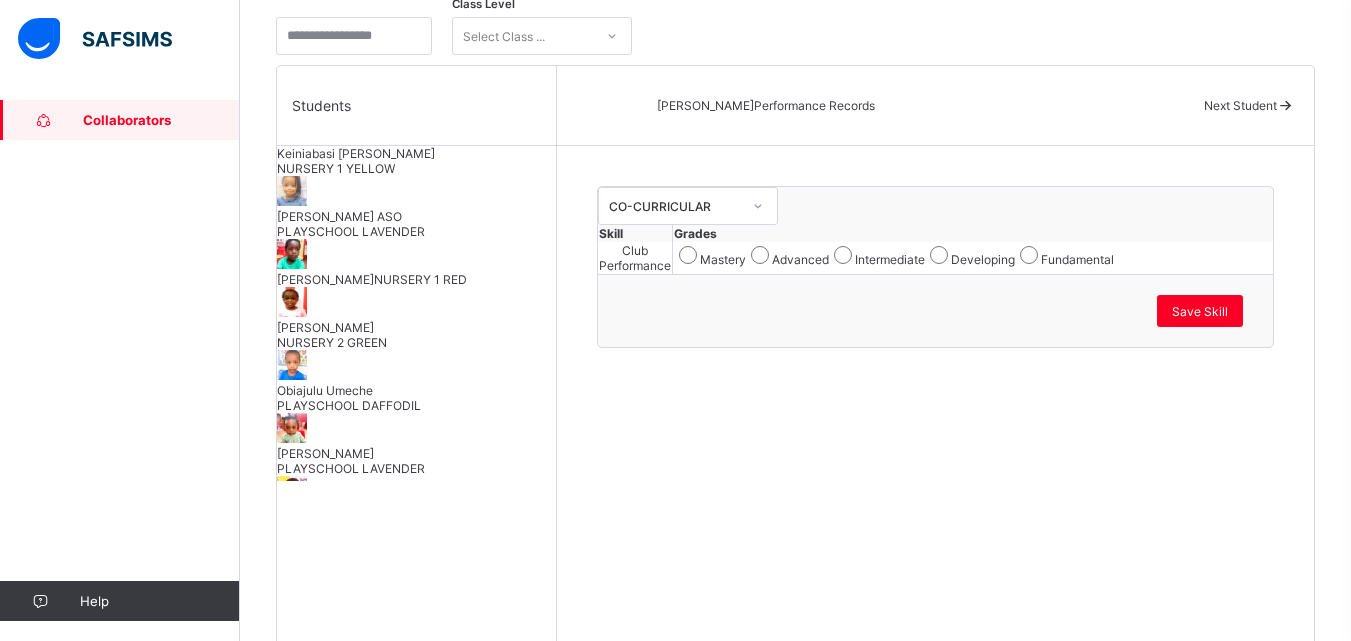 scroll, scrollTop: 1120, scrollLeft: 0, axis: vertical 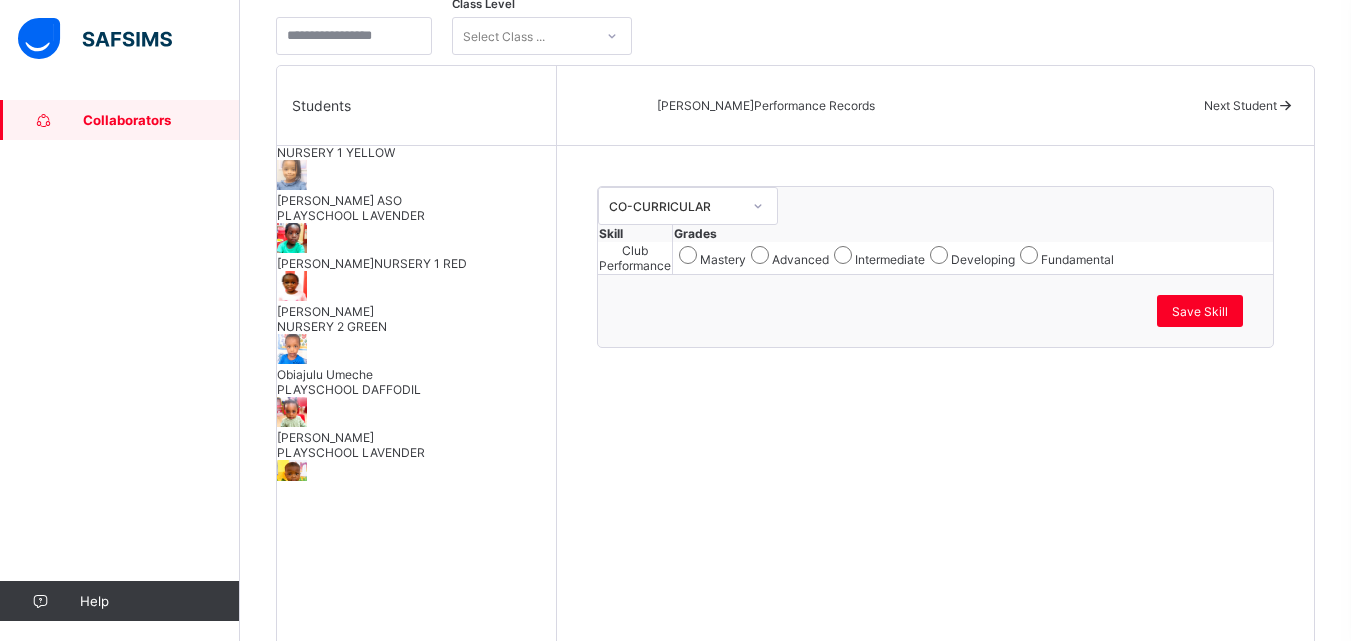 click on "[PERSON_NAME] NURSERY 2 GREEN" at bounding box center [416, 319] 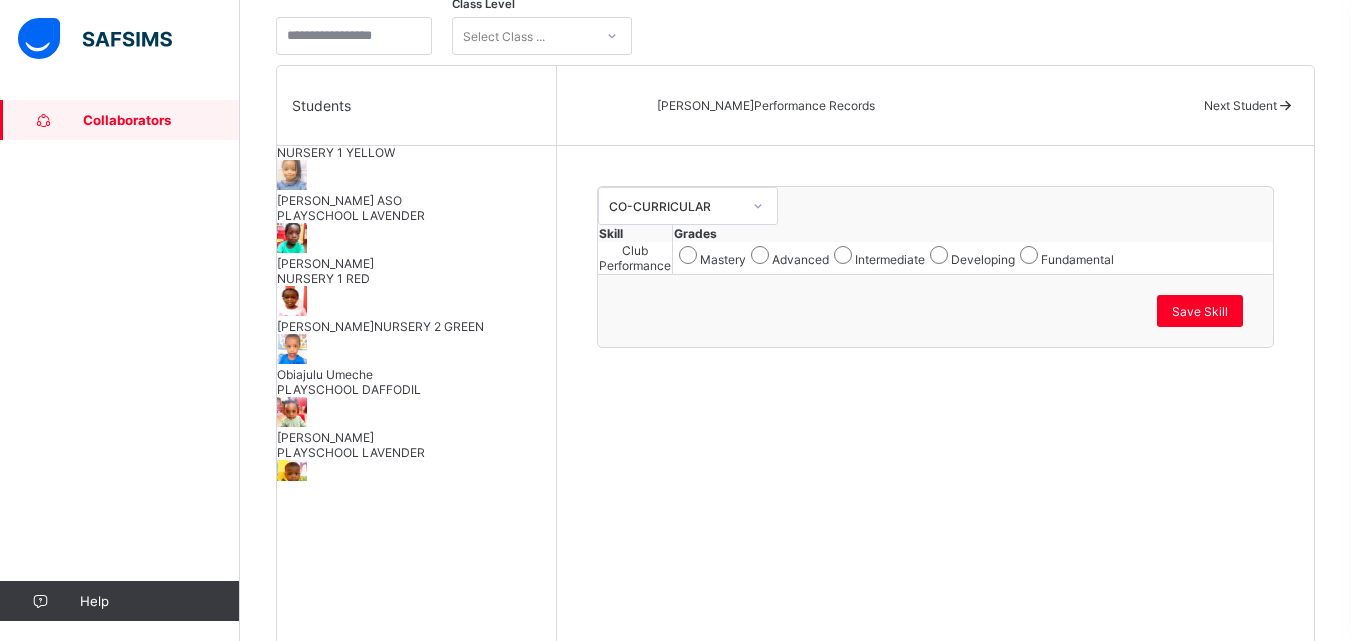 click on "Obiajulu   Umeche" at bounding box center [416, 374] 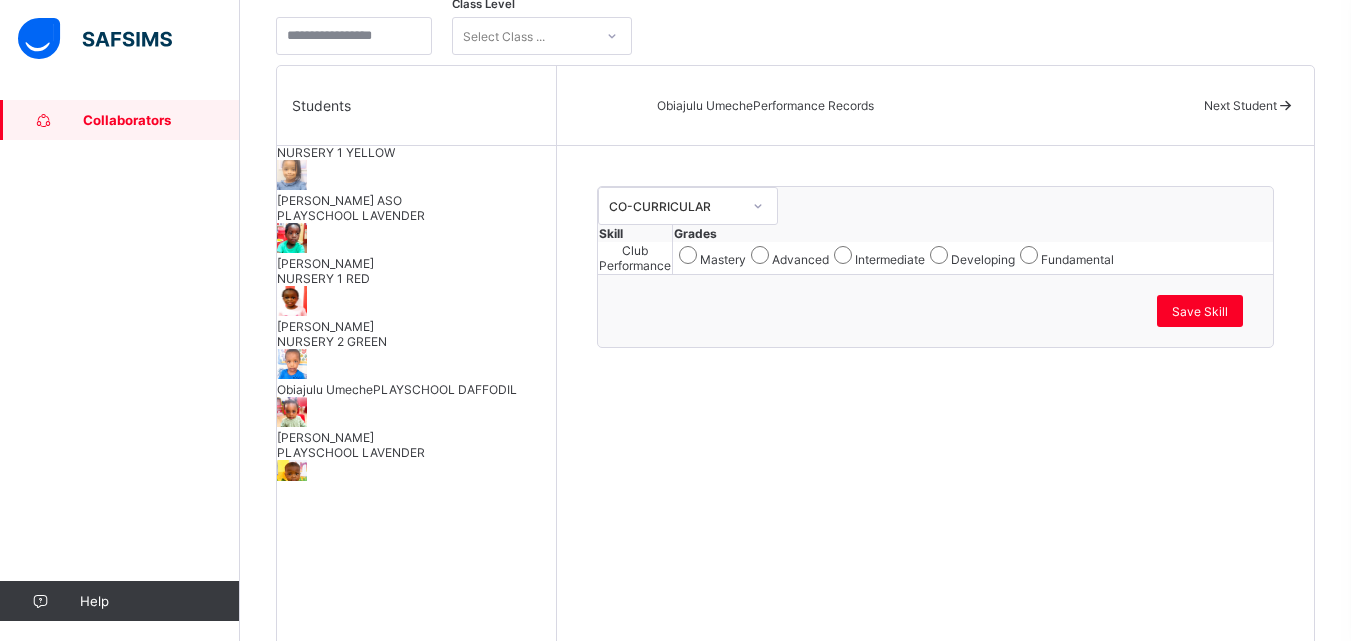 click on "[PERSON_NAME] PLAYSCHOOL LAVENDER" at bounding box center (416, 428) 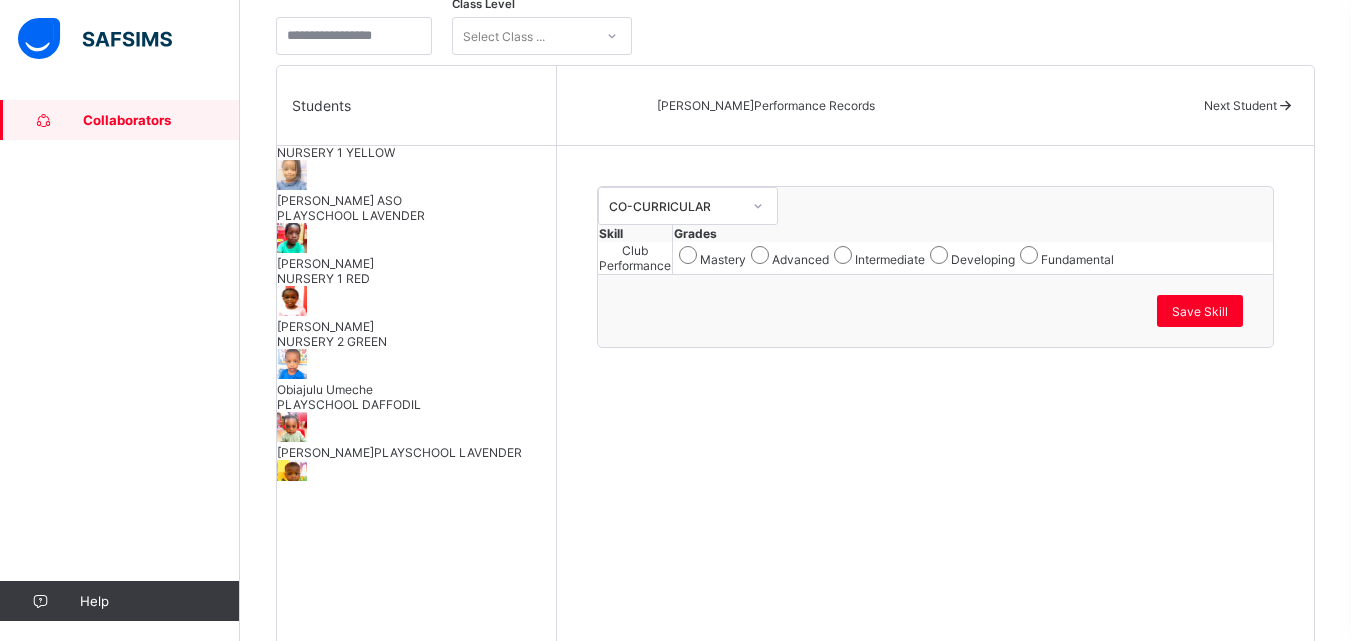 click on "[PERSON_NAME]  NURSERY 1 RED" at bounding box center (416, 491) 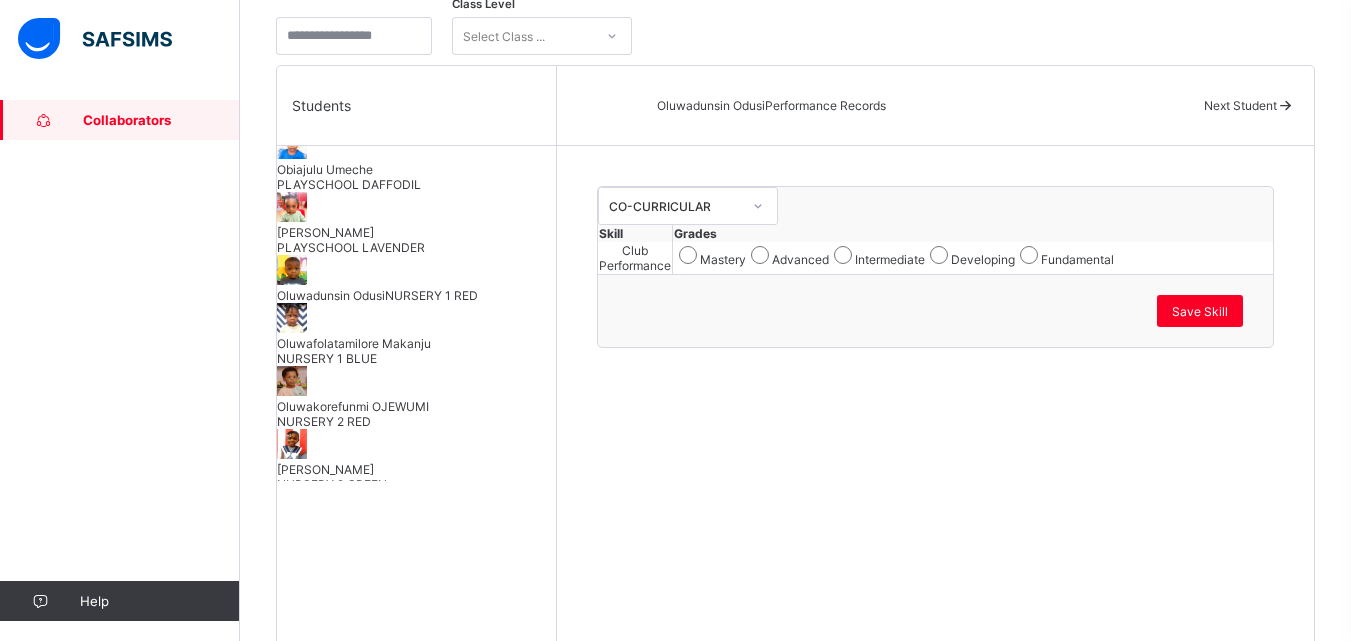 scroll, scrollTop: 1360, scrollLeft: 0, axis: vertical 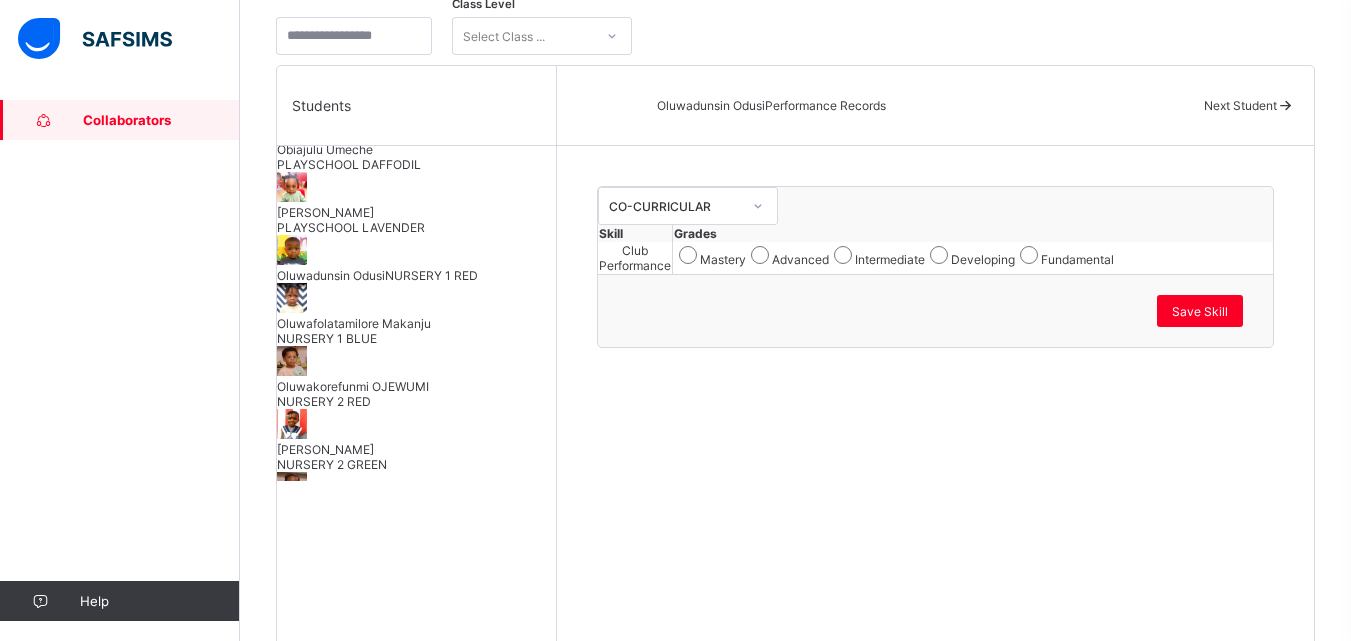 click on "Oluwafolatamilore  Makanju  NURSERY 1 BLUE" at bounding box center (416, 331) 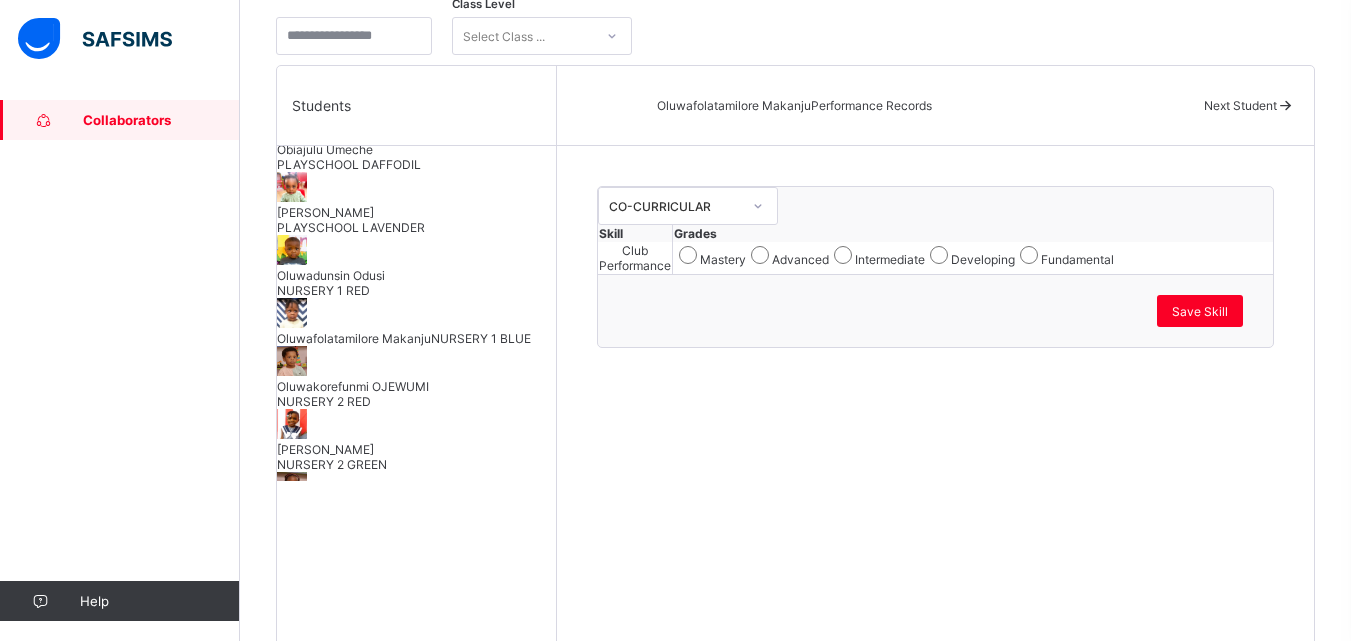 click on "Oluwakorefunmi   OJEWUMI" at bounding box center (416, 386) 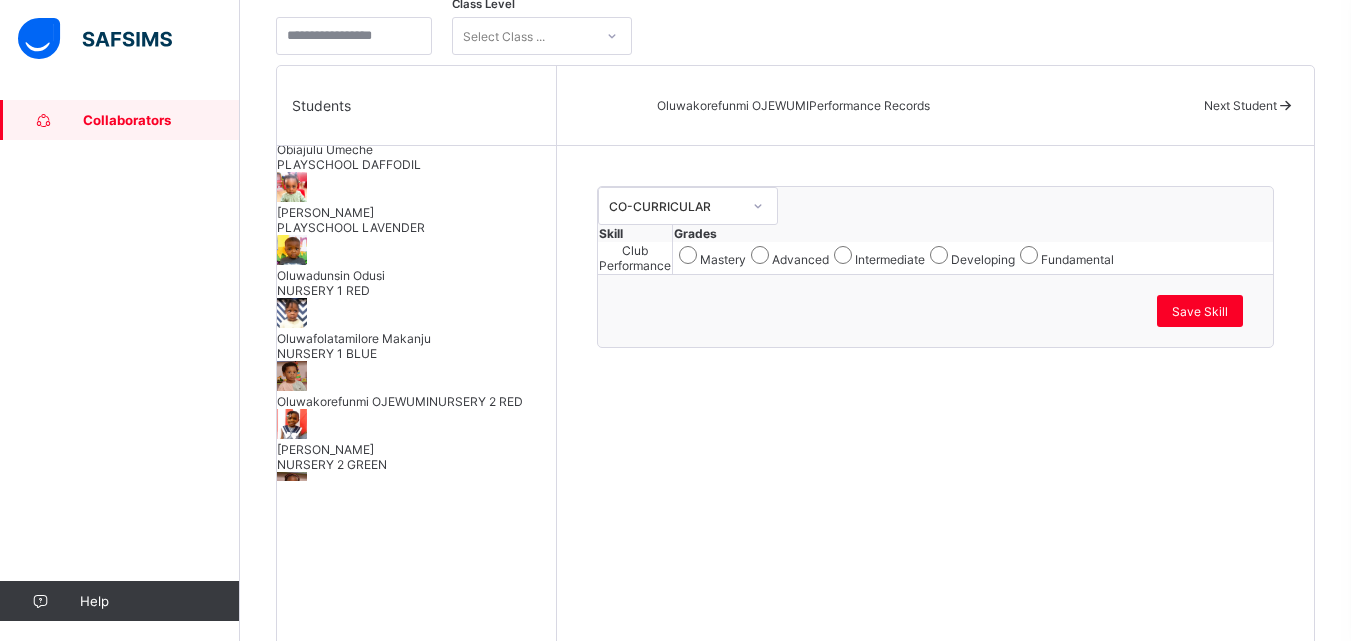 click on "[PERSON_NAME] NURSERY 2 GREEN" at bounding box center [416, 440] 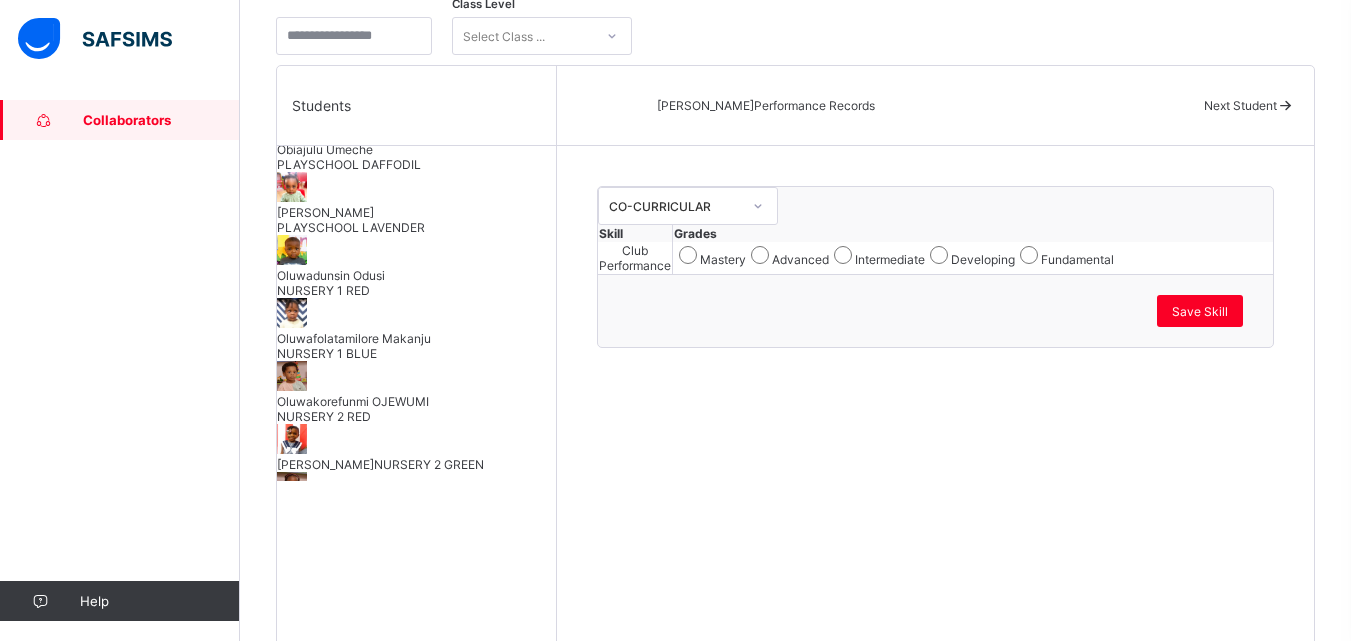 click on "[PERSON_NAME]" at bounding box center [416, 512] 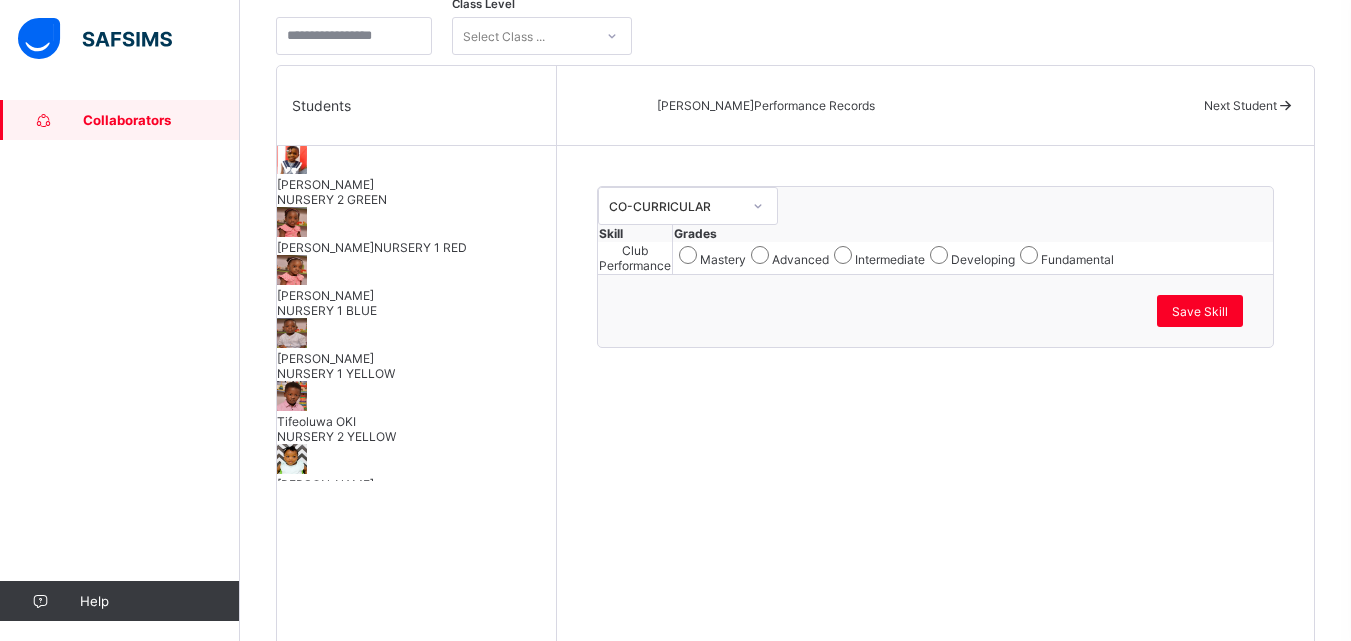 scroll, scrollTop: 1645, scrollLeft: 0, axis: vertical 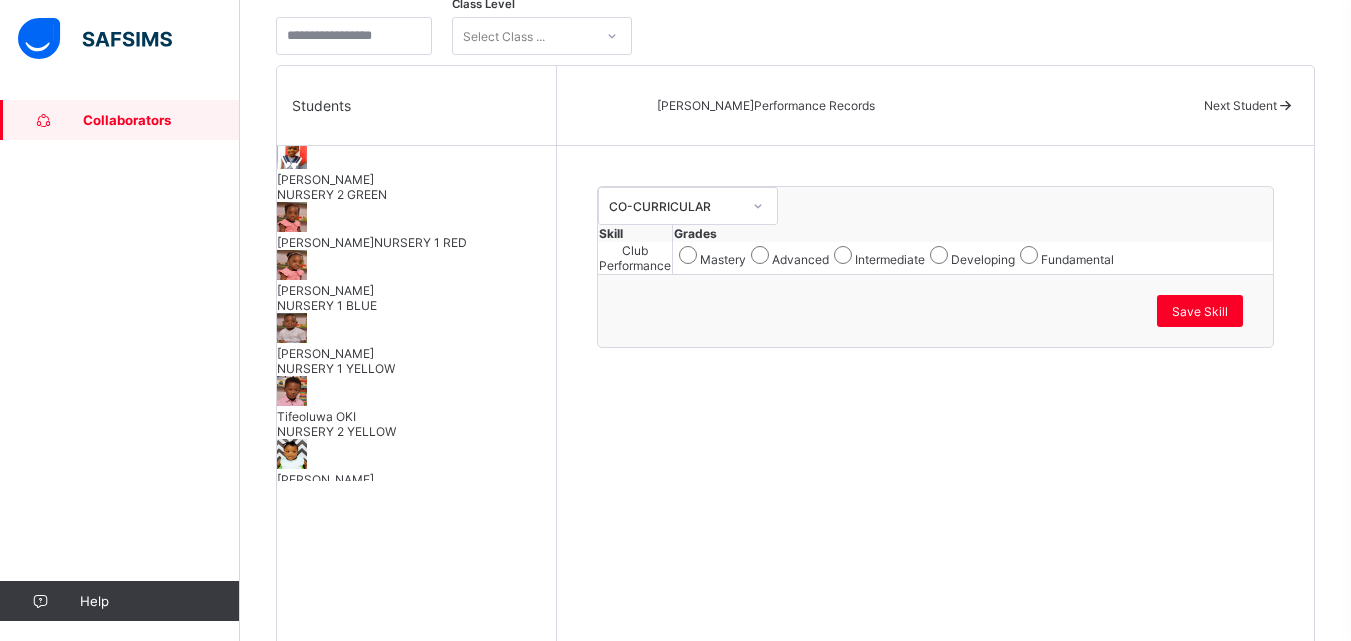 click on "[PERSON_NAME]  NURSERY 1 BLUE" at bounding box center (416, 298) 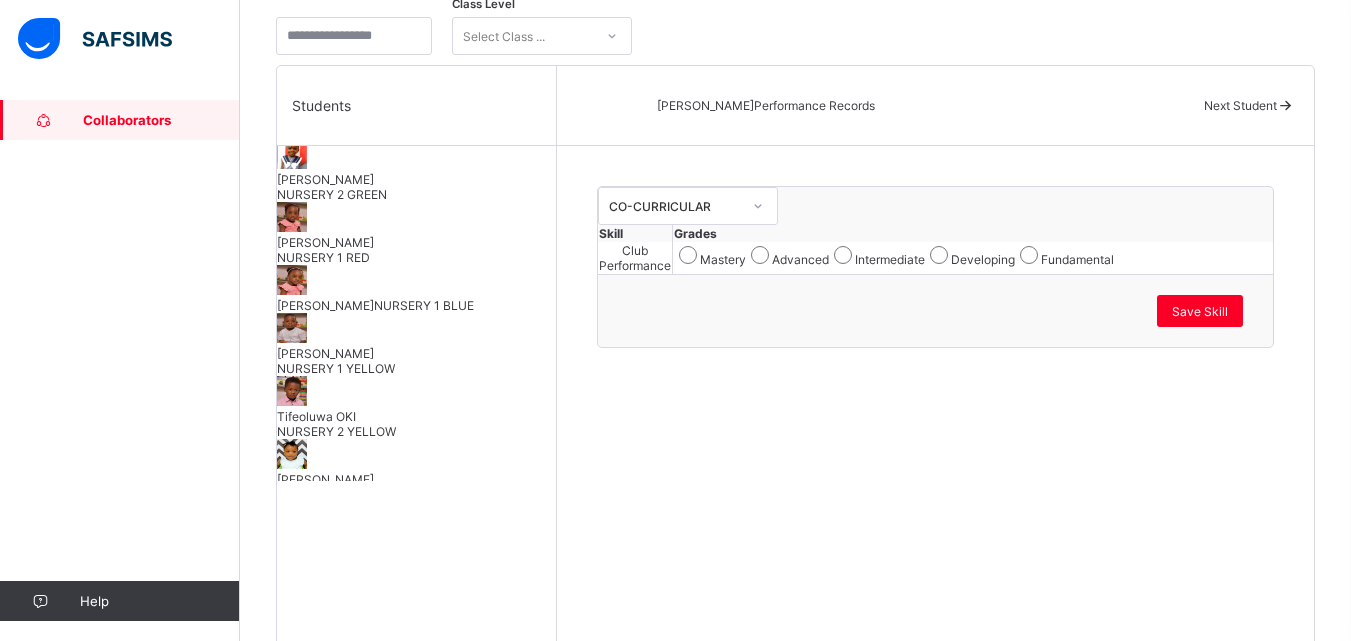 click on "[PERSON_NAME]  NURSERY 1 YELLOW" at bounding box center [416, 344] 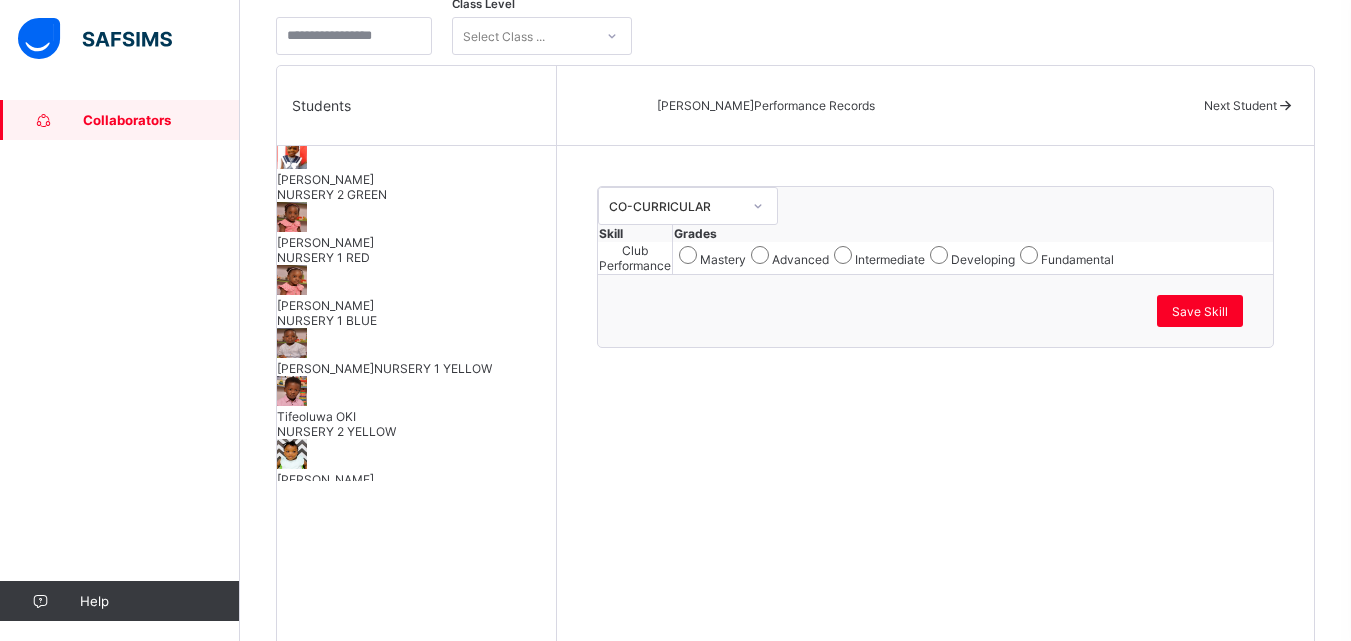 click on "Tifeoluwa   OKI NURSERY 2 YELLOW" at bounding box center (416, 407) 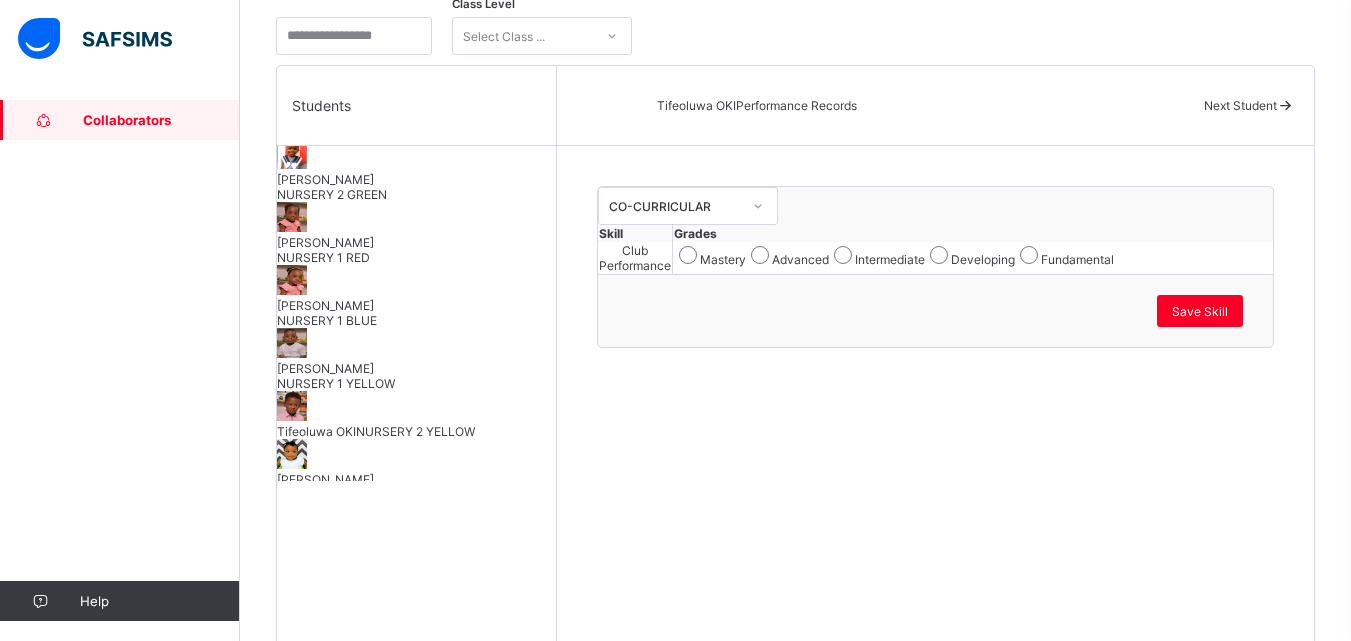 click on "[PERSON_NAME]  NURSERY 1 BLUE" at bounding box center (416, 487) 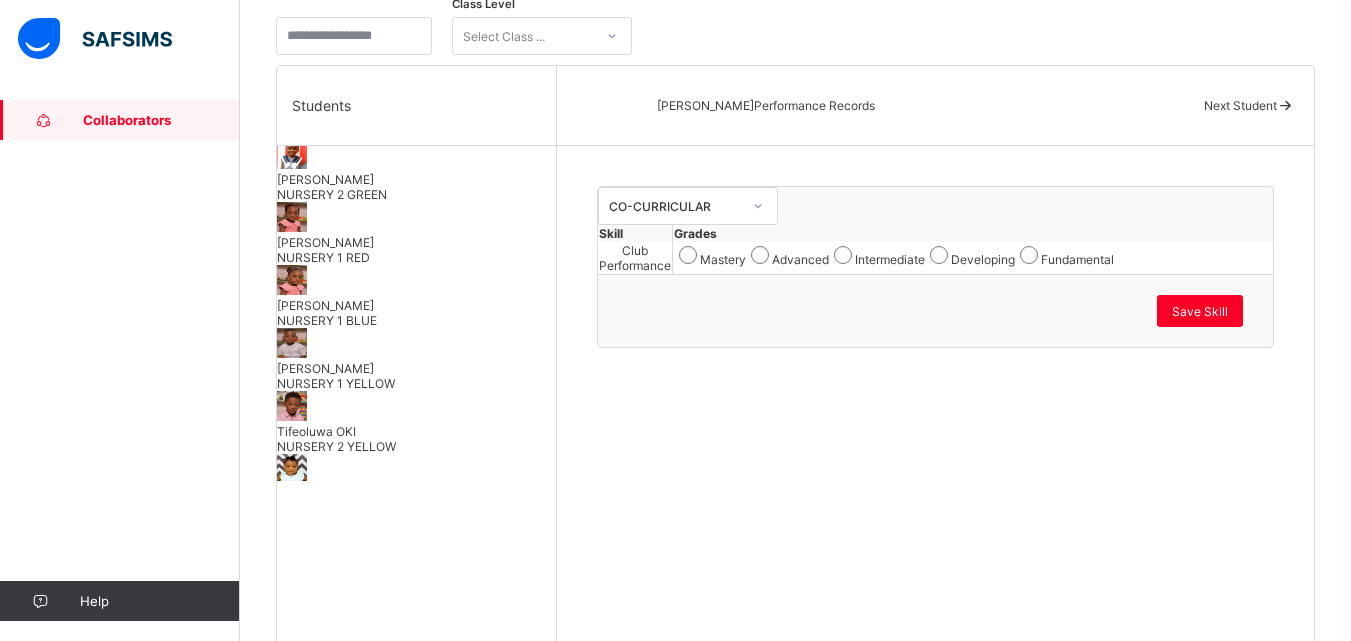 click on "[PERSON_NAME]  NURSERY 1 RED" at bounding box center (416, 533) 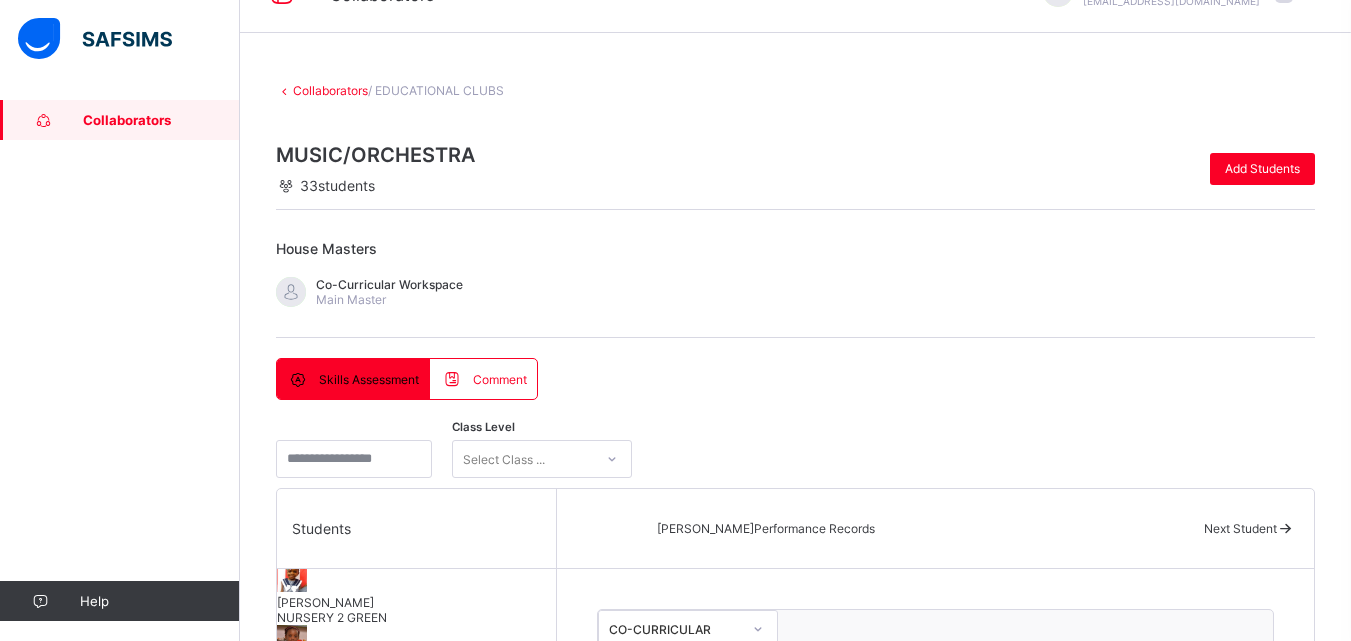 scroll, scrollTop: 0, scrollLeft: 0, axis: both 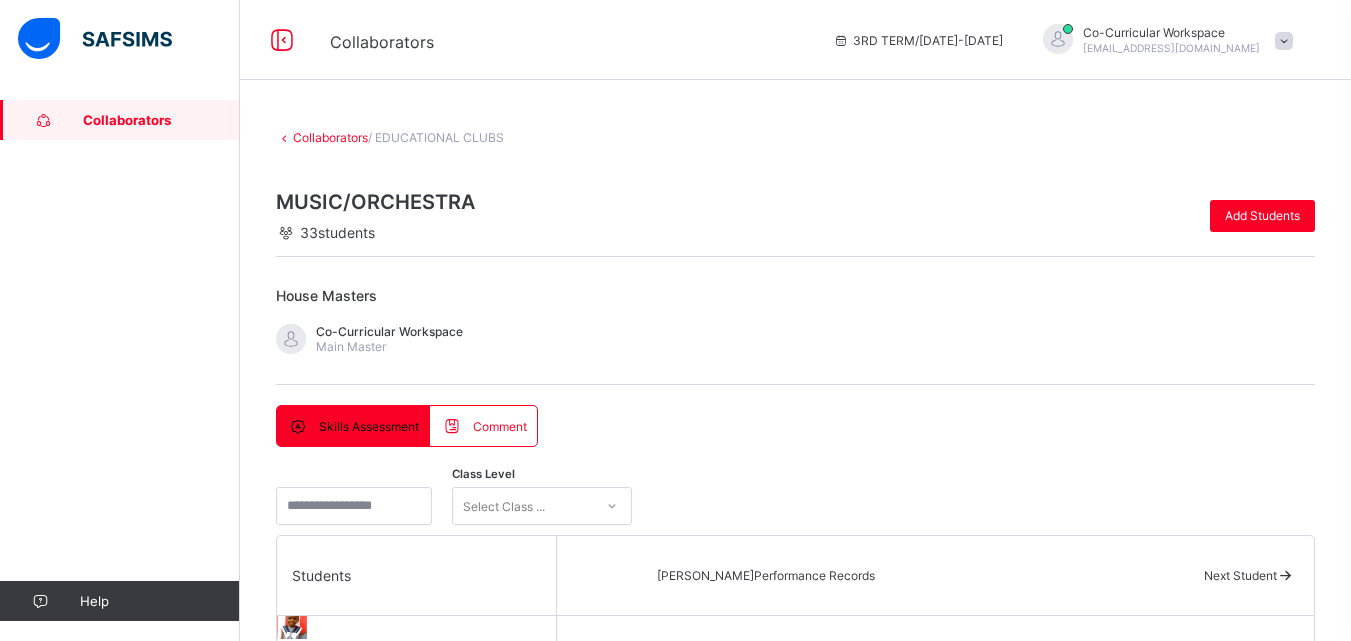 click on "Co-Curricular   Workspace [EMAIL_ADDRESS][DOMAIN_NAME]" at bounding box center (1163, 40) 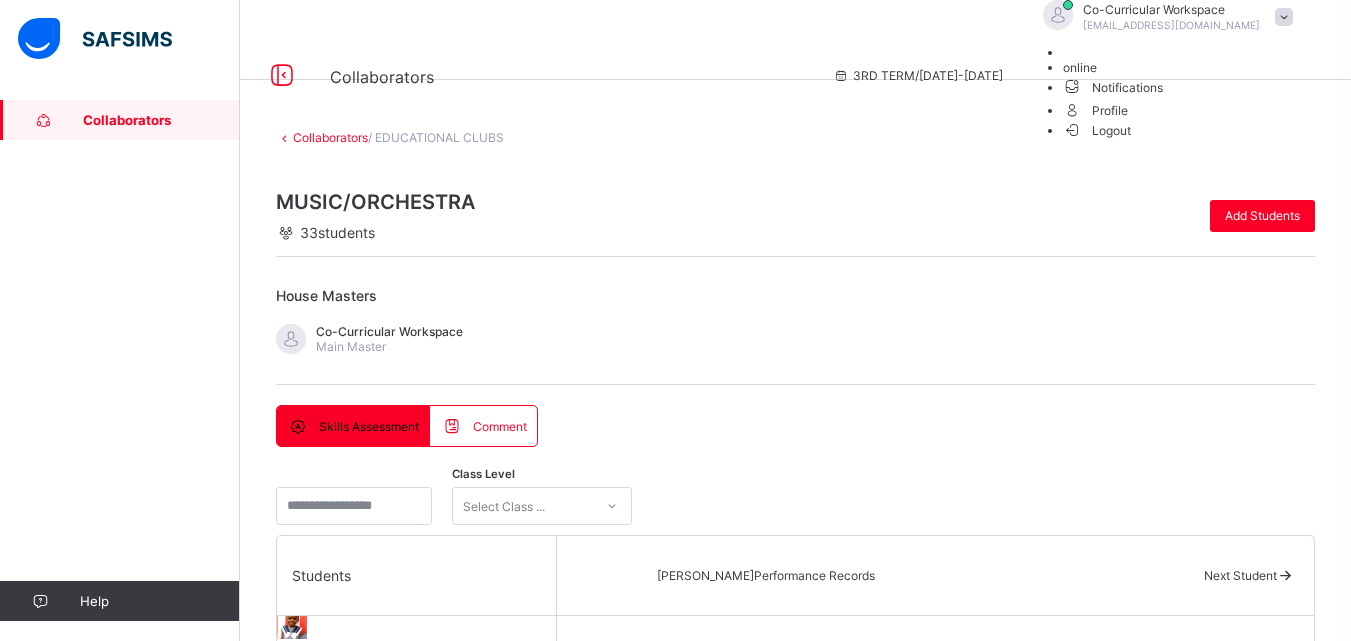 click on "Logout" at bounding box center (1183, 129) 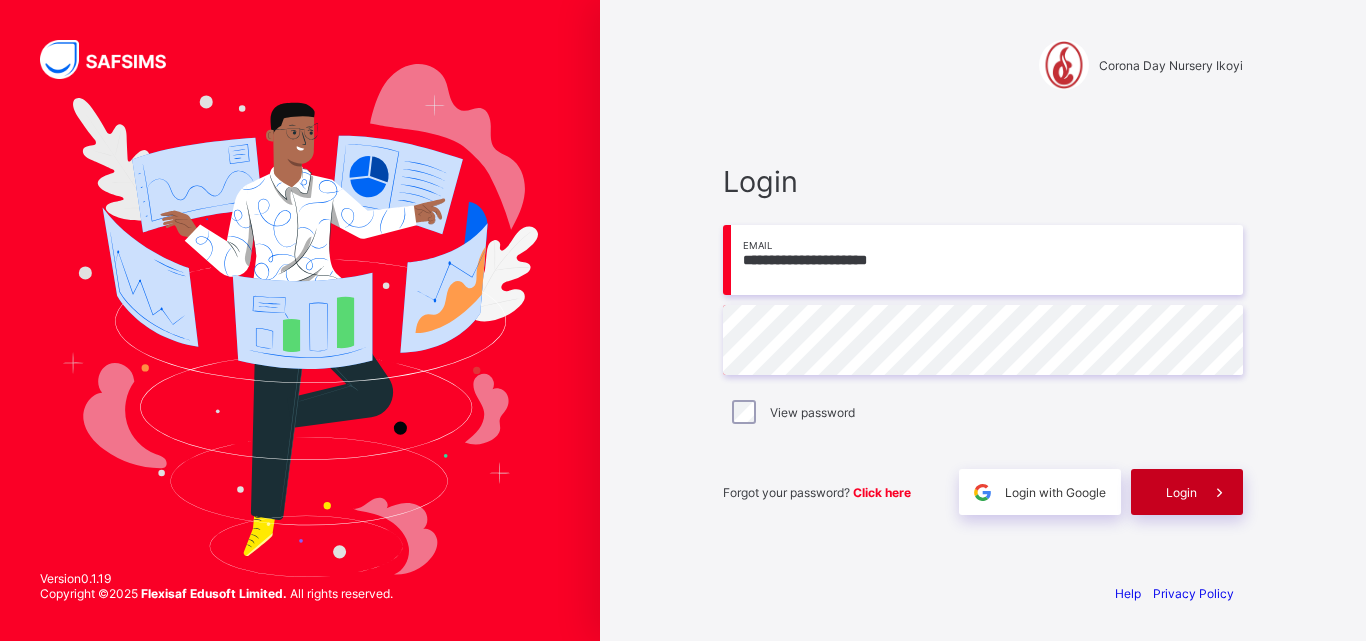 click at bounding box center (1220, 492) 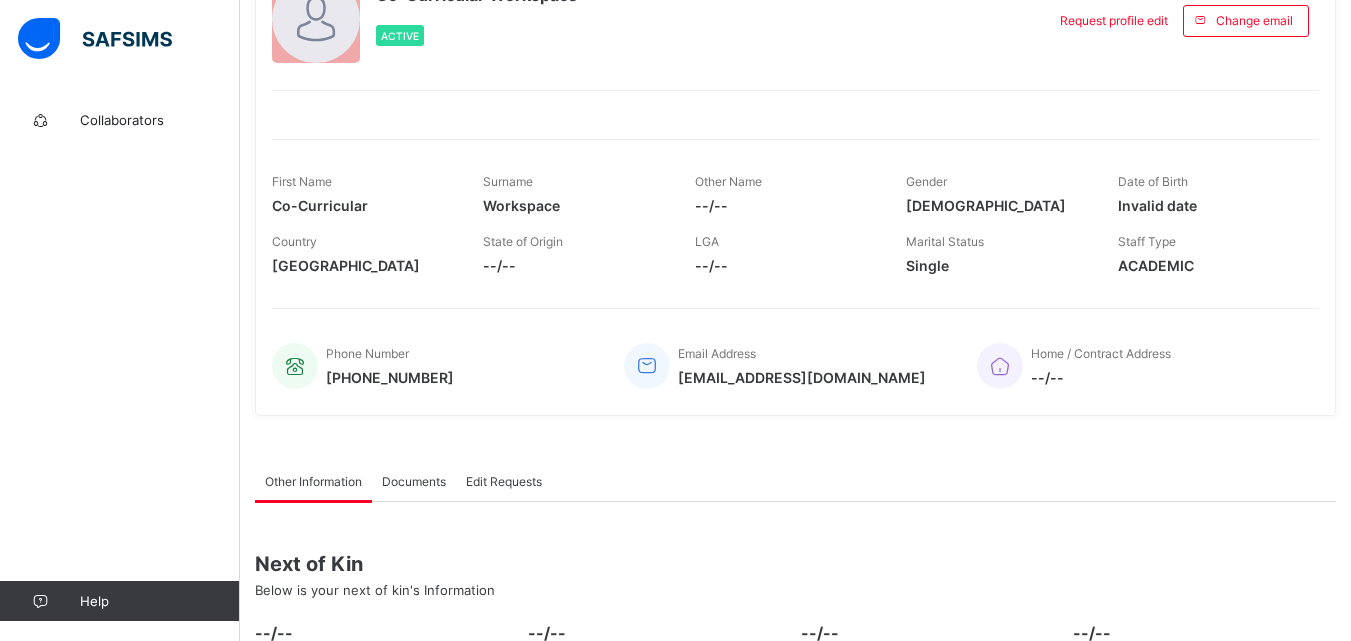 scroll, scrollTop: 159, scrollLeft: 0, axis: vertical 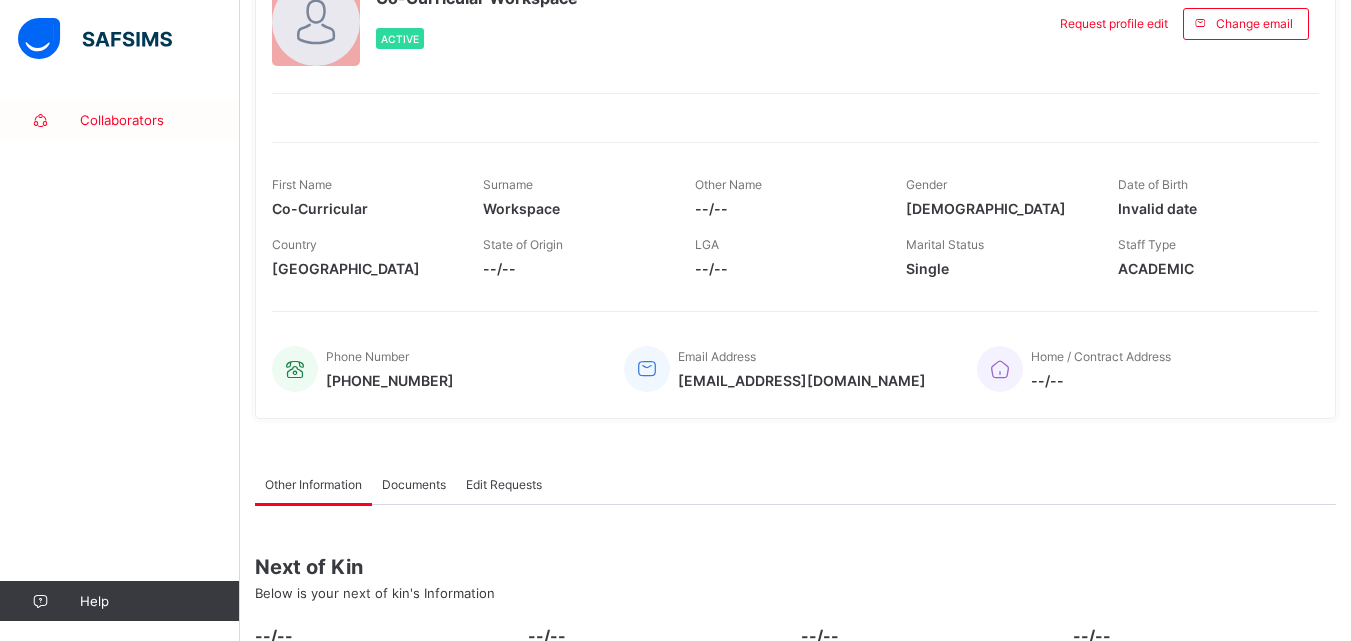 click on "Collaborators" at bounding box center (120, 120) 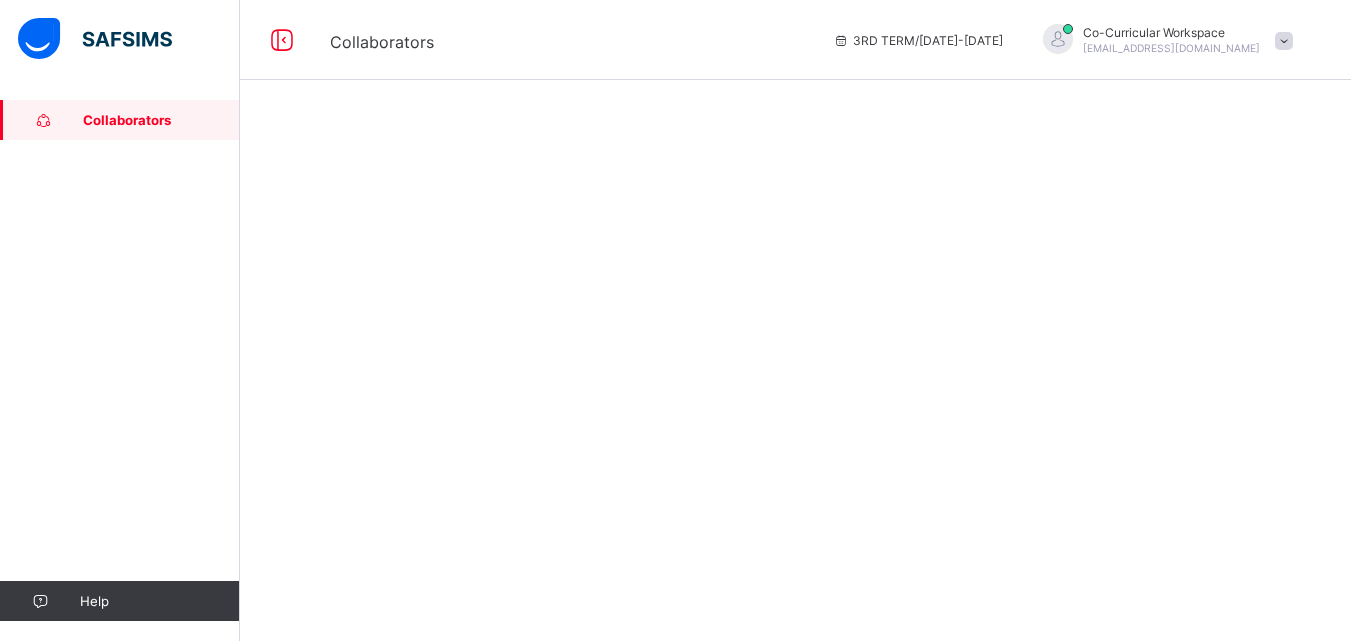 scroll, scrollTop: 0, scrollLeft: 0, axis: both 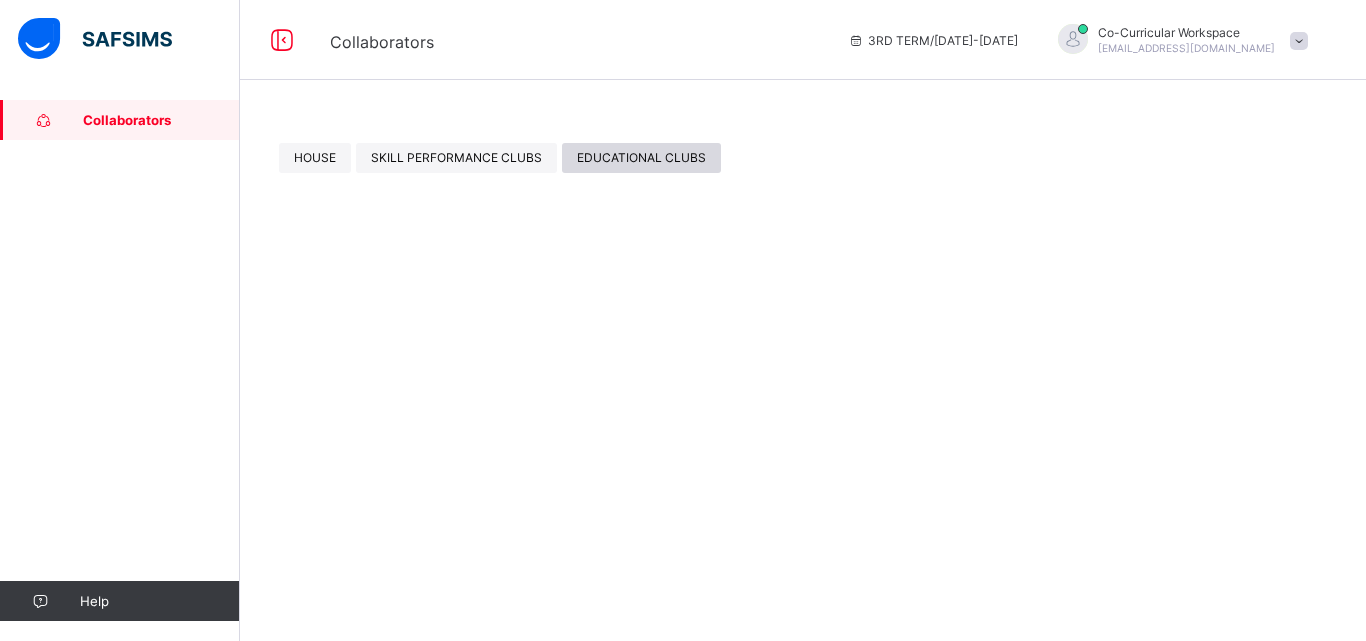 click on "EDUCATIONAL CLUBS" at bounding box center [641, 157] 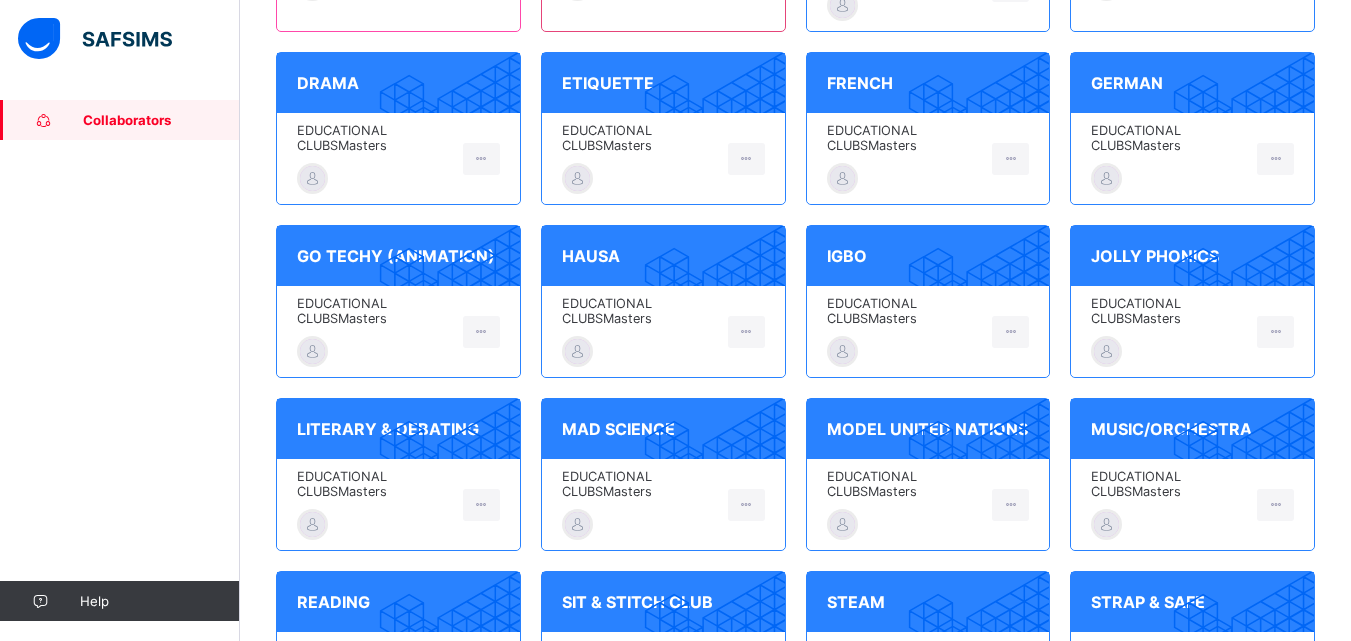 scroll, scrollTop: 428, scrollLeft: 0, axis: vertical 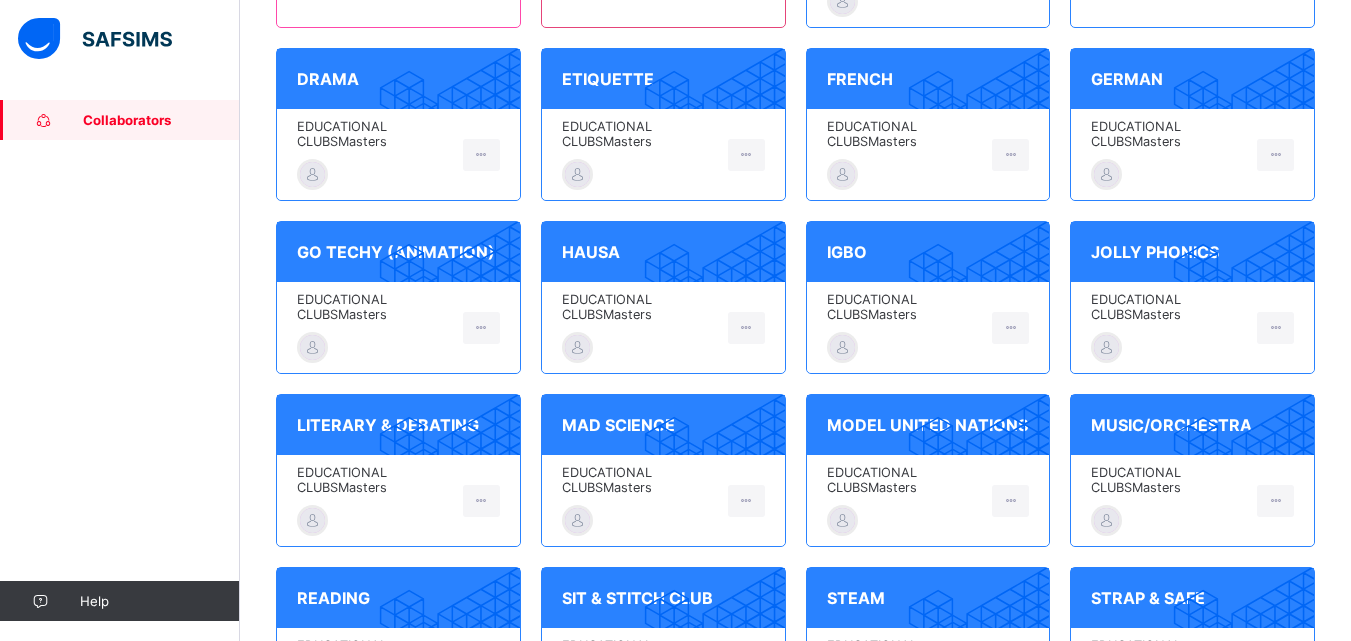 click on "EDUCATIONAL CLUBS  Masters" at bounding box center (1169, 480) 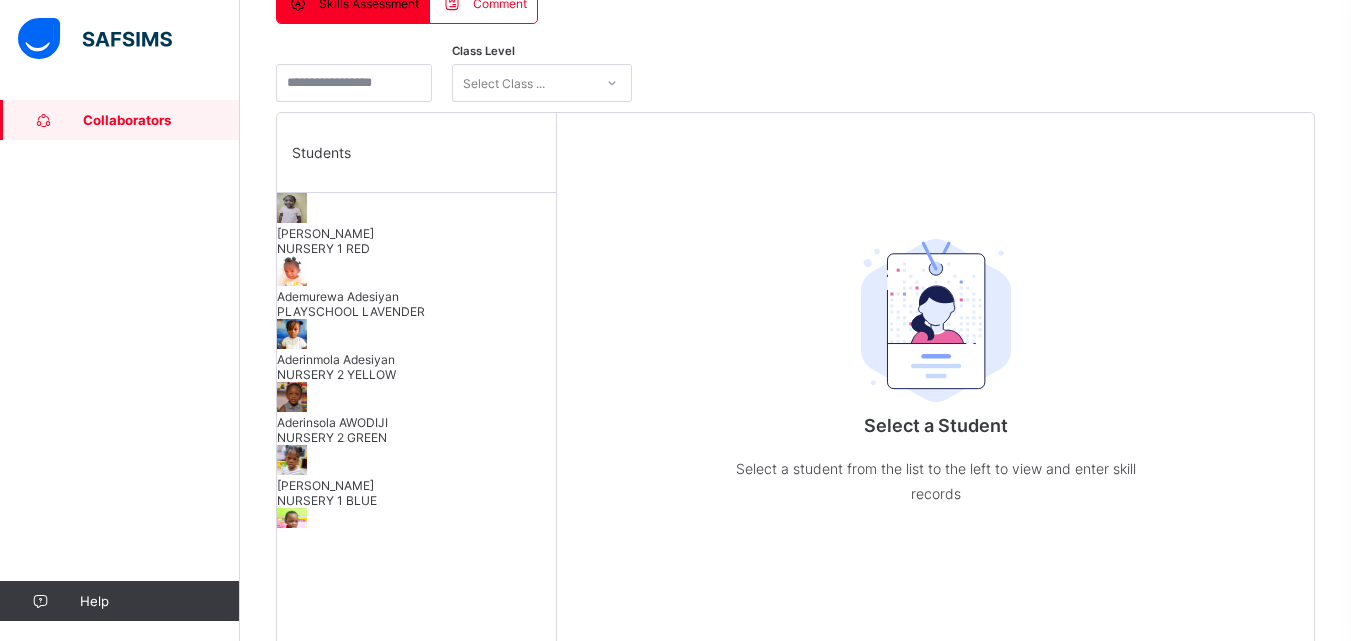 scroll, scrollTop: 448, scrollLeft: 0, axis: vertical 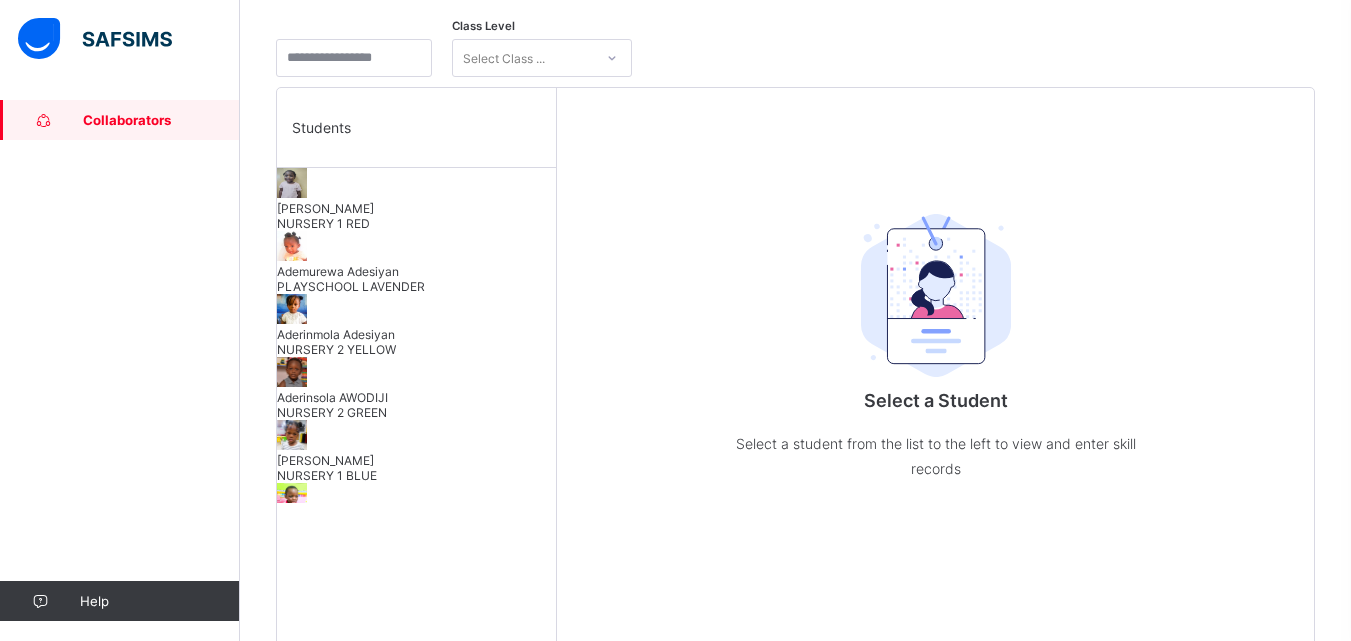 click on "[PERSON_NAME]  NURSERY 1 RED" at bounding box center (416, 216) 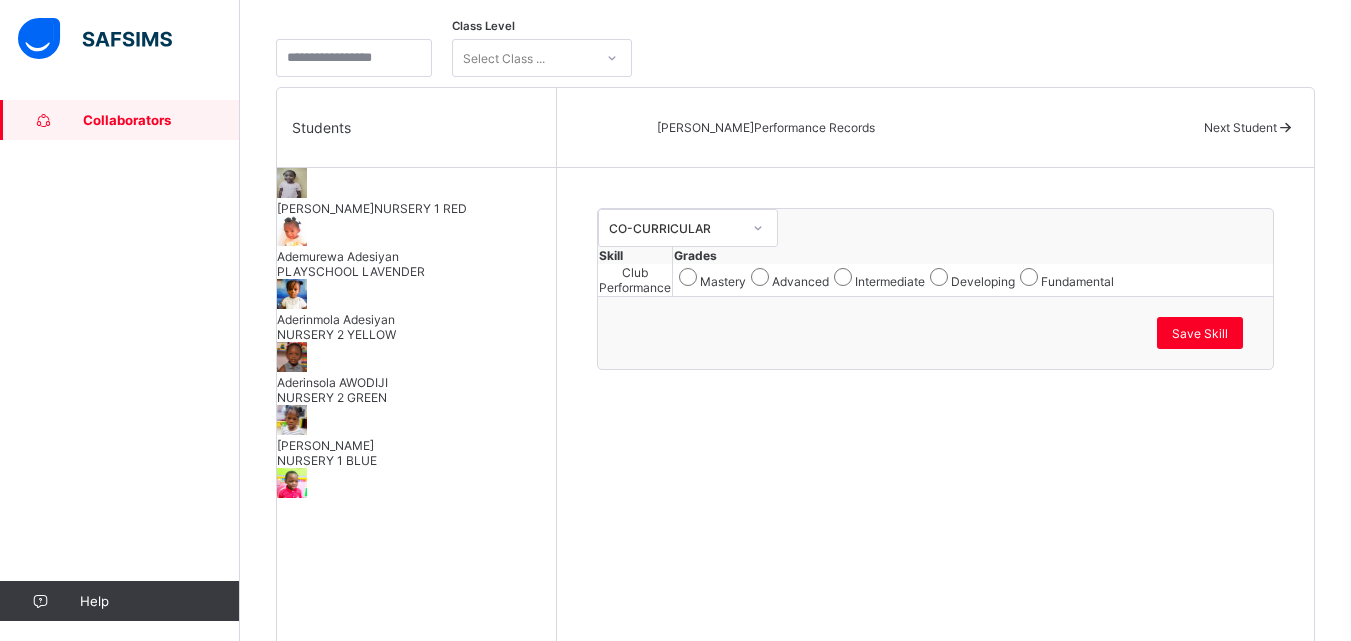 click on "Ademurewa  [PERSON_NAME] PLAYSCHOOL LAVENDER" at bounding box center (416, 264) 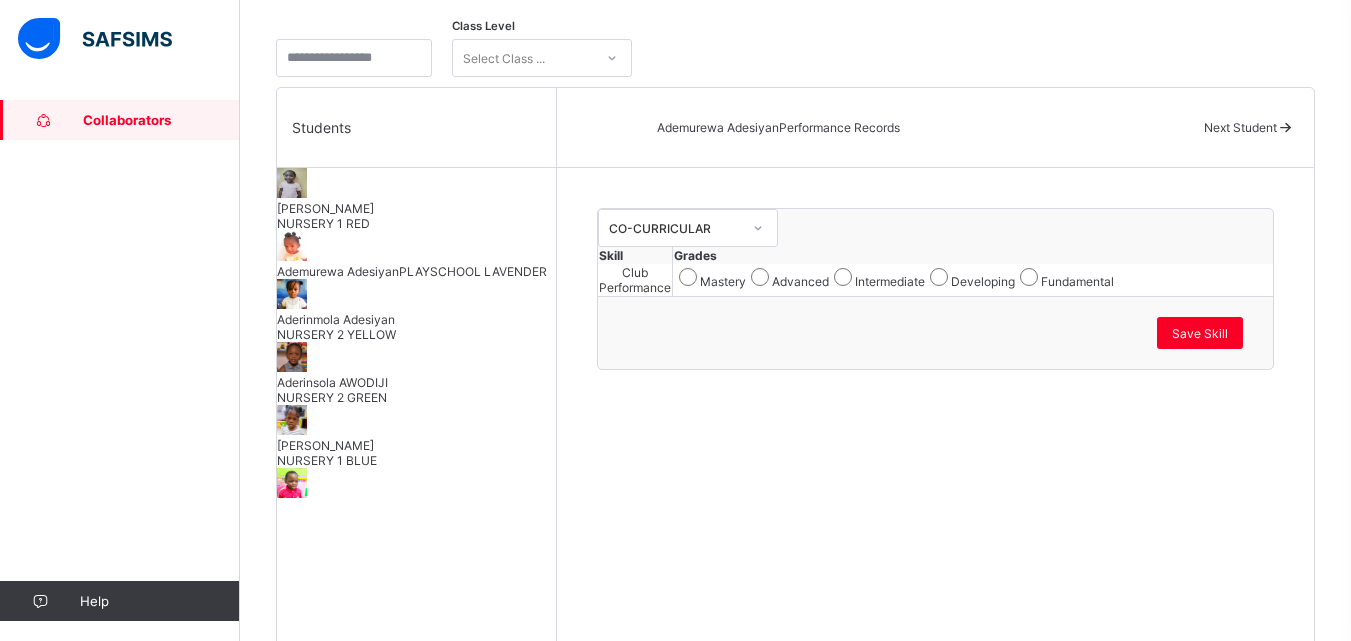 click on "Ademurewa  [PERSON_NAME] PLAYSCHOOL LAVENDER" at bounding box center (416, 255) 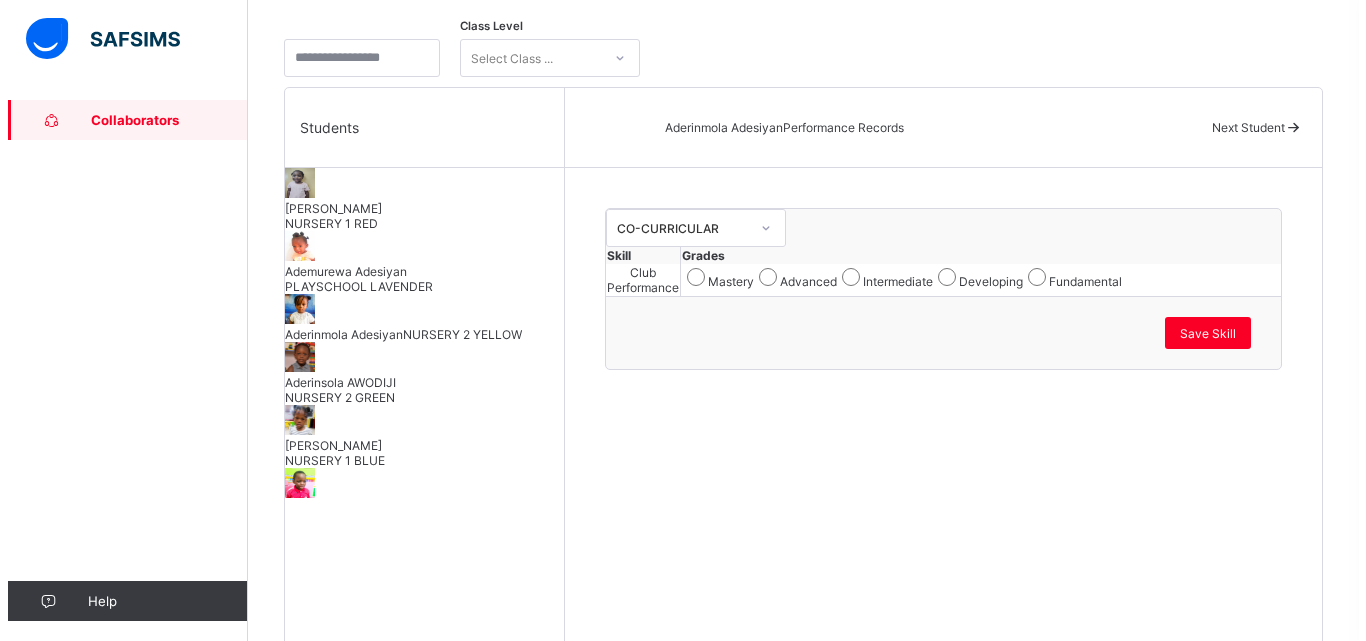 scroll, scrollTop: 0, scrollLeft: 0, axis: both 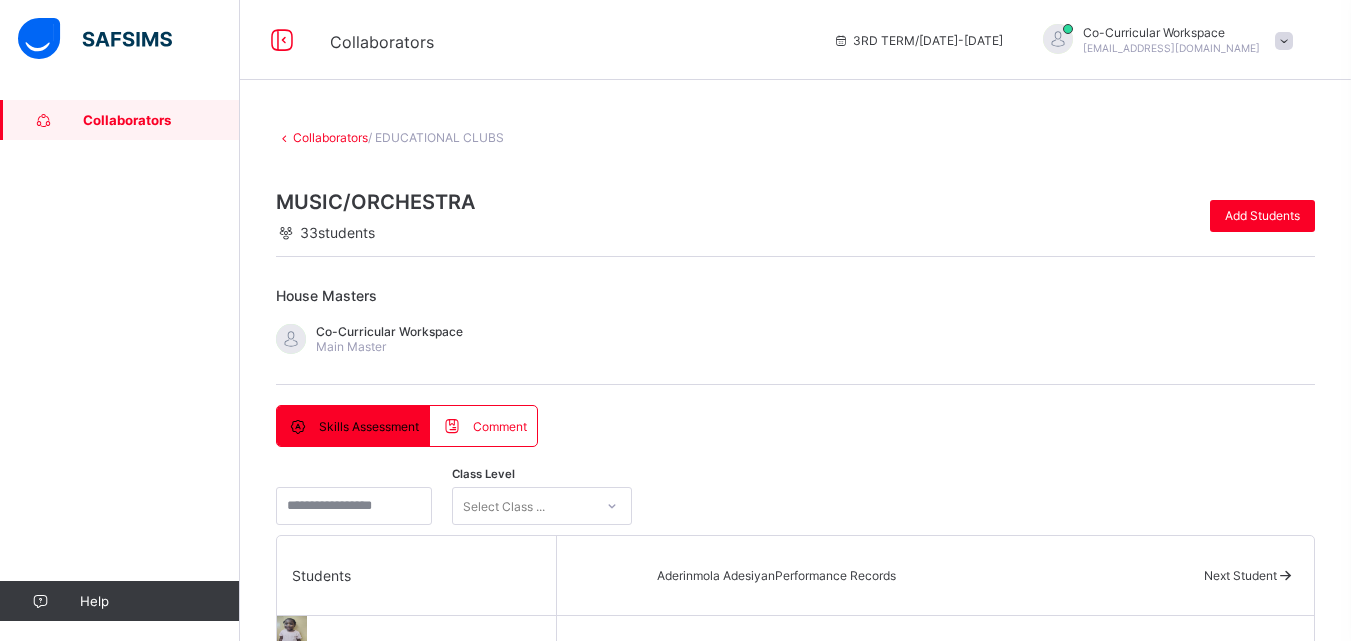 click on "Co-Curricular   Workspace" at bounding box center (1171, 32) 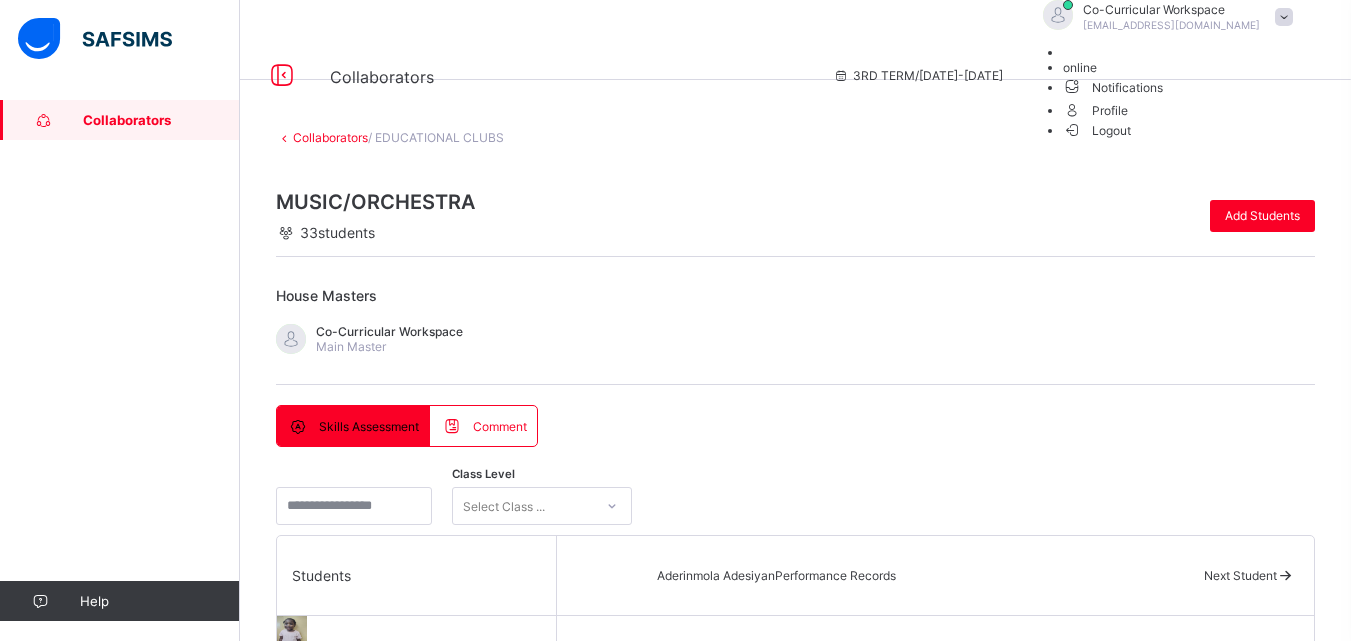 click on "Logout" at bounding box center (1097, 130) 